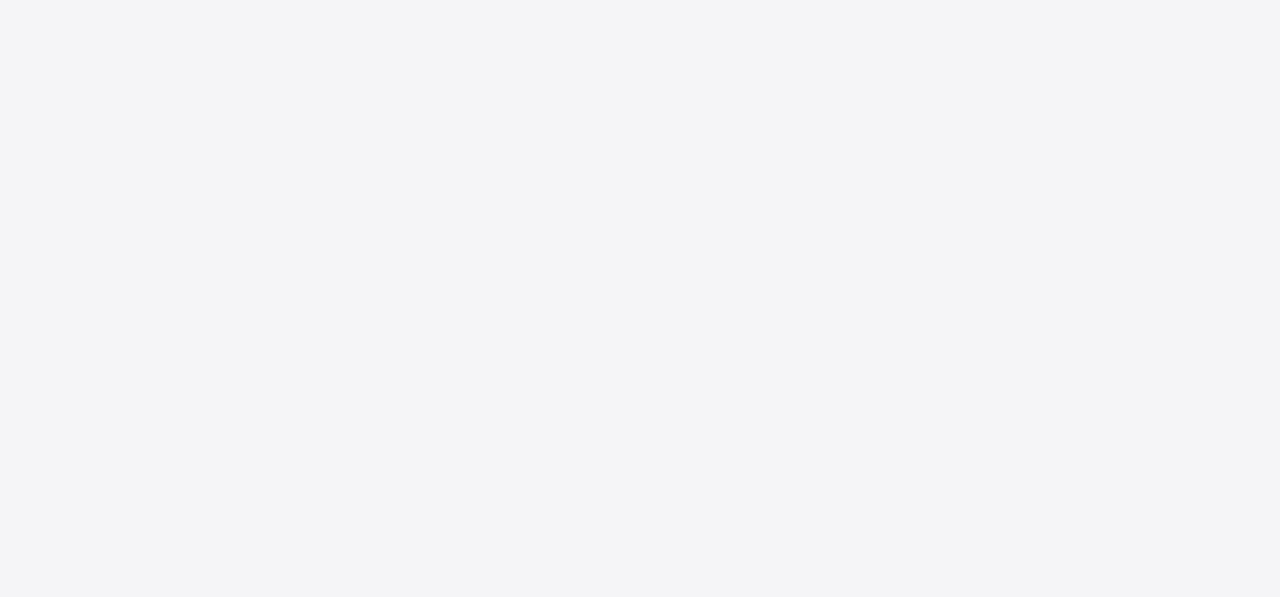 scroll, scrollTop: 0, scrollLeft: 0, axis: both 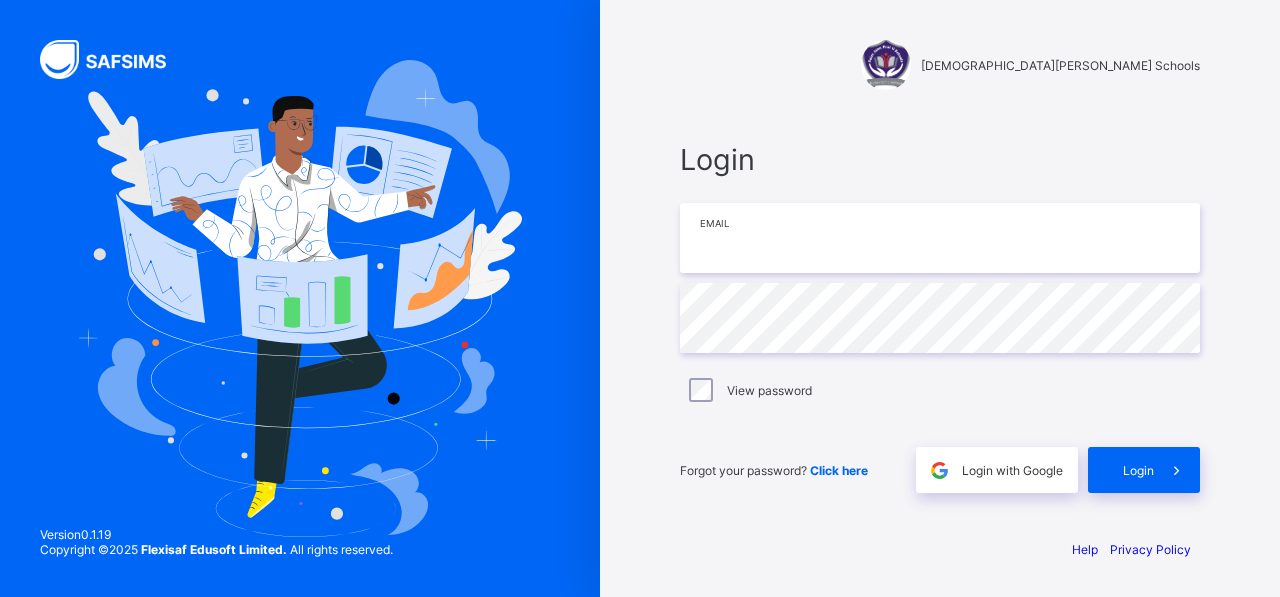 type on "**********" 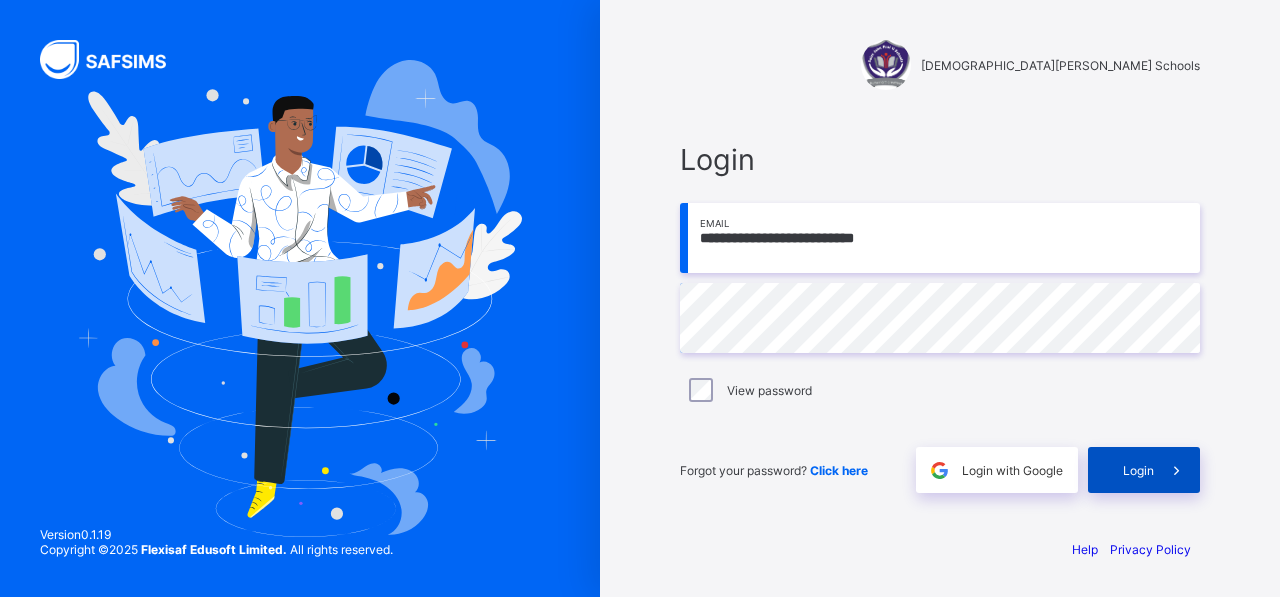 click on "Login" at bounding box center [1144, 470] 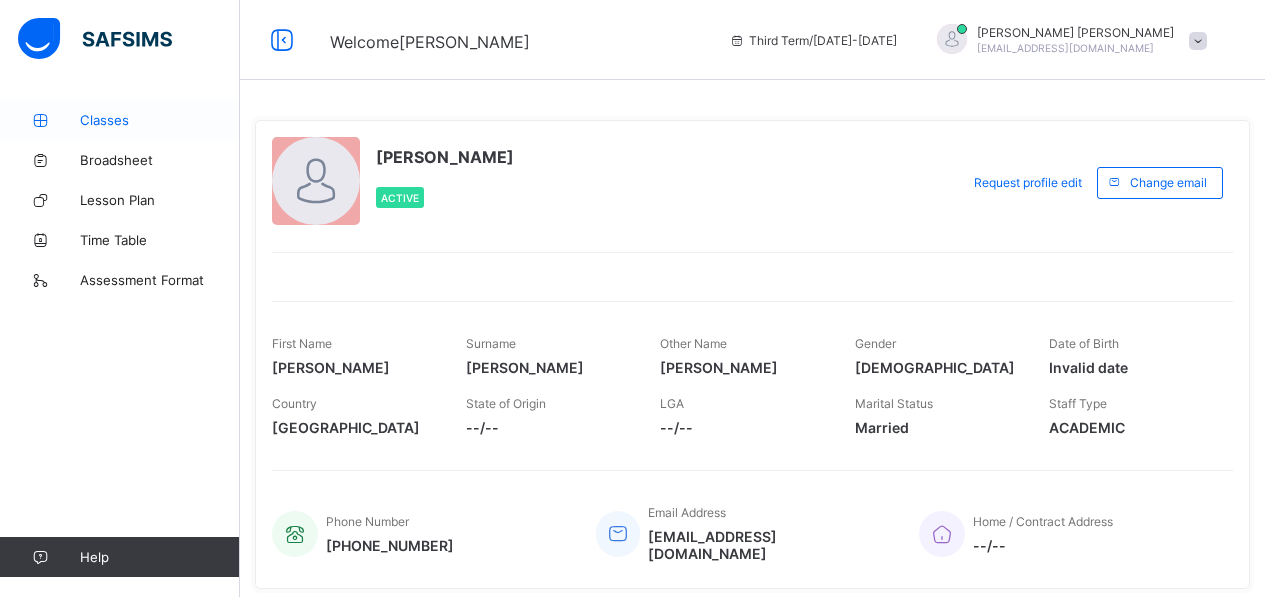 click on "Classes" at bounding box center [160, 120] 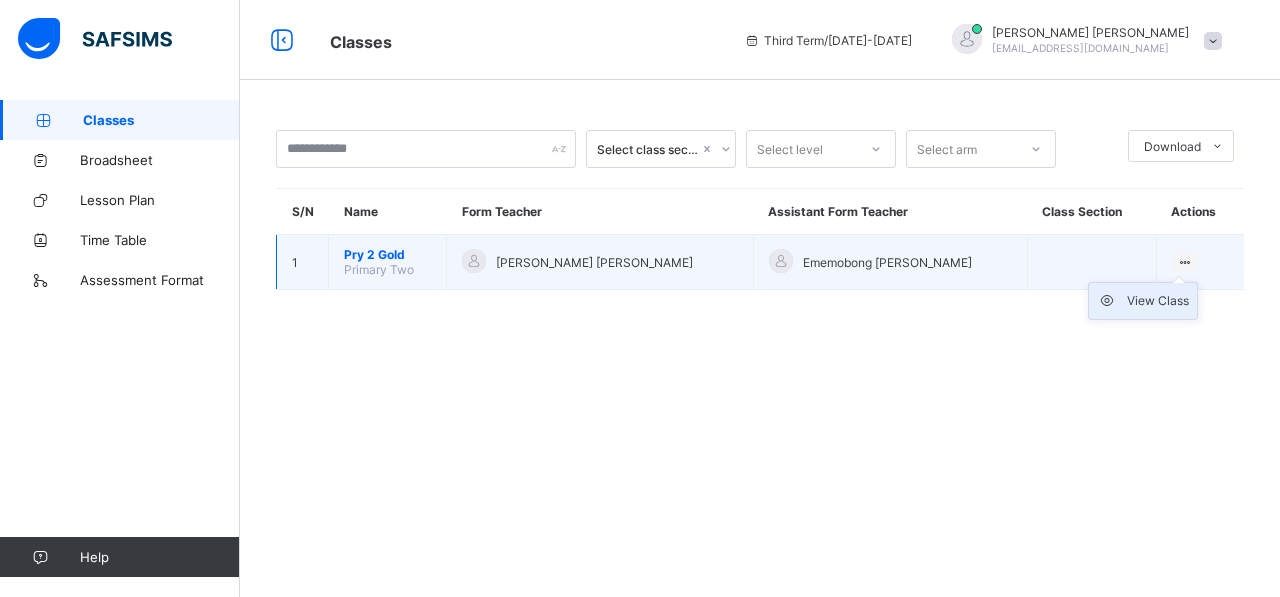 click on "View Class" at bounding box center (1158, 301) 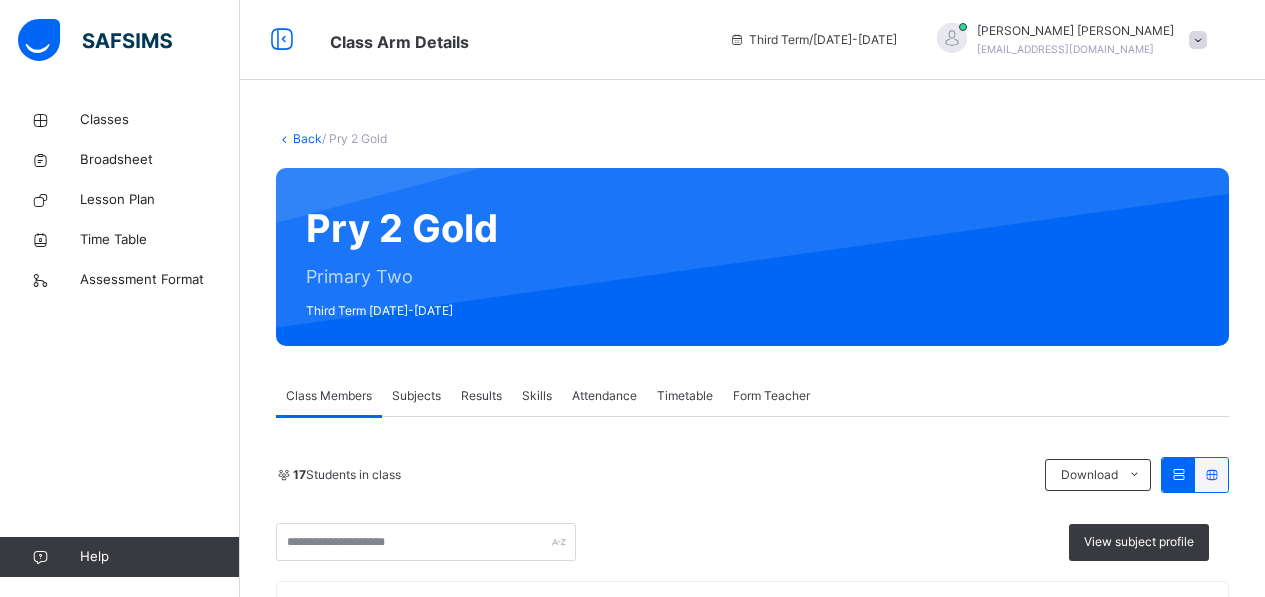 click on "Results" at bounding box center (481, 396) 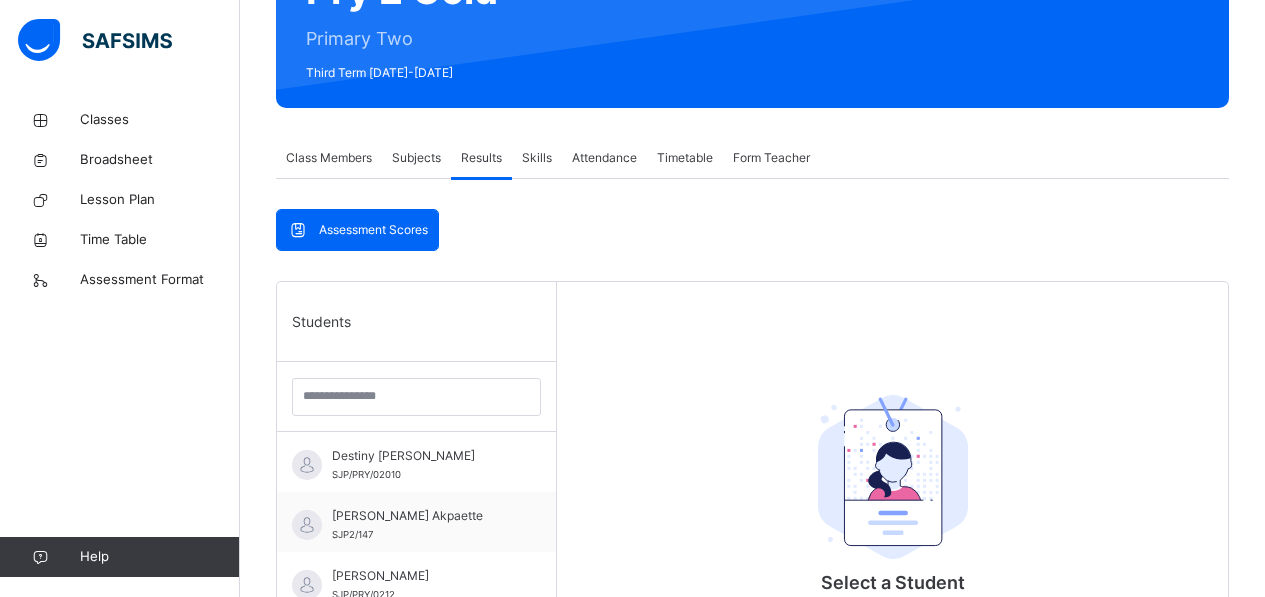 scroll, scrollTop: 360, scrollLeft: 0, axis: vertical 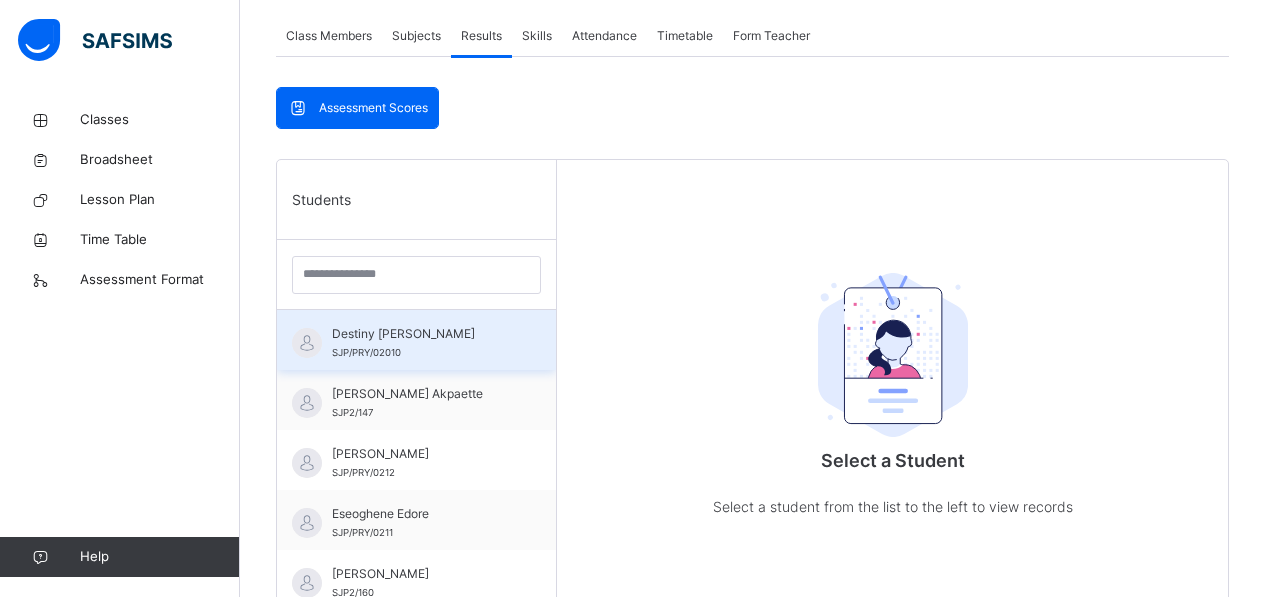 click on "Destiny [PERSON_NAME]" at bounding box center (421, 334) 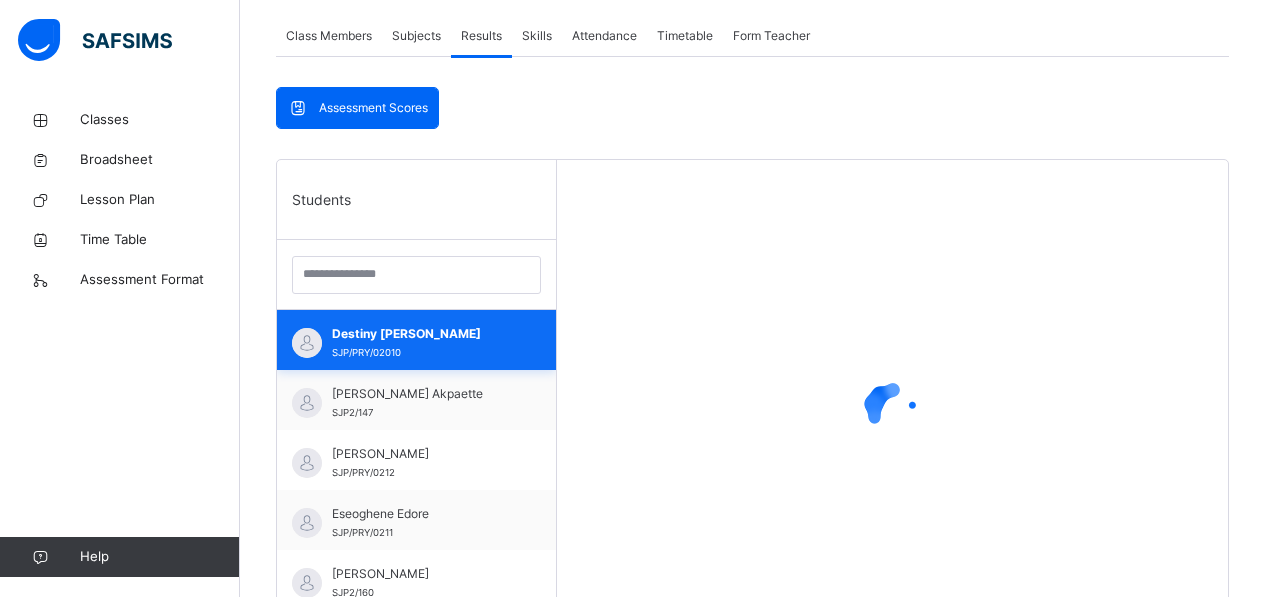 click on "Destiny [PERSON_NAME]" at bounding box center [421, 334] 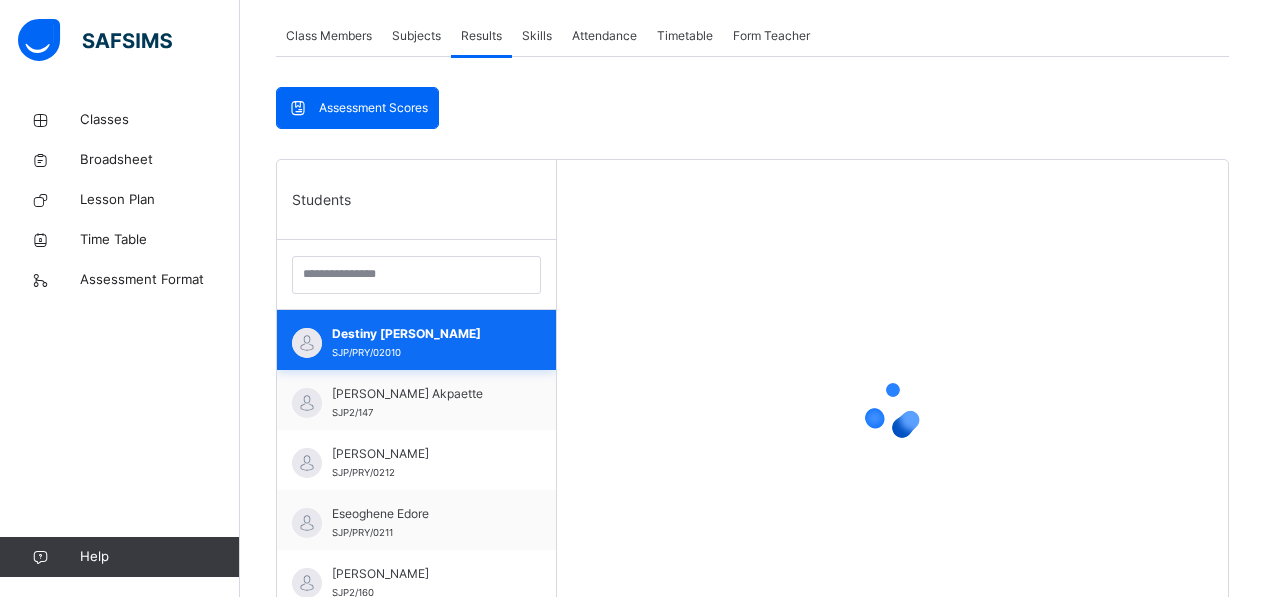 click on "Destiny [PERSON_NAME]" at bounding box center [421, 334] 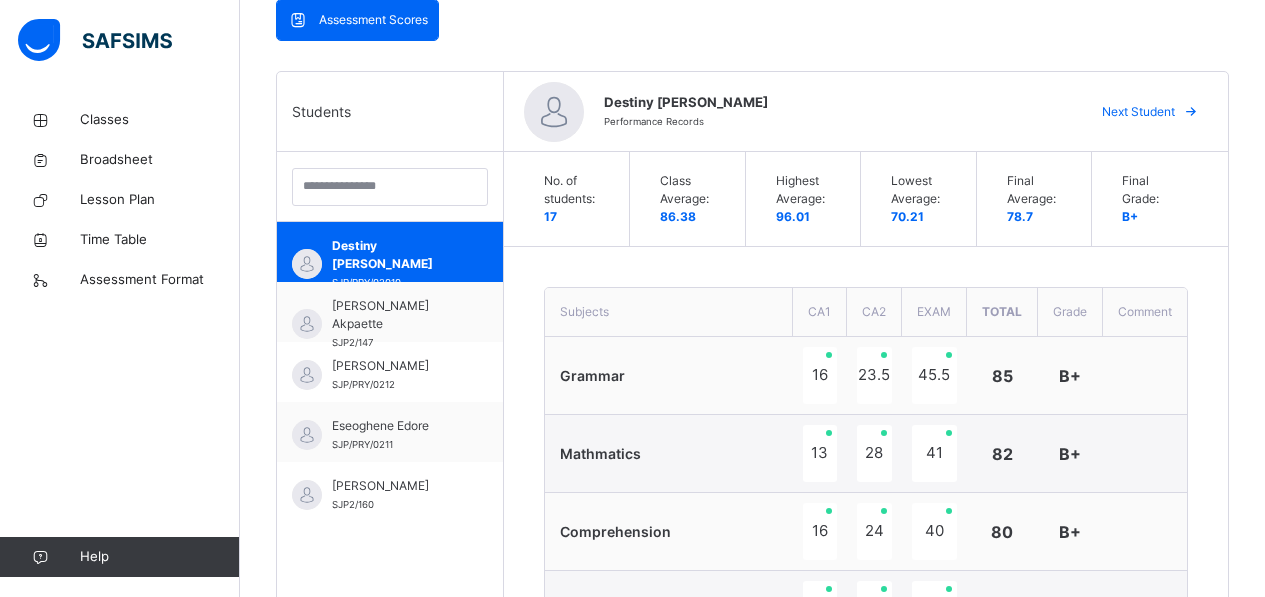 scroll, scrollTop: 430, scrollLeft: 0, axis: vertical 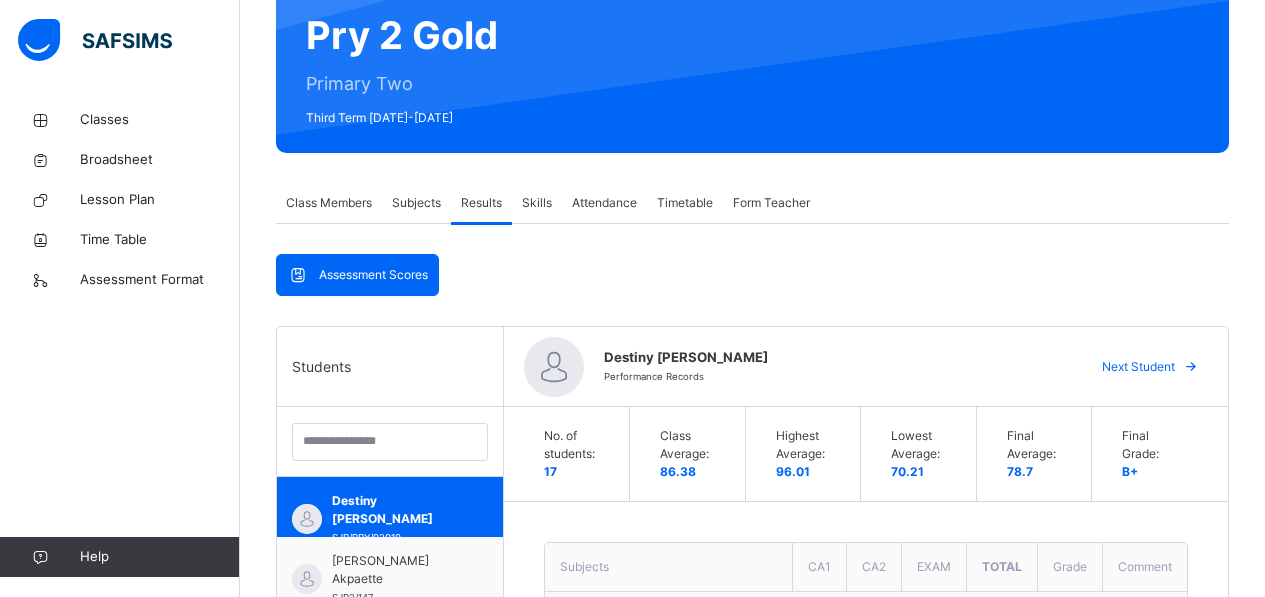 click on "Subjects" at bounding box center (416, 203) 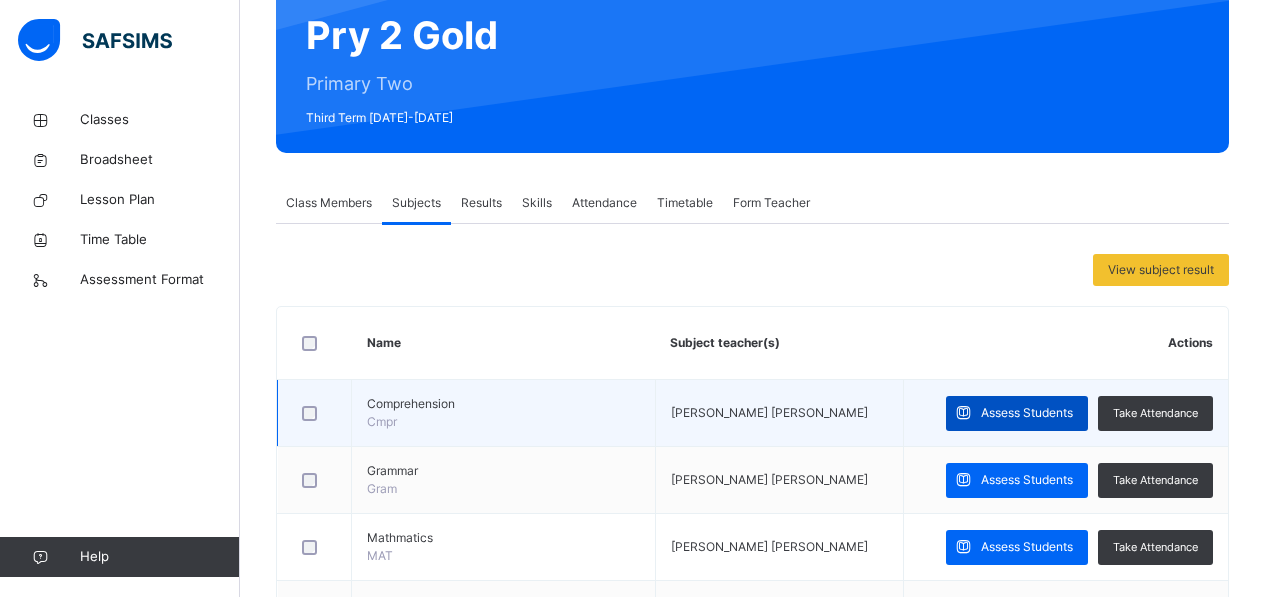 click on "Assess Students" at bounding box center [1027, 413] 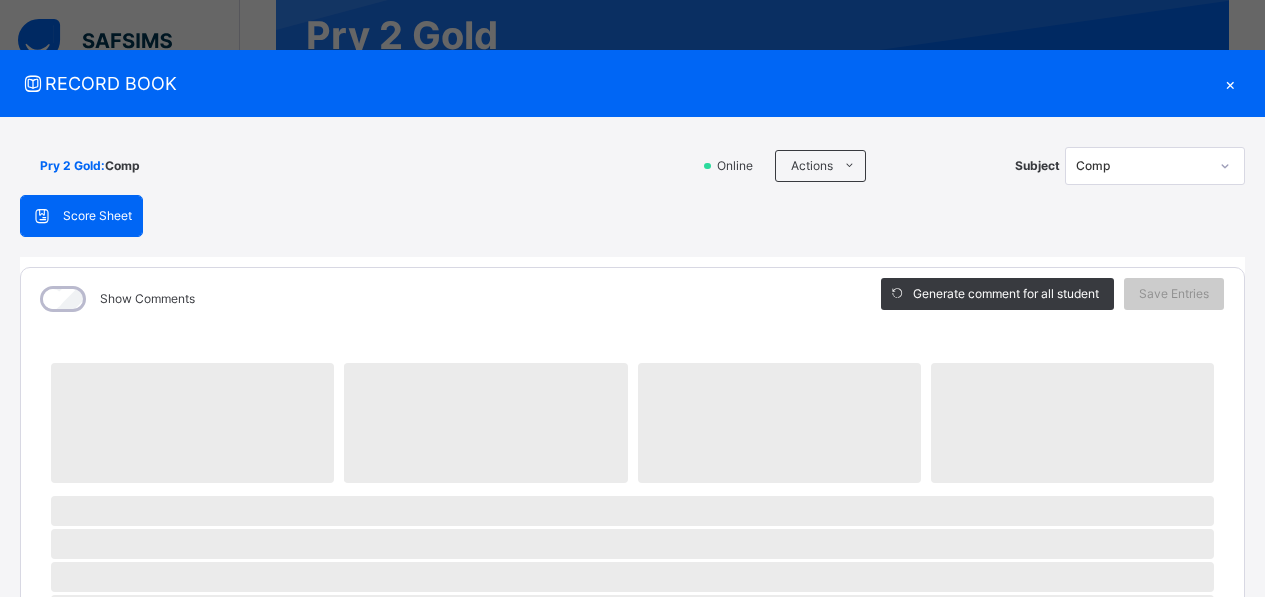 click 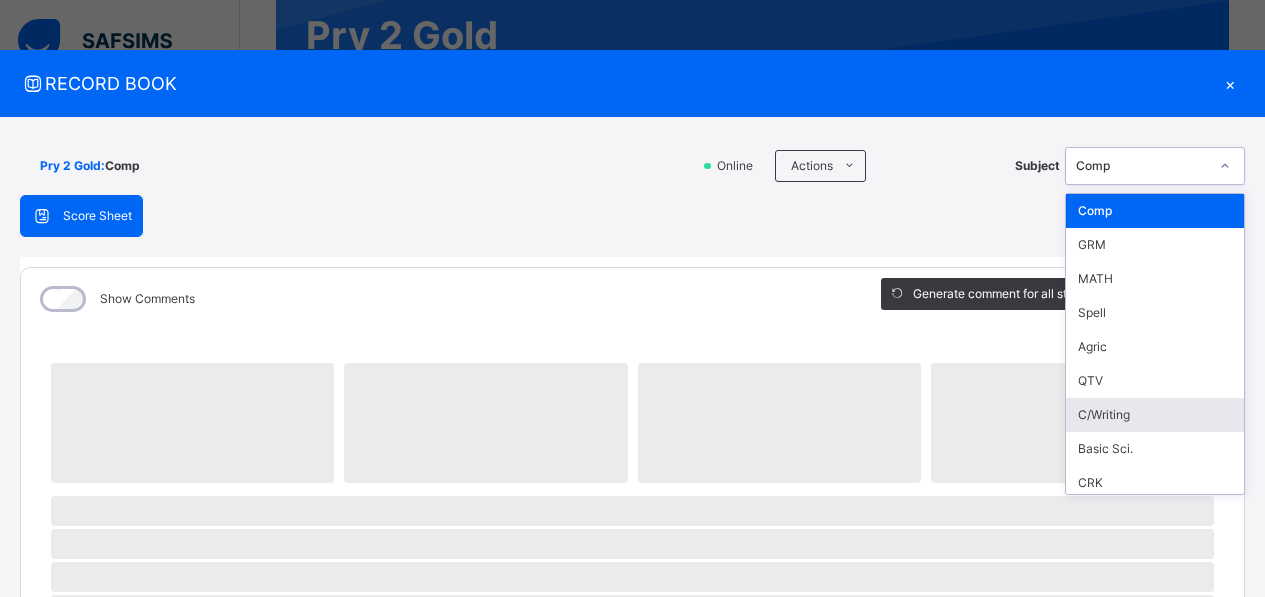 scroll, scrollTop: 107, scrollLeft: 0, axis: vertical 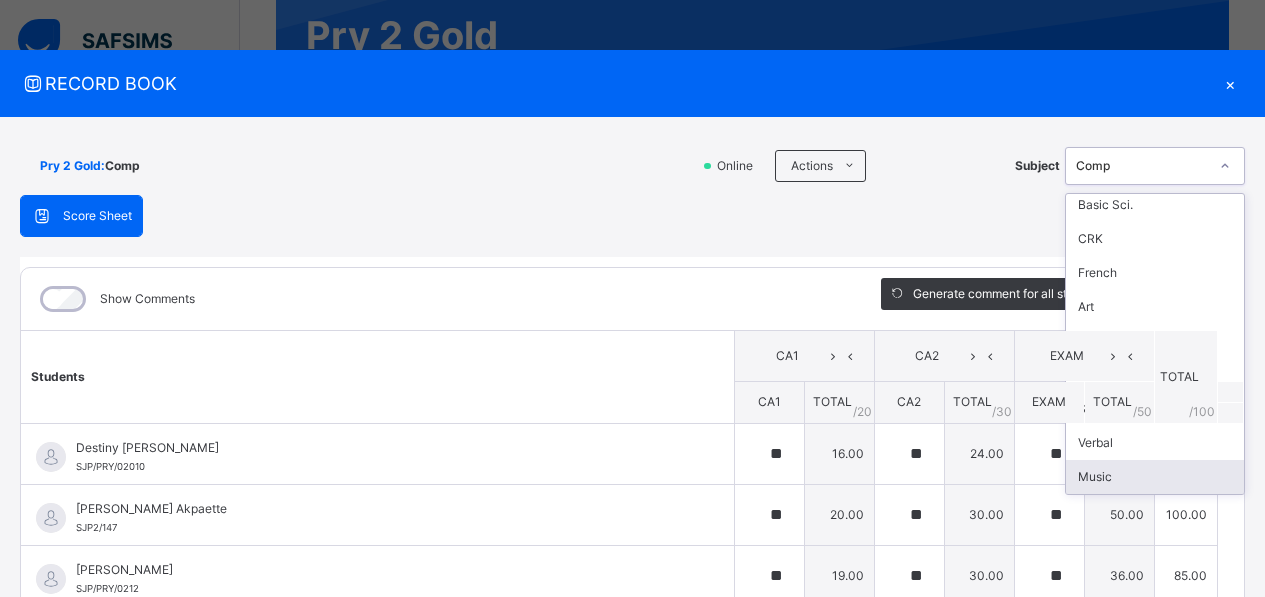 click on "Music" at bounding box center (1155, 477) 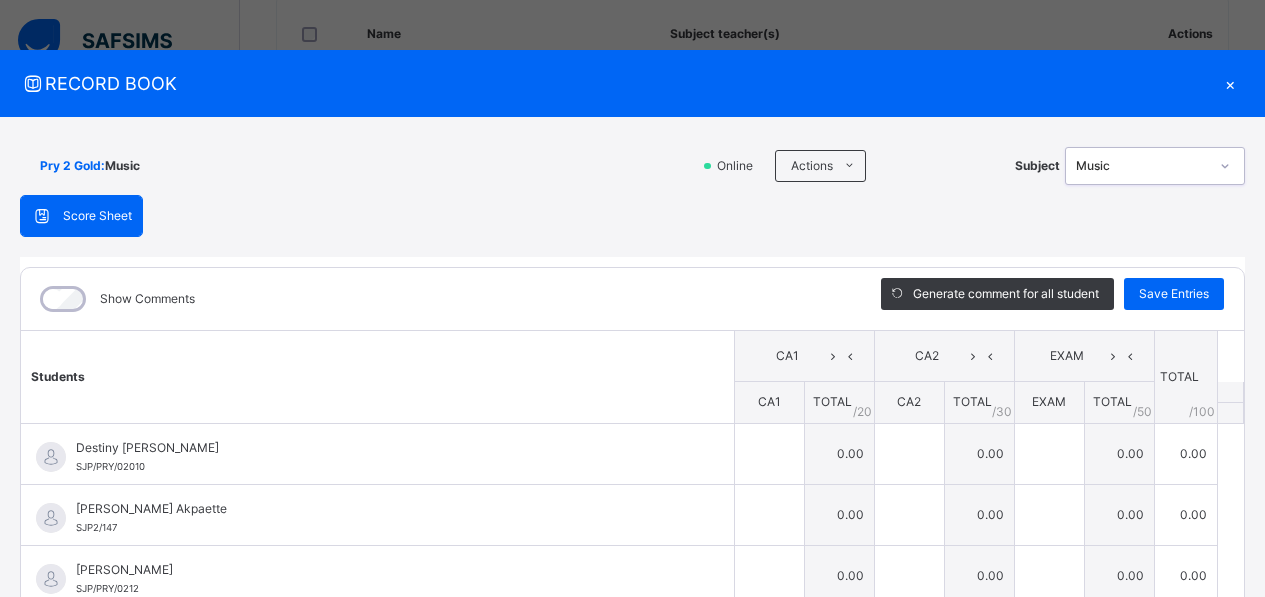scroll, scrollTop: 520, scrollLeft: 0, axis: vertical 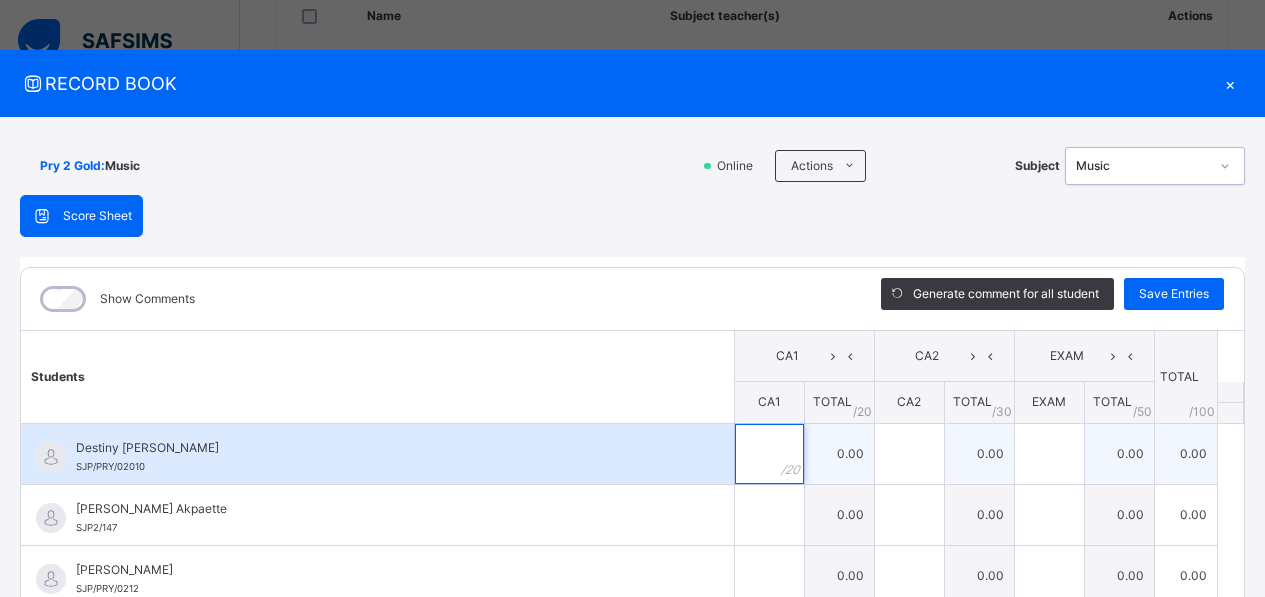 click at bounding box center (769, 454) 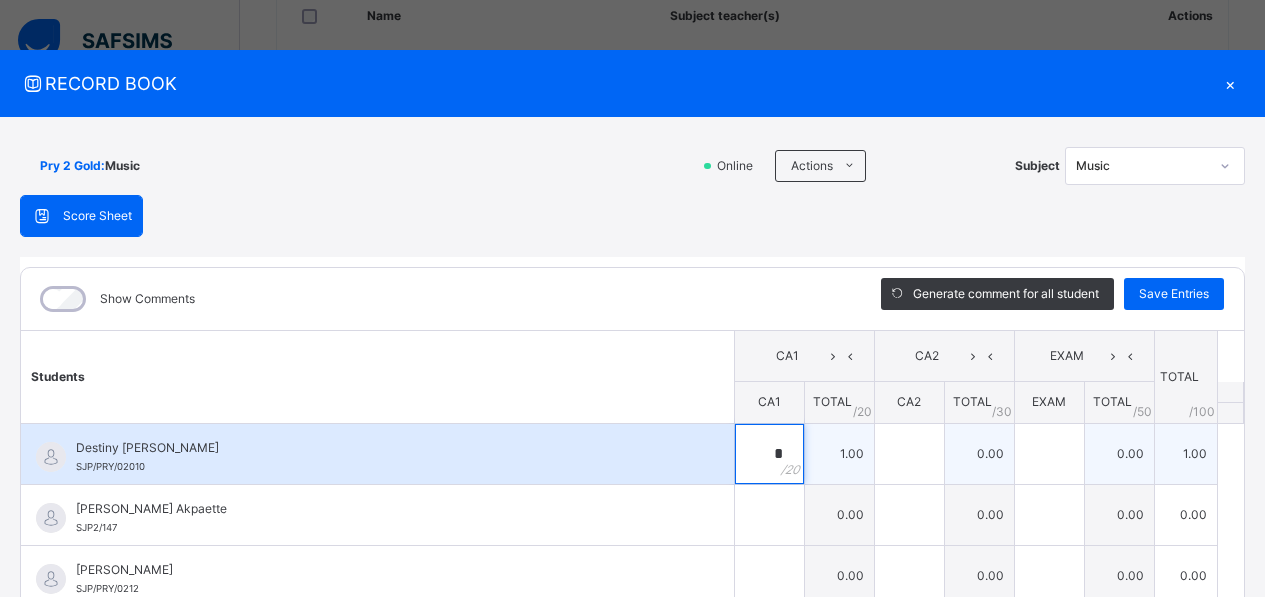 type on "**" 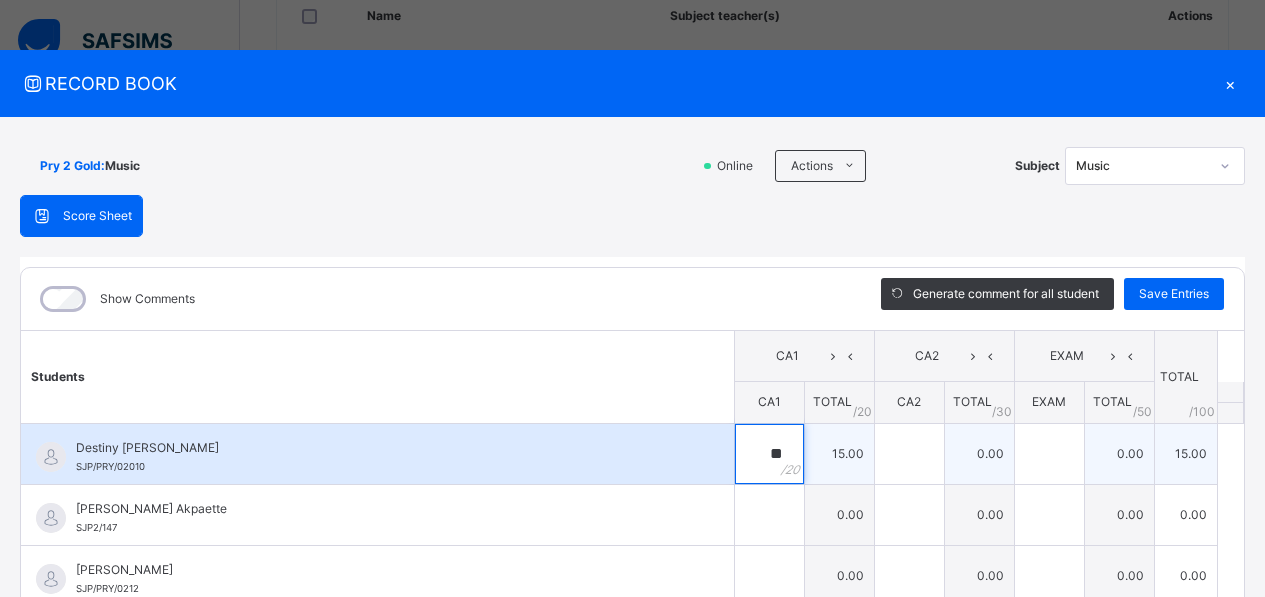 type on "**" 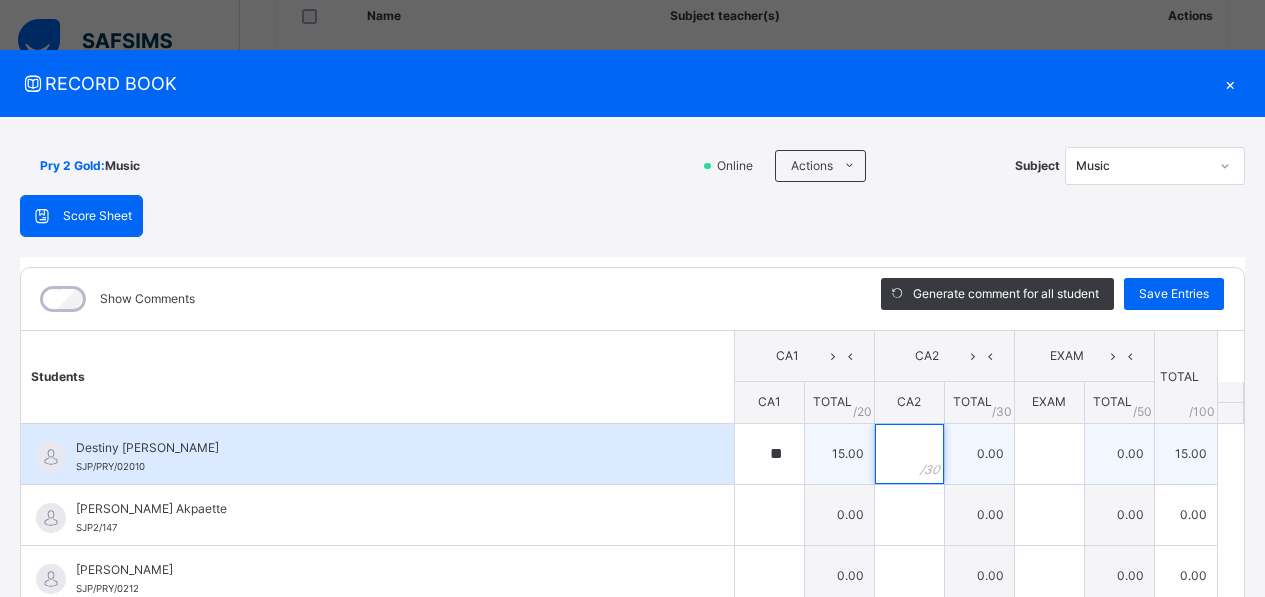 click at bounding box center (909, 454) 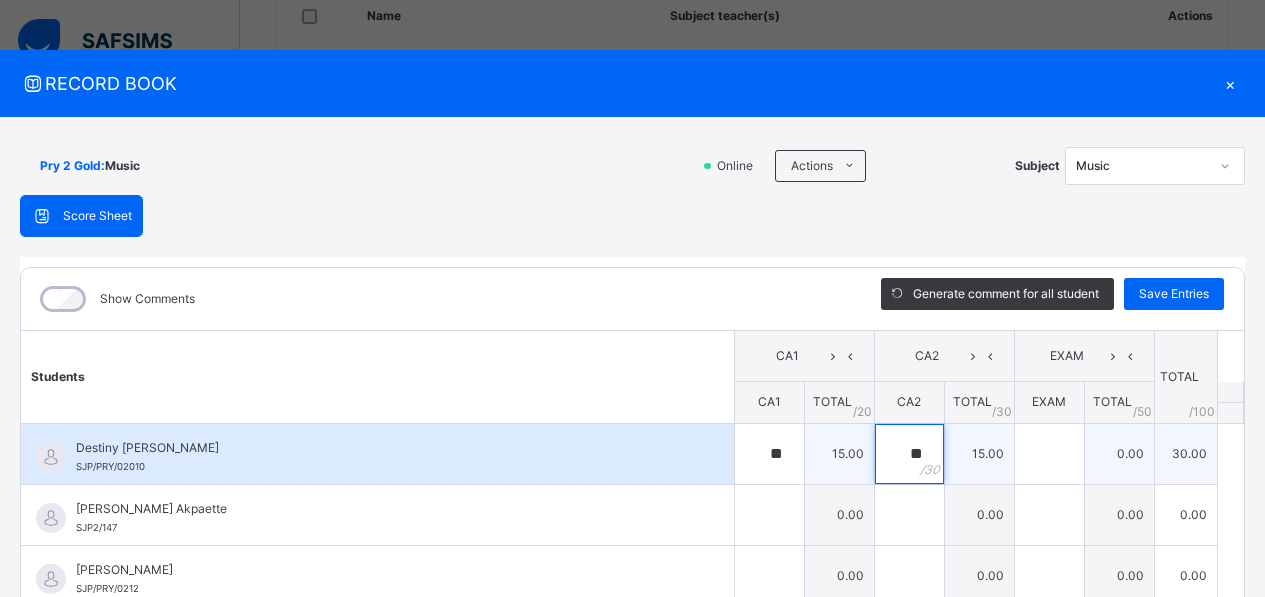 type on "**" 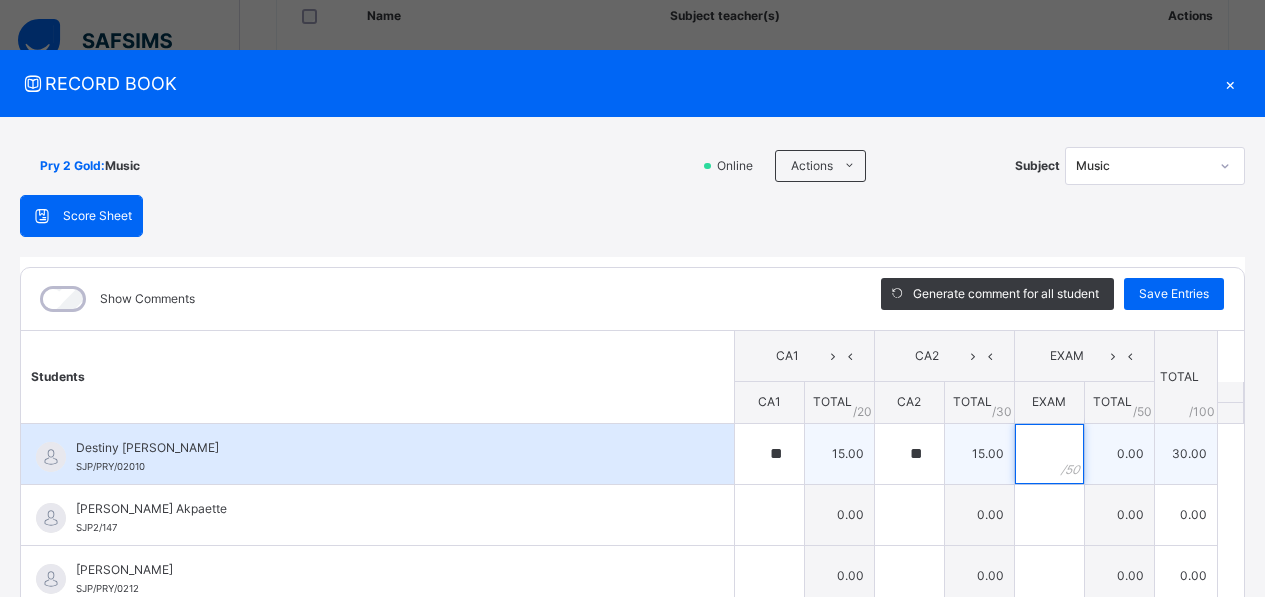 click at bounding box center [1049, 454] 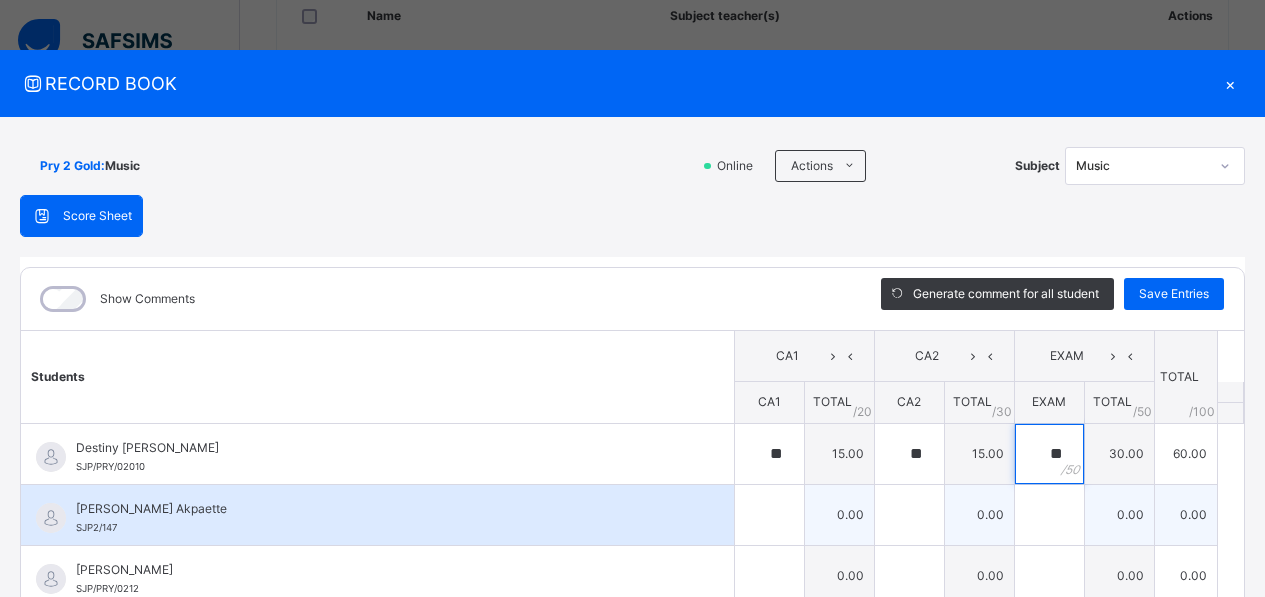 type on "**" 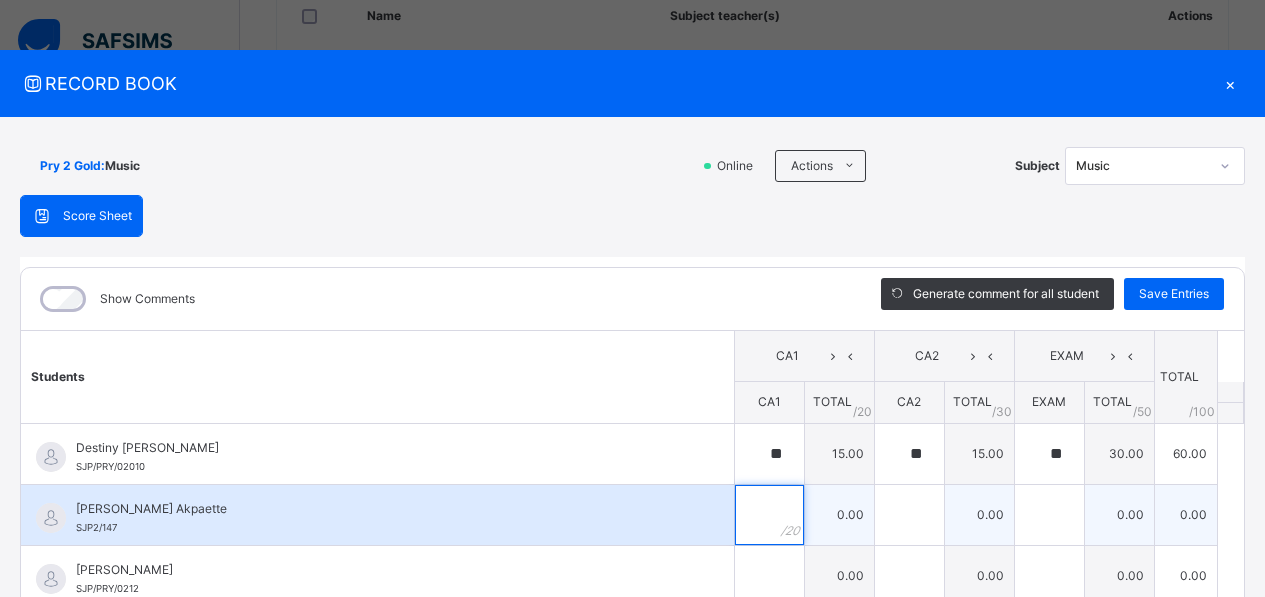 click at bounding box center [769, 515] 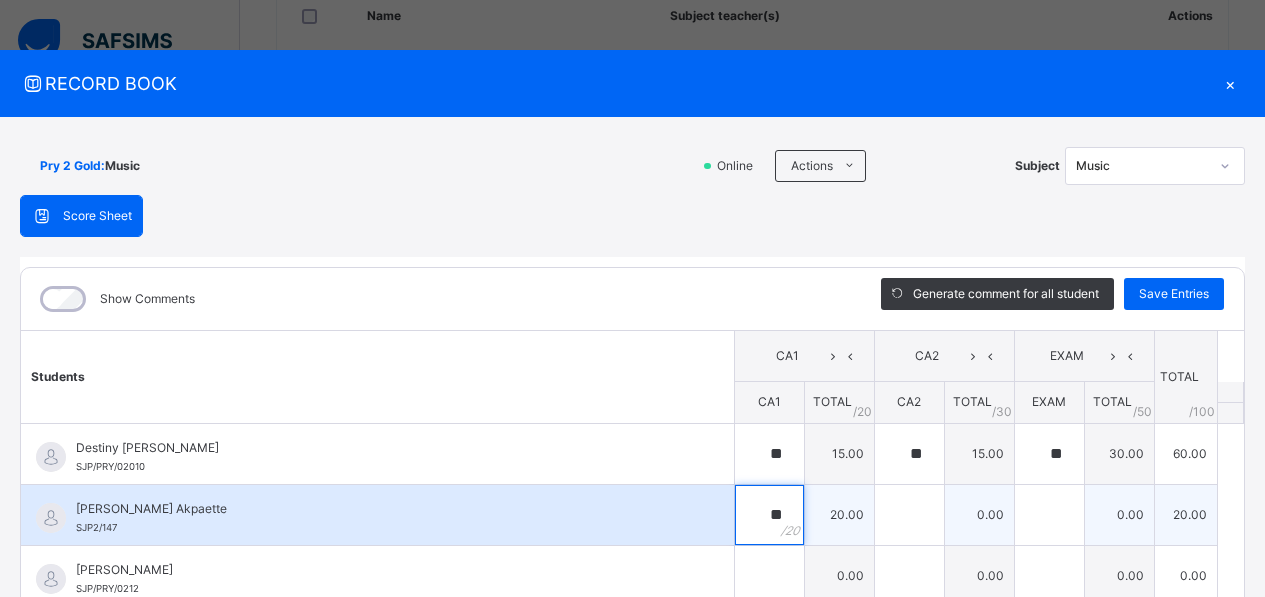 type on "**" 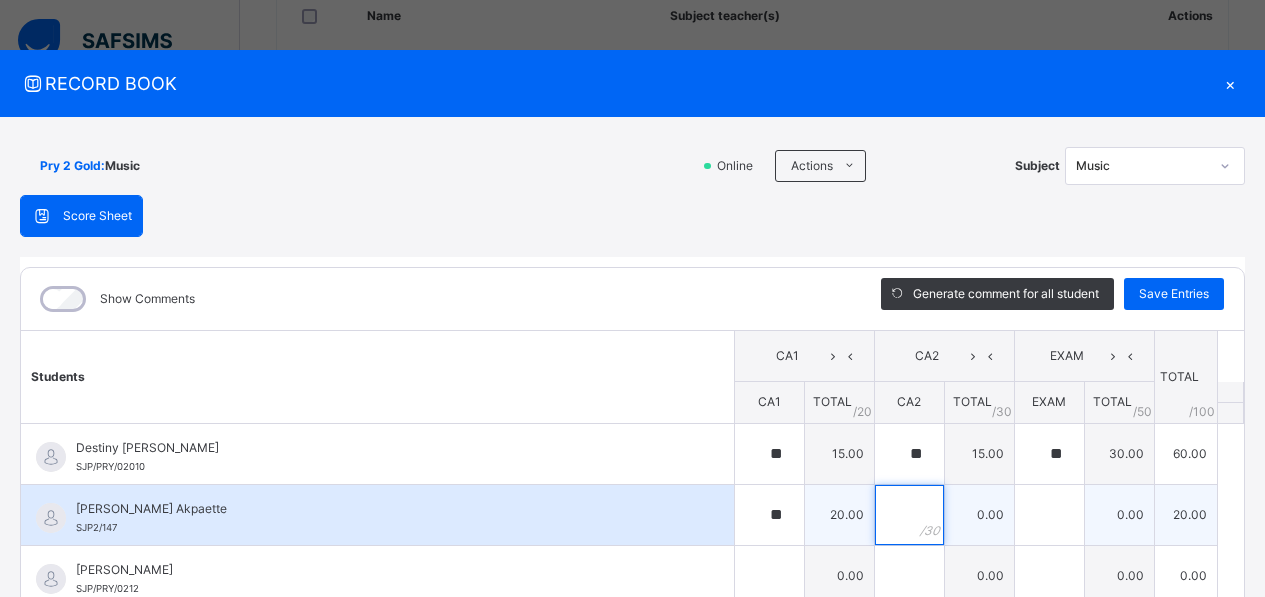 click at bounding box center [909, 515] 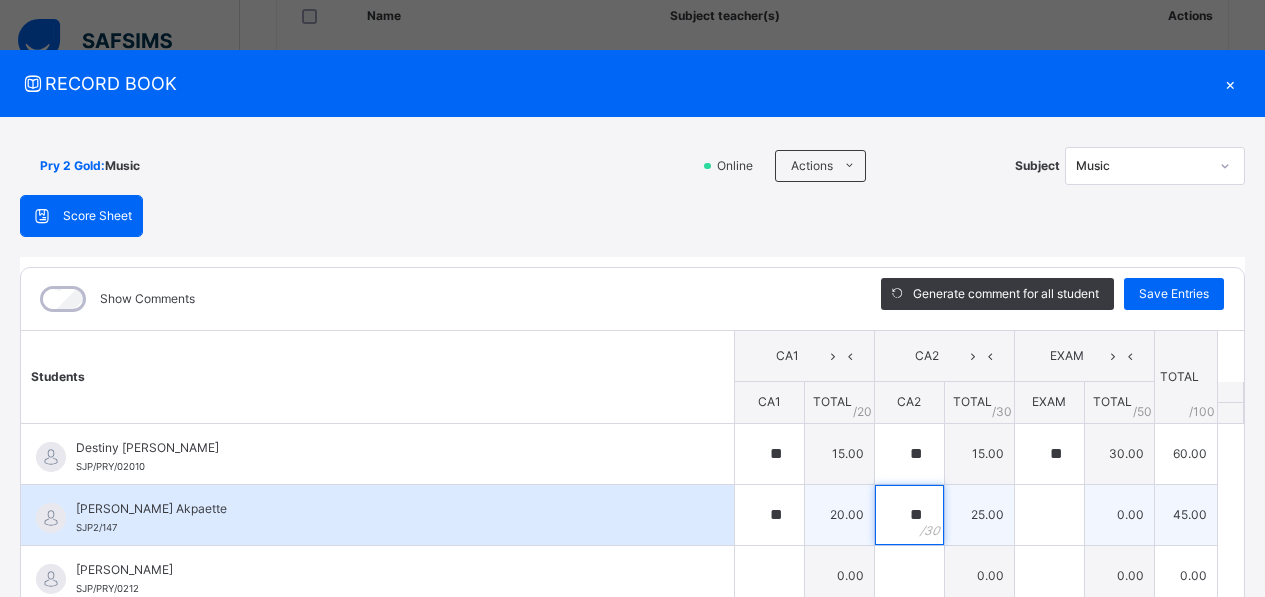 type on "**" 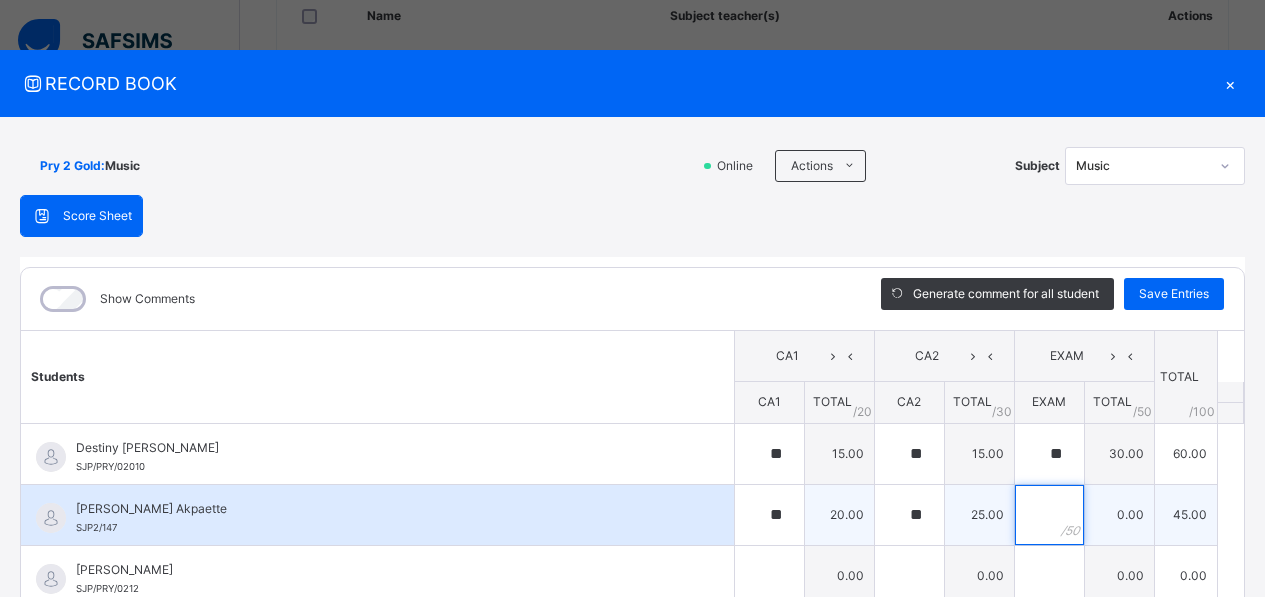 click at bounding box center [1049, 515] 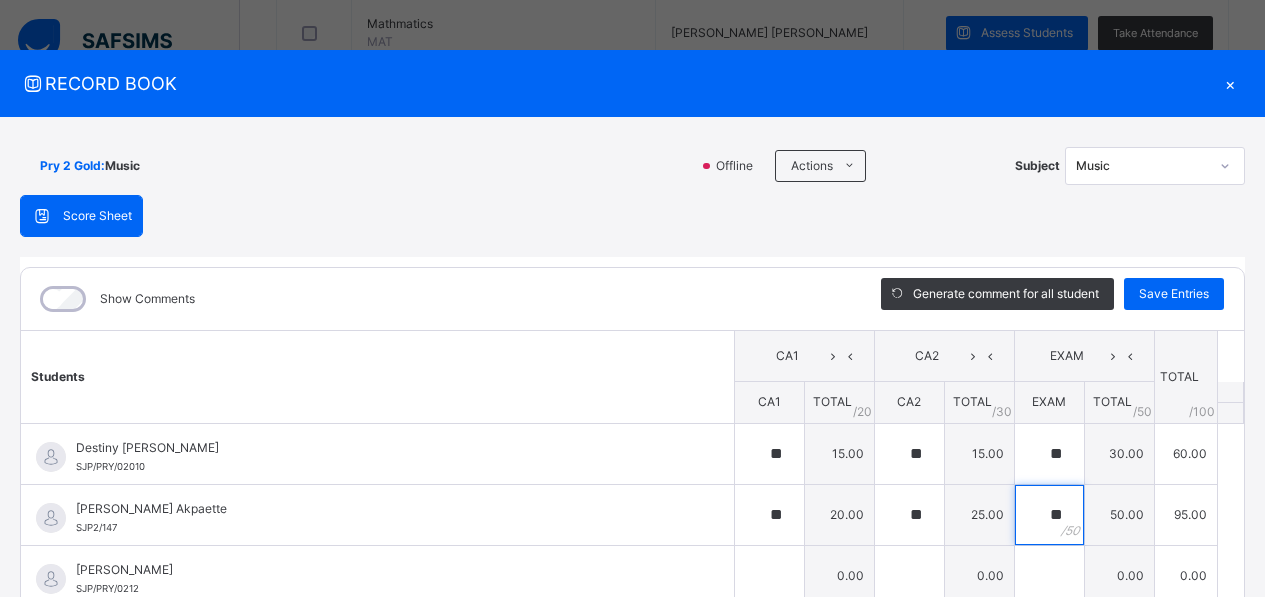 scroll, scrollTop: 815, scrollLeft: 0, axis: vertical 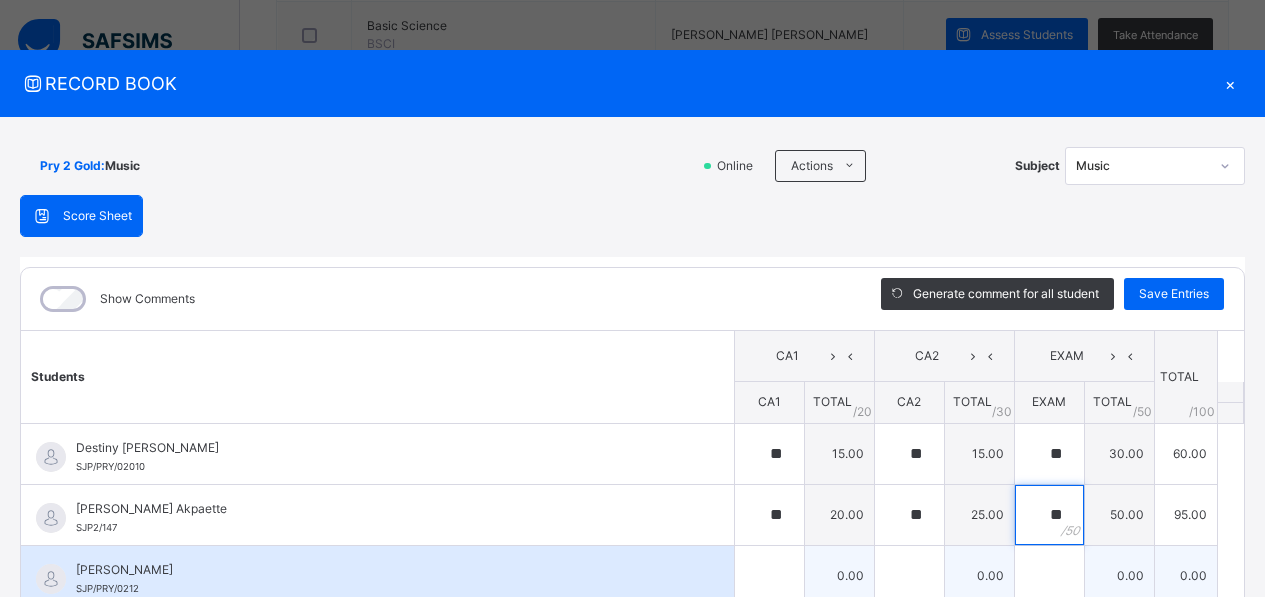 type on "**" 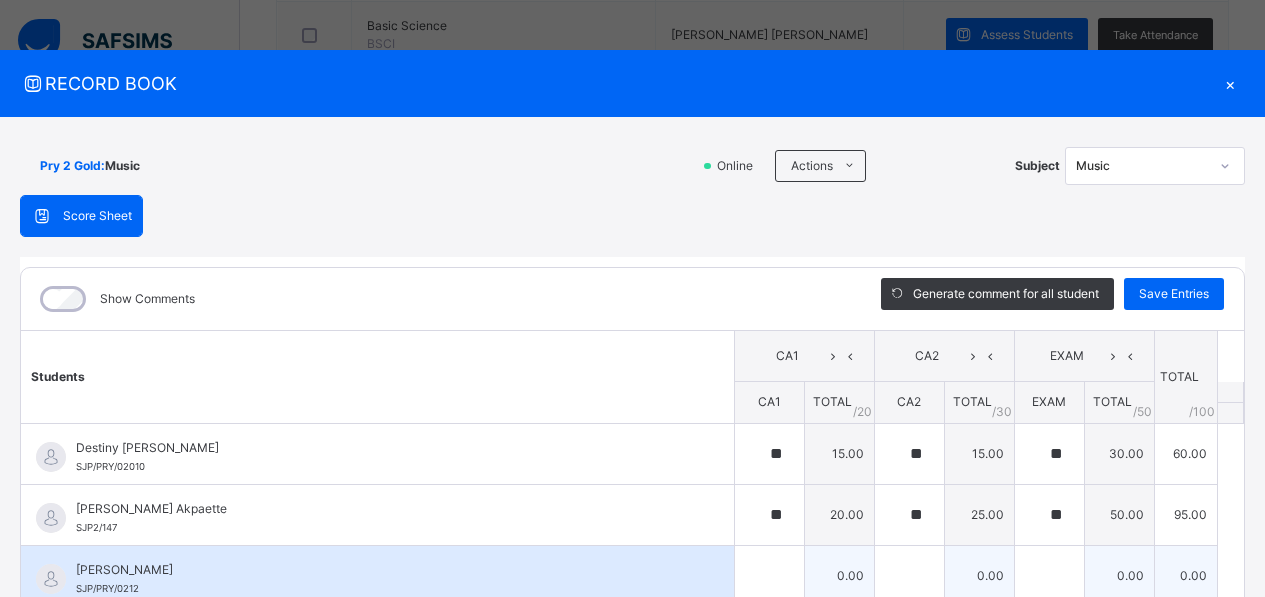 click on "[PERSON_NAME]" at bounding box center [382, 570] 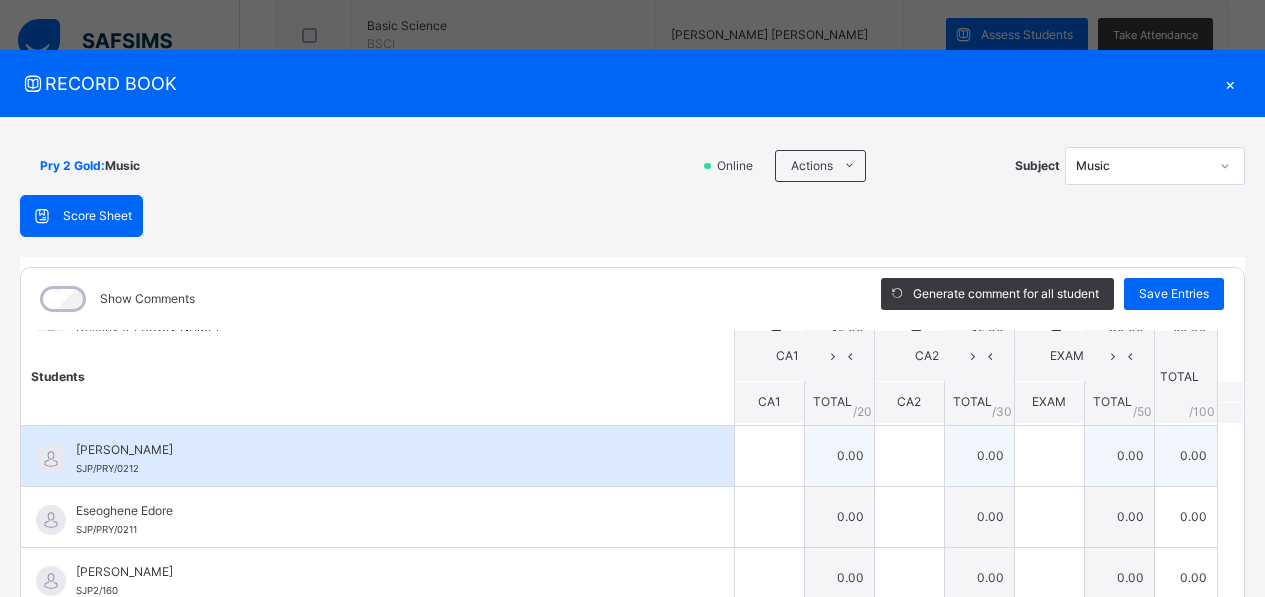 scroll, scrollTop: 0, scrollLeft: 0, axis: both 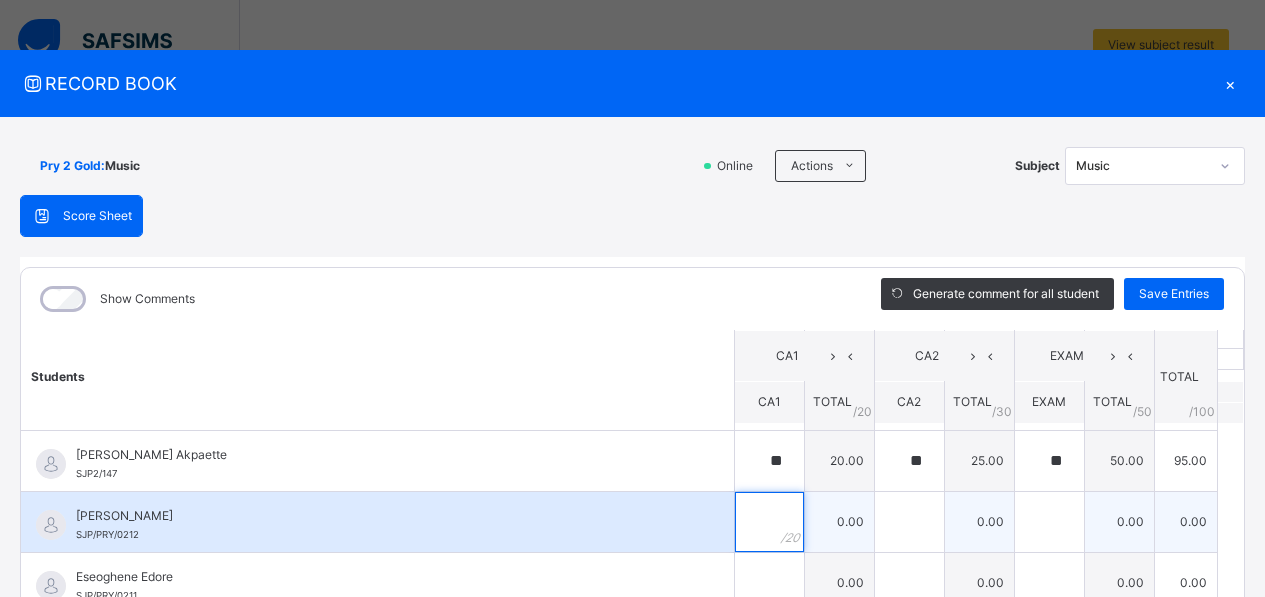 click at bounding box center [769, 522] 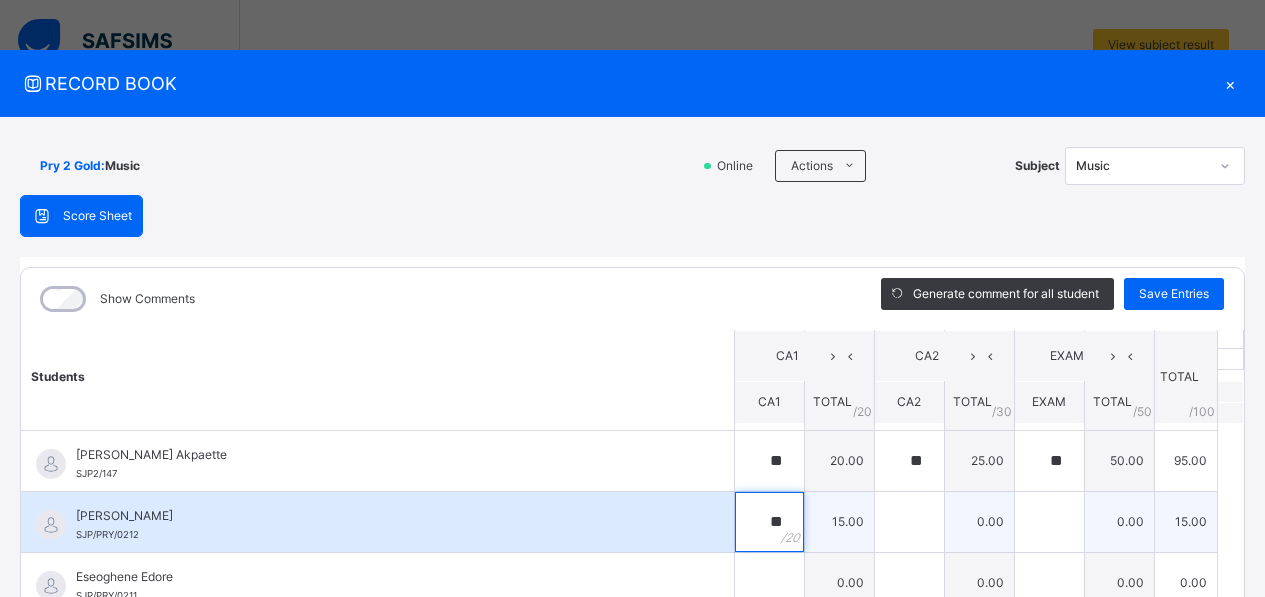 type on "**" 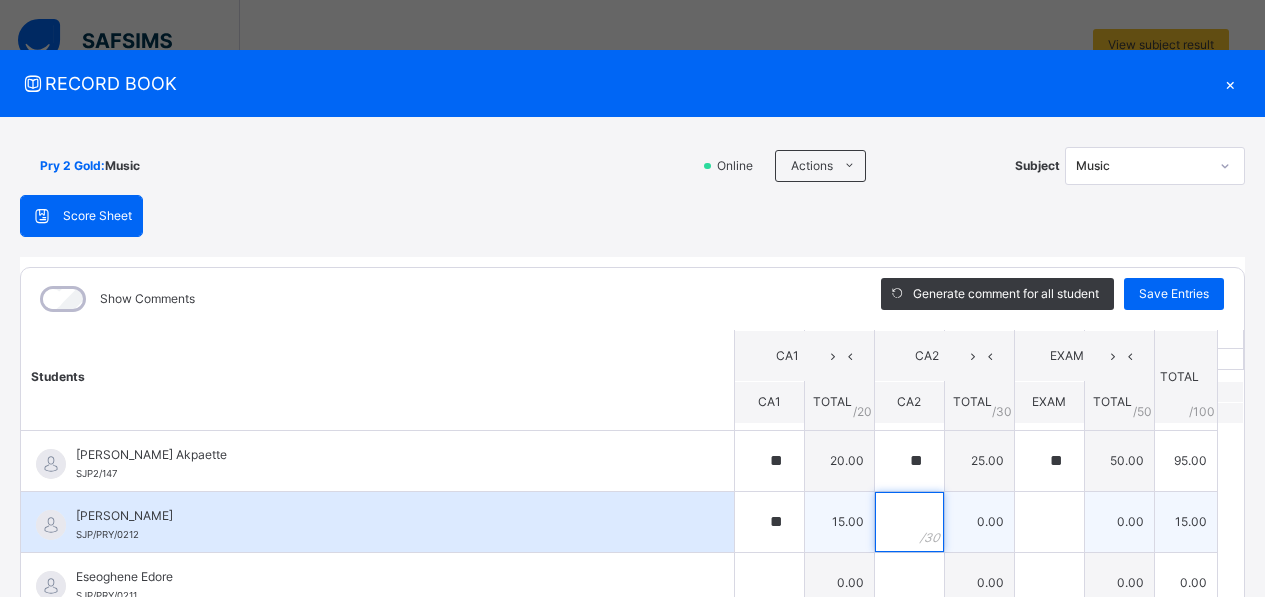 click at bounding box center [909, 522] 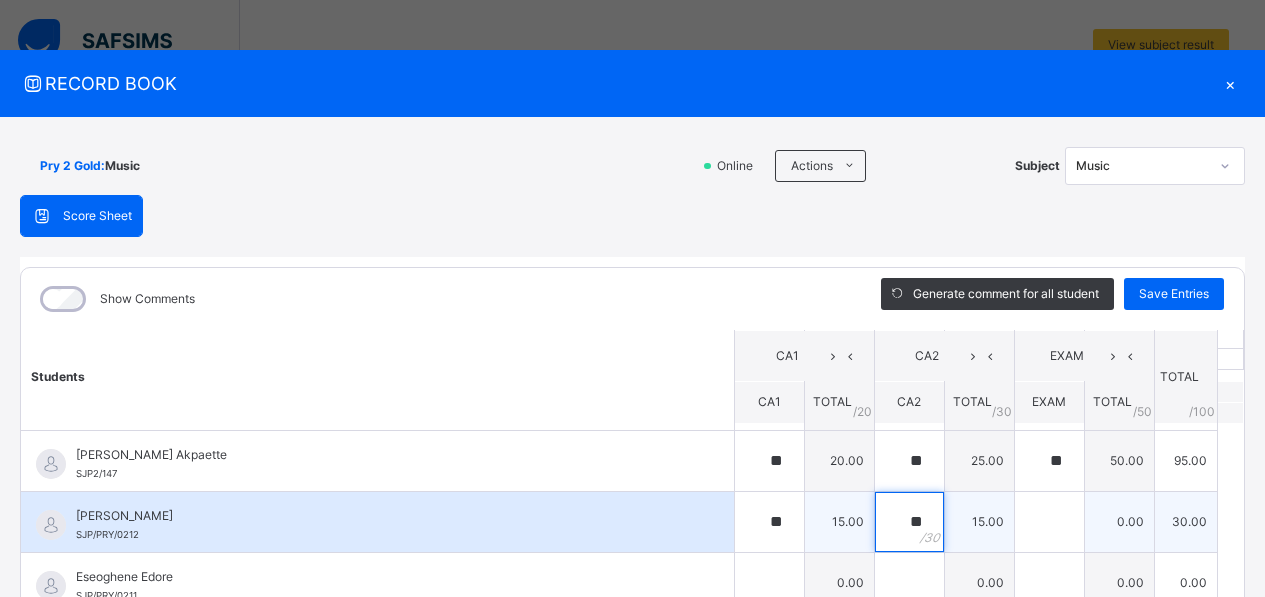 type on "**" 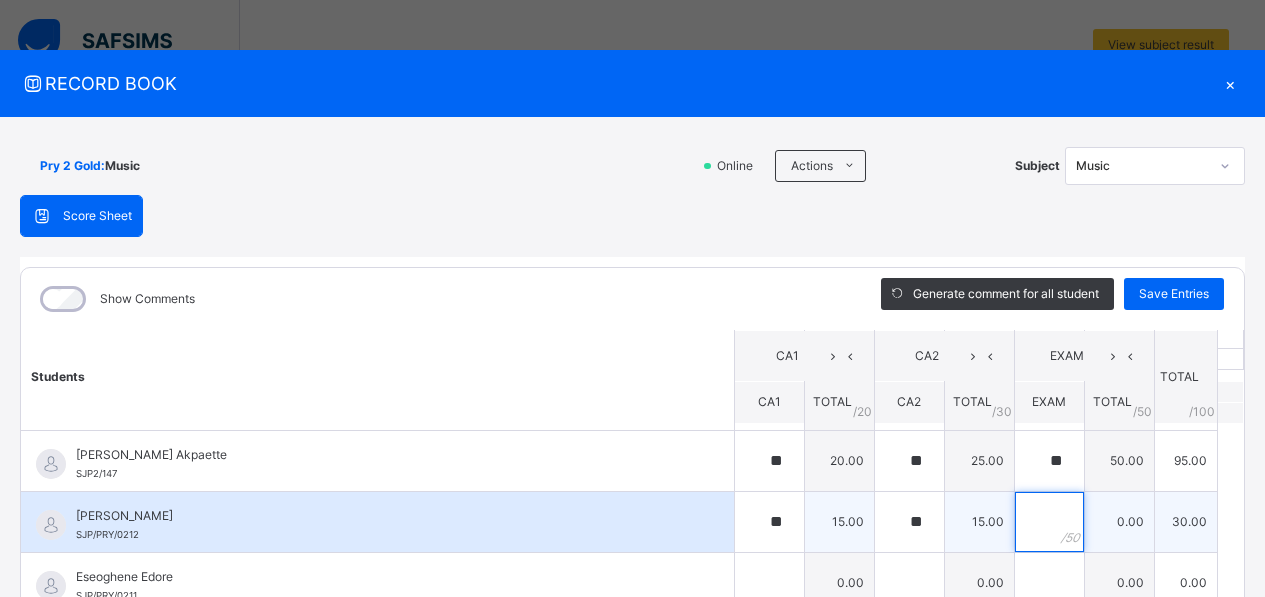 click at bounding box center (1049, 522) 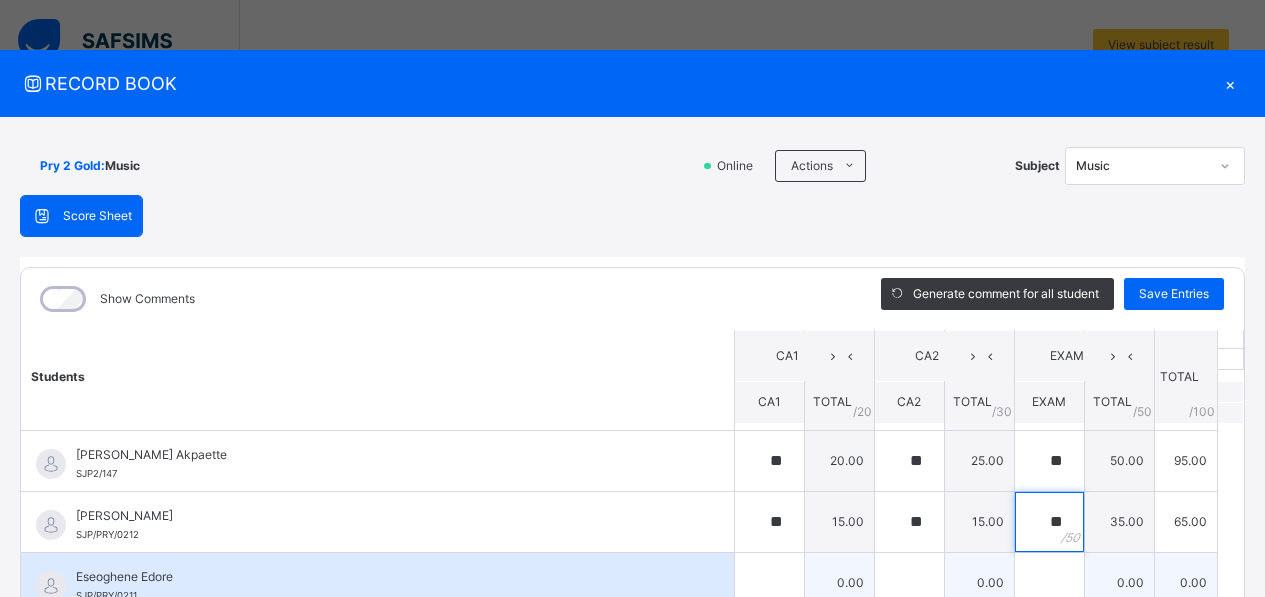 type on "**" 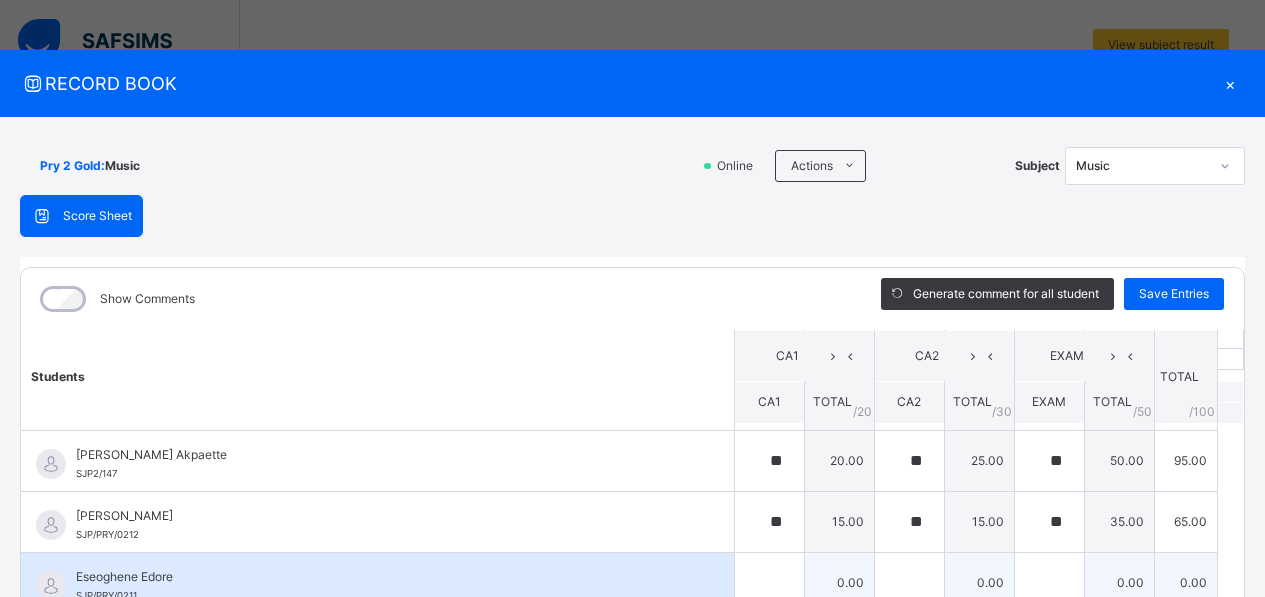click on "Eseoghene   Edore" at bounding box center (382, 577) 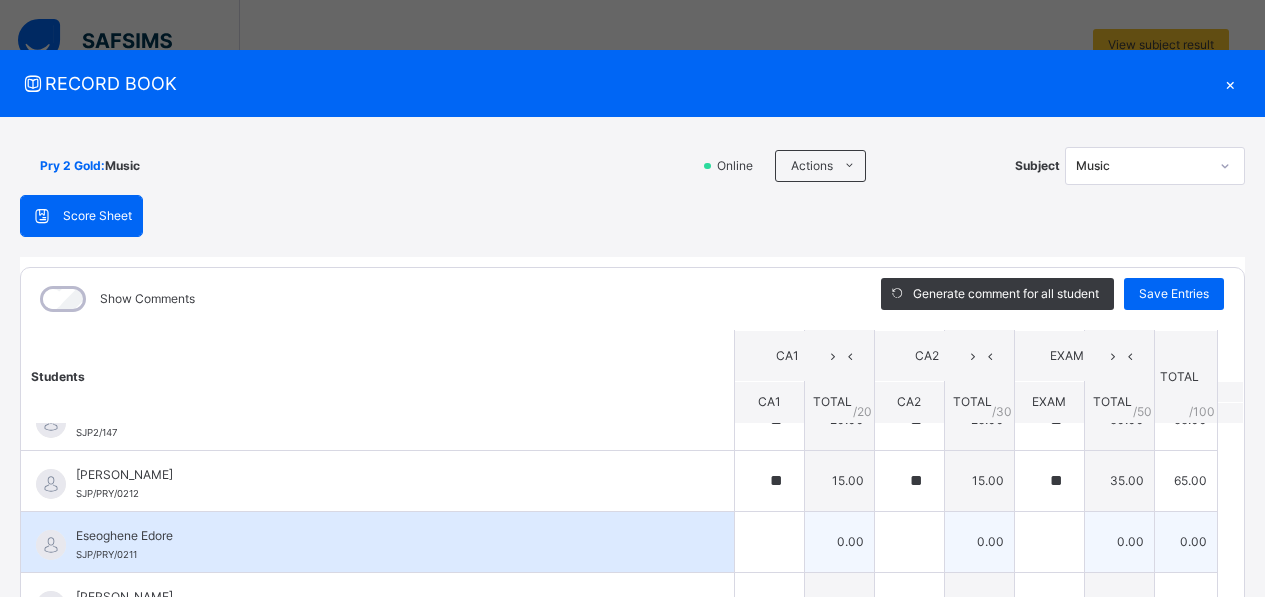 scroll, scrollTop: 94, scrollLeft: 0, axis: vertical 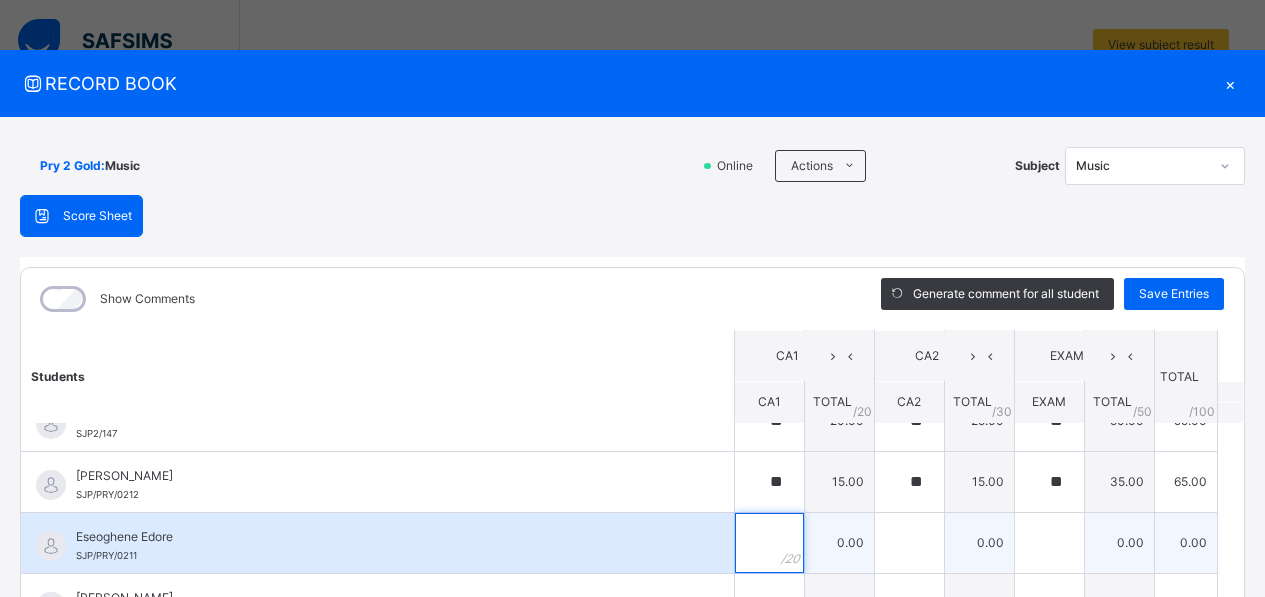 click at bounding box center [769, 543] 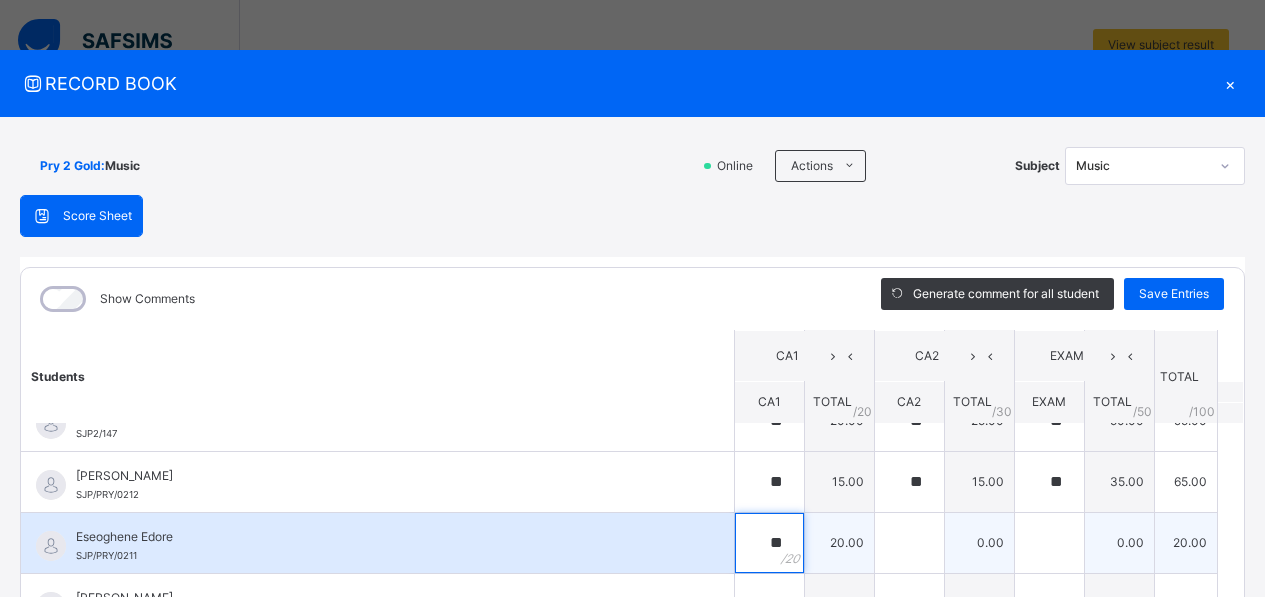 type on "**" 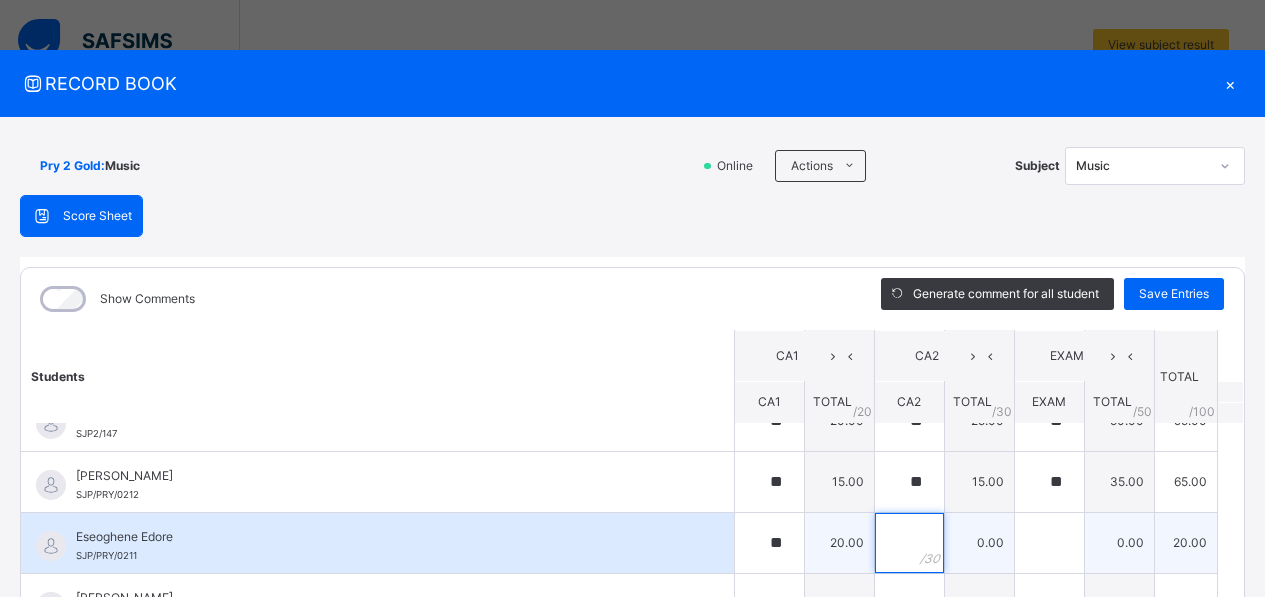 click at bounding box center (909, 543) 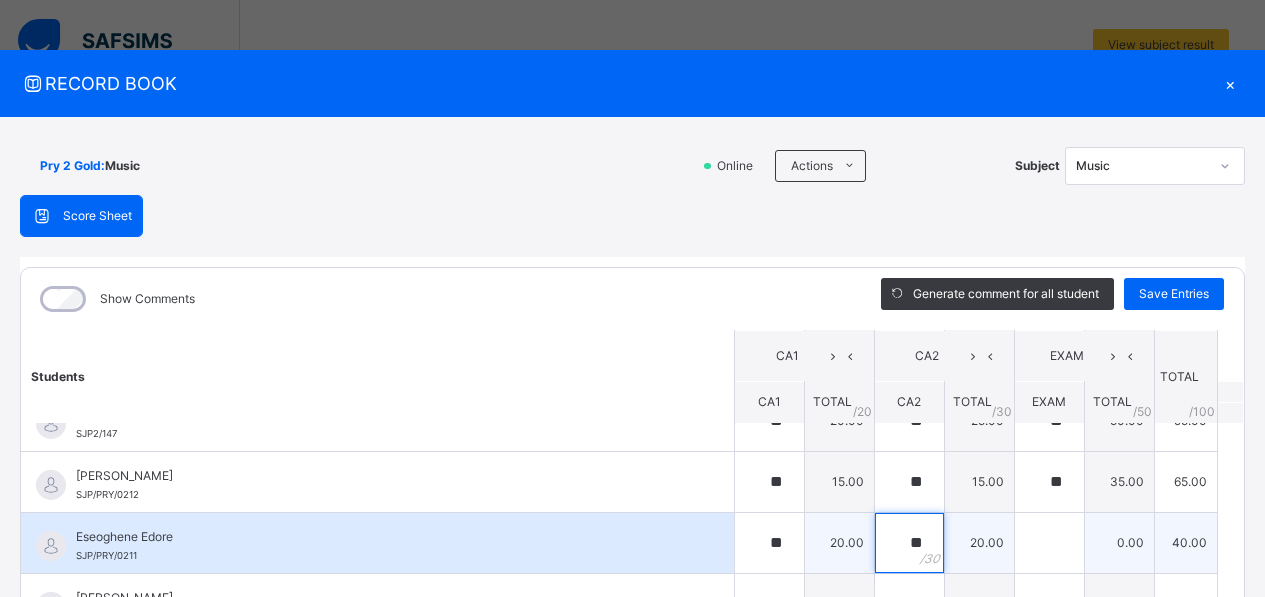 type on "**" 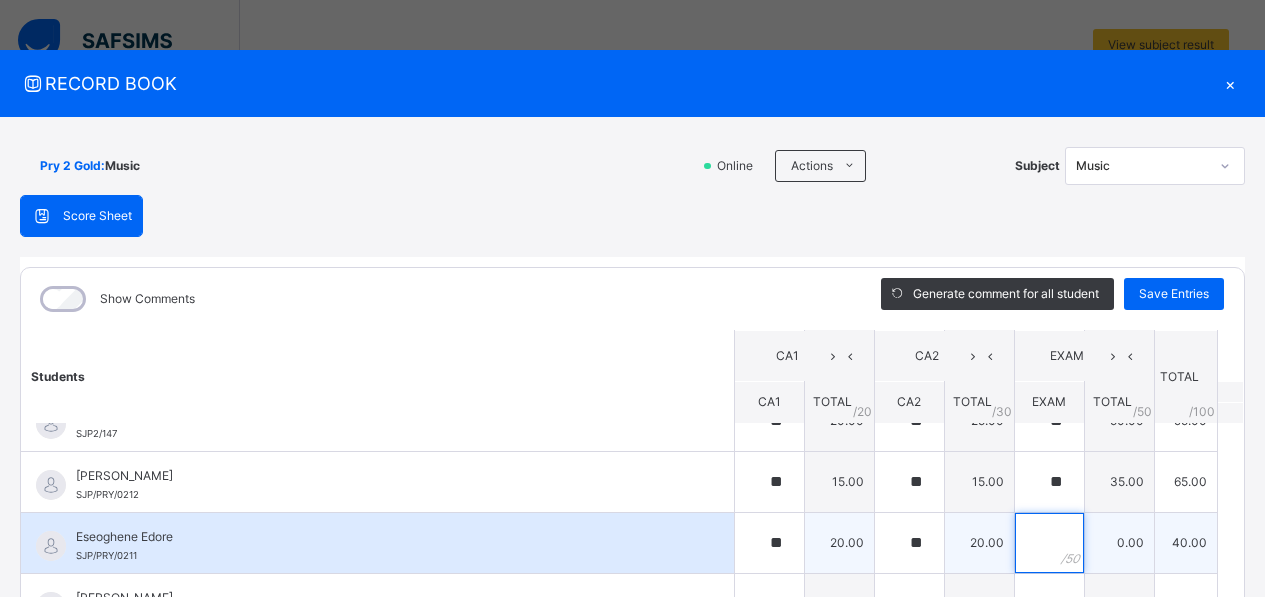 click at bounding box center (1049, 543) 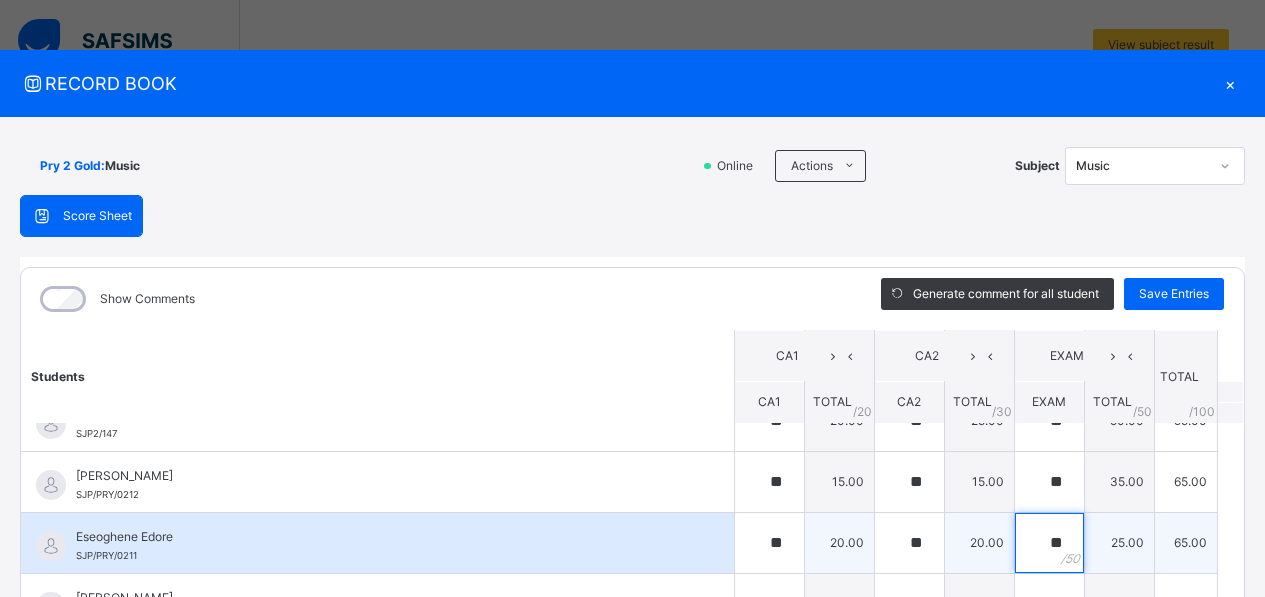 type on "**" 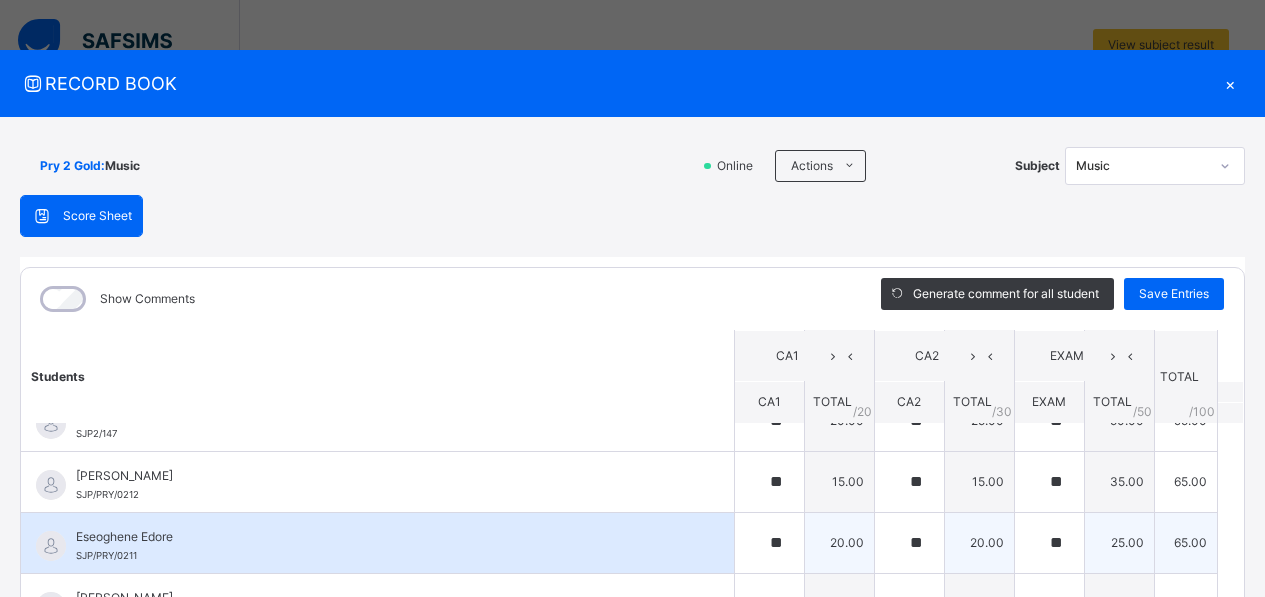 click on "Eseoghene   Edore SJP/PRY/0211" at bounding box center (377, 543) 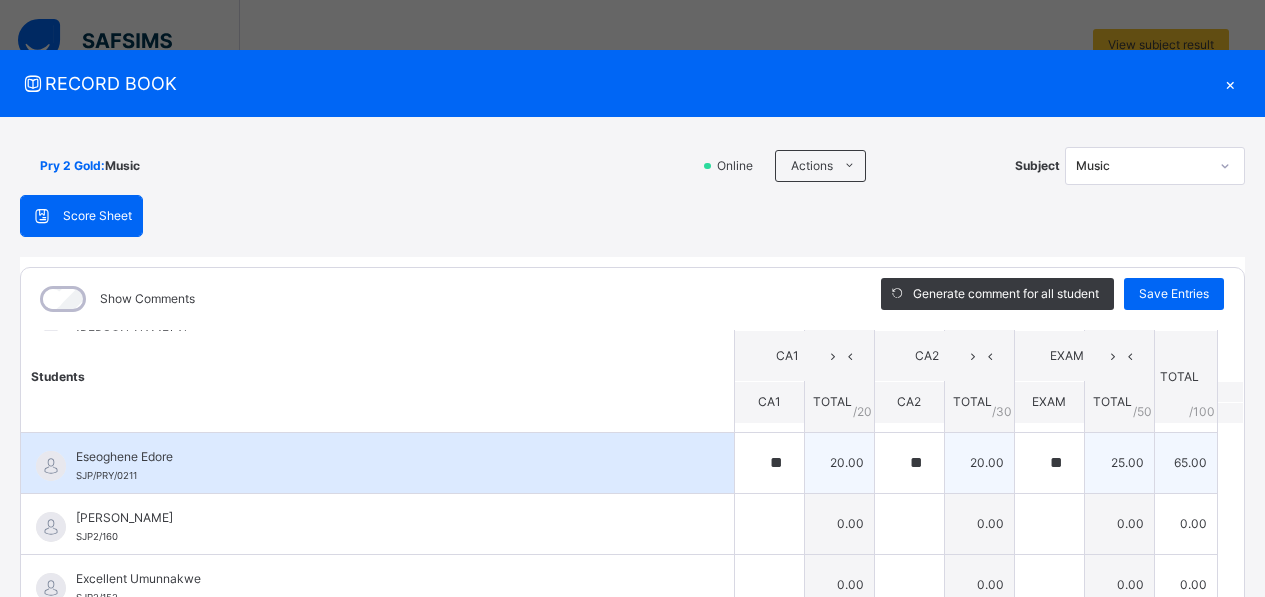 scroll, scrollTop: 214, scrollLeft: 0, axis: vertical 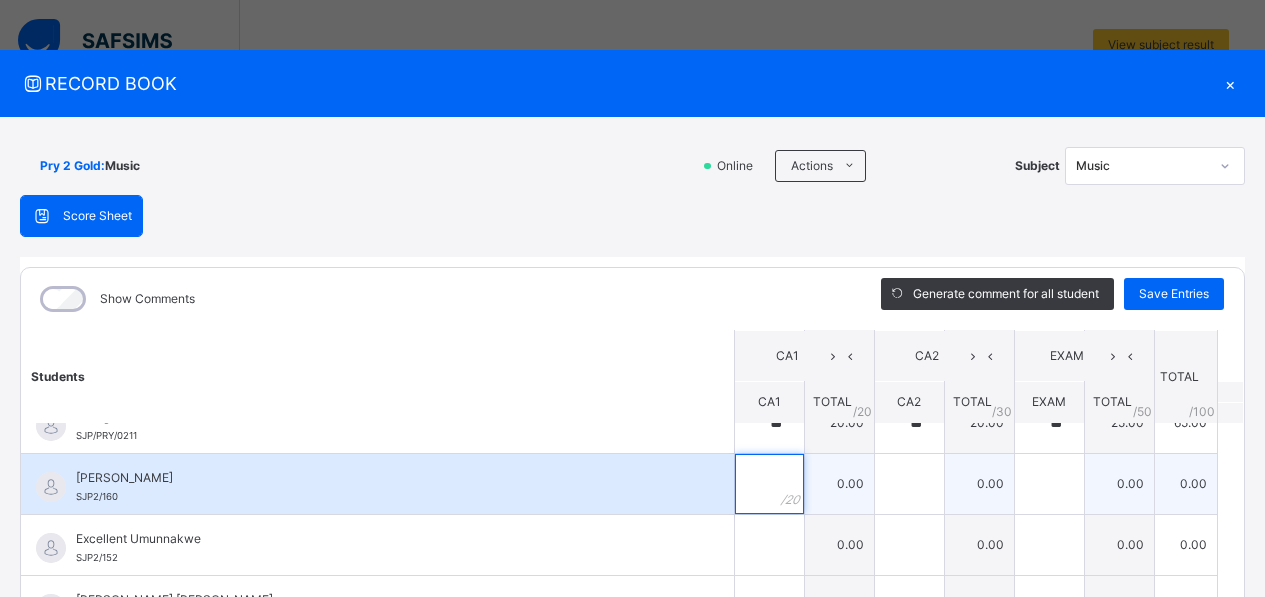 click at bounding box center [769, 484] 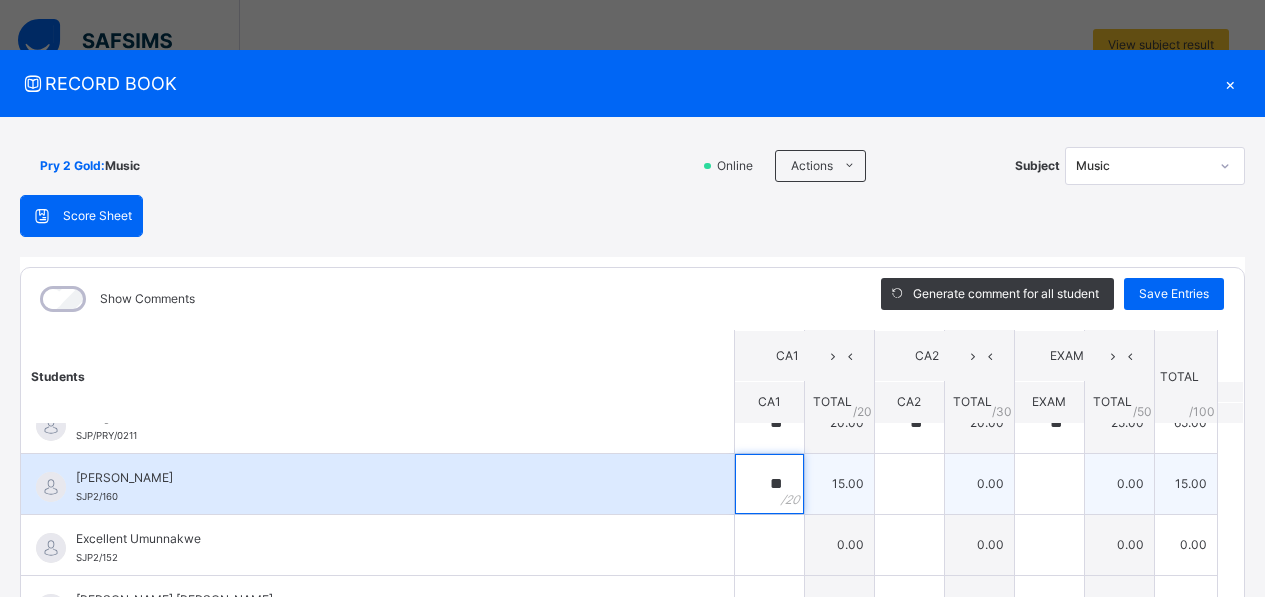 type on "**" 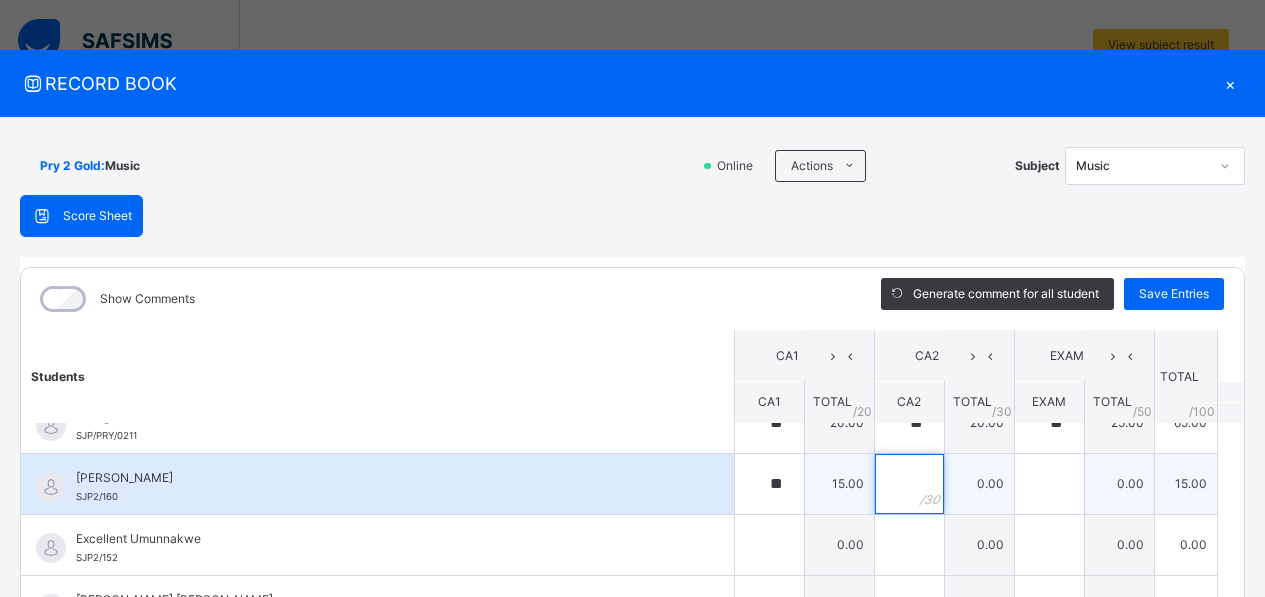 click at bounding box center [909, 484] 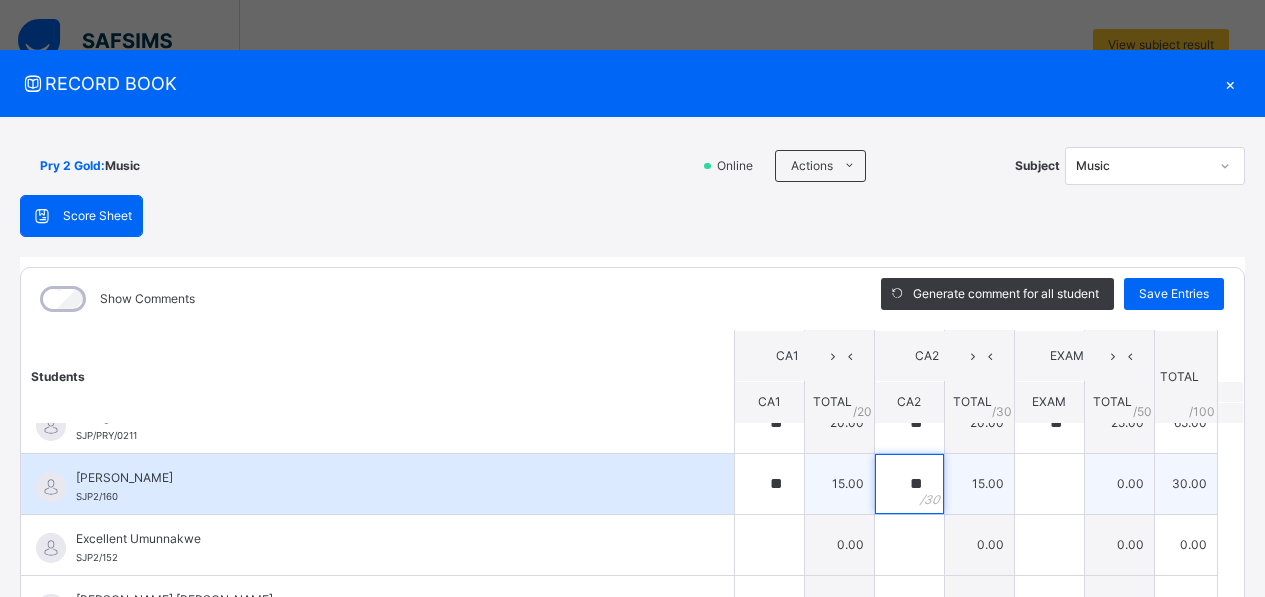 type on "**" 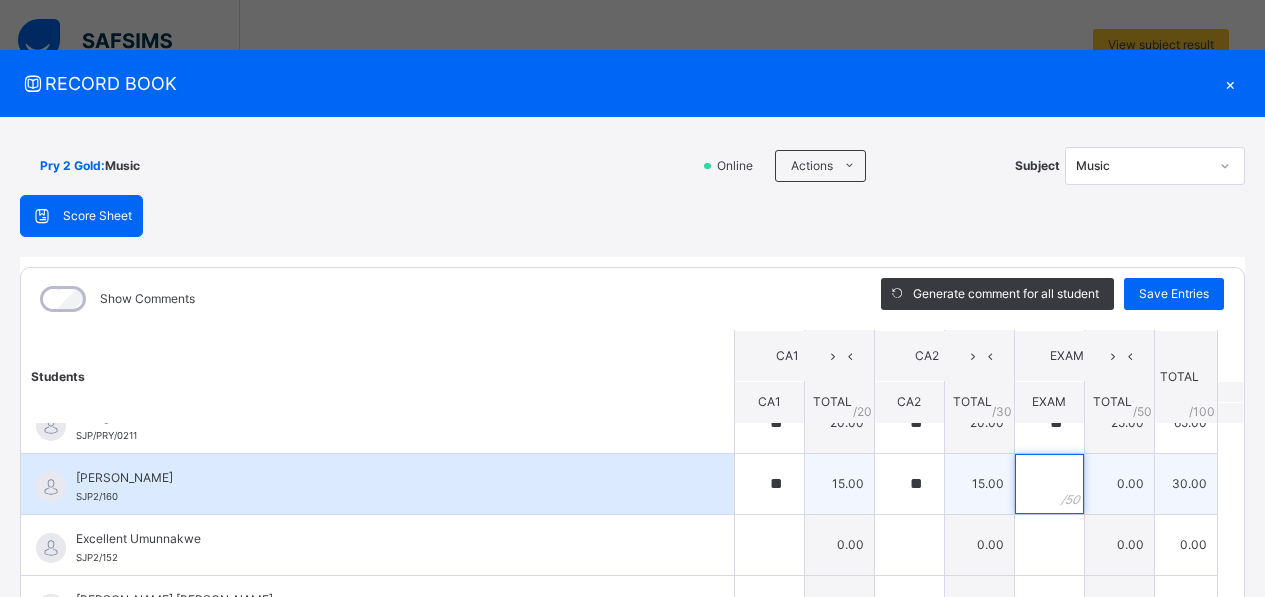click at bounding box center (1049, 484) 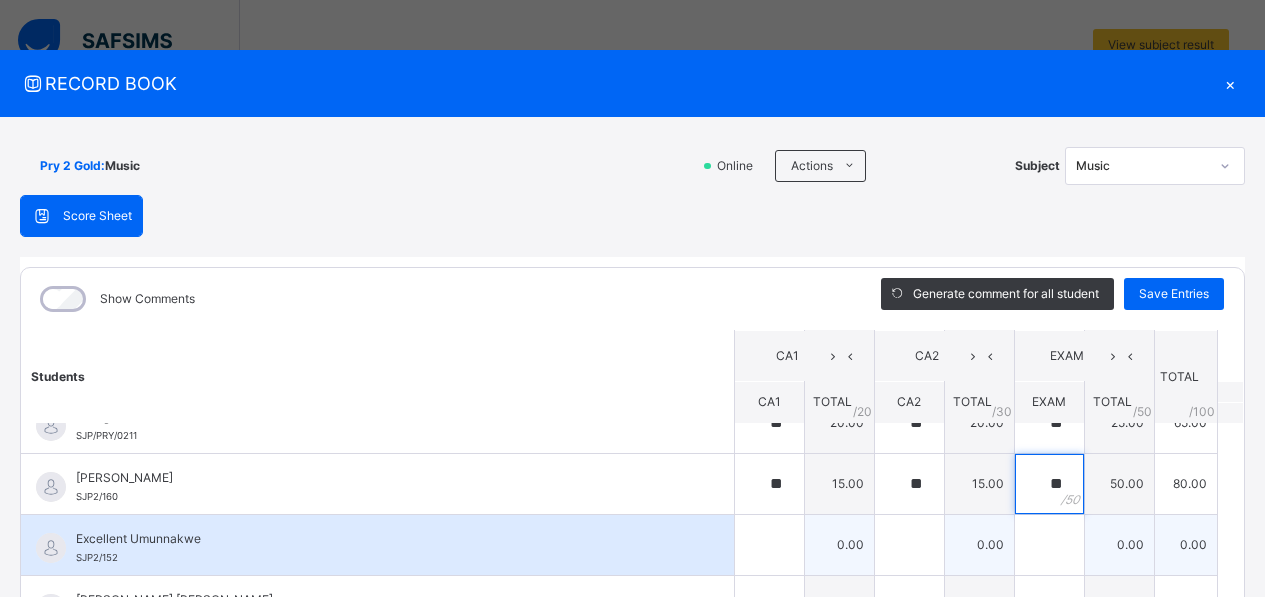 type on "**" 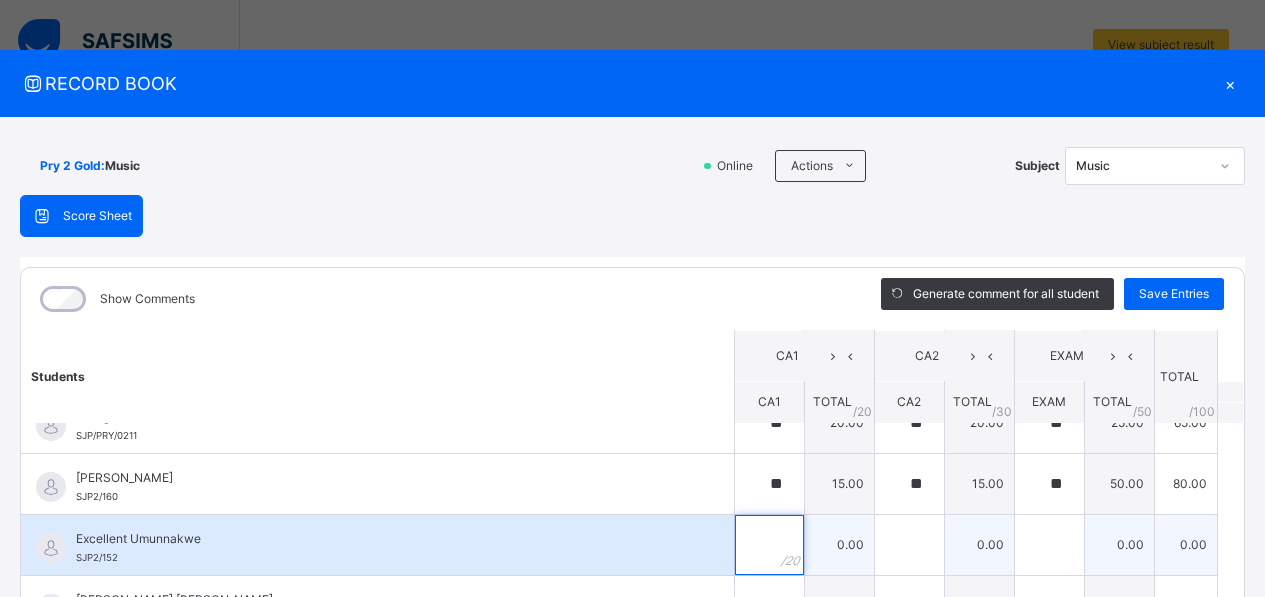 click at bounding box center (769, 545) 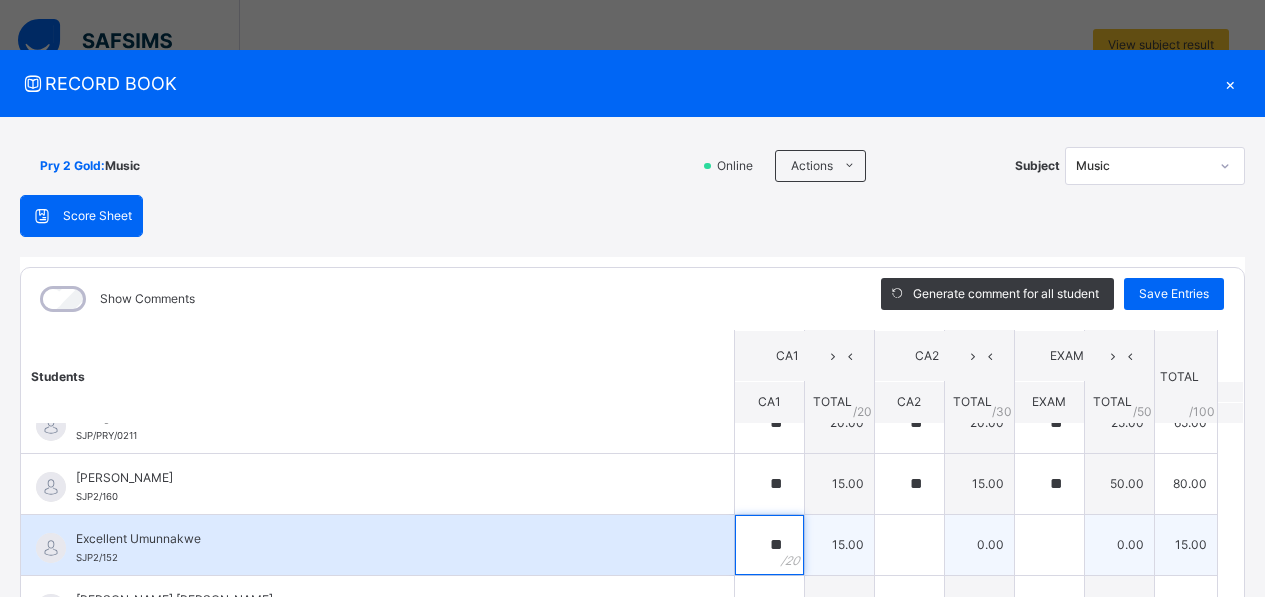 type on "**" 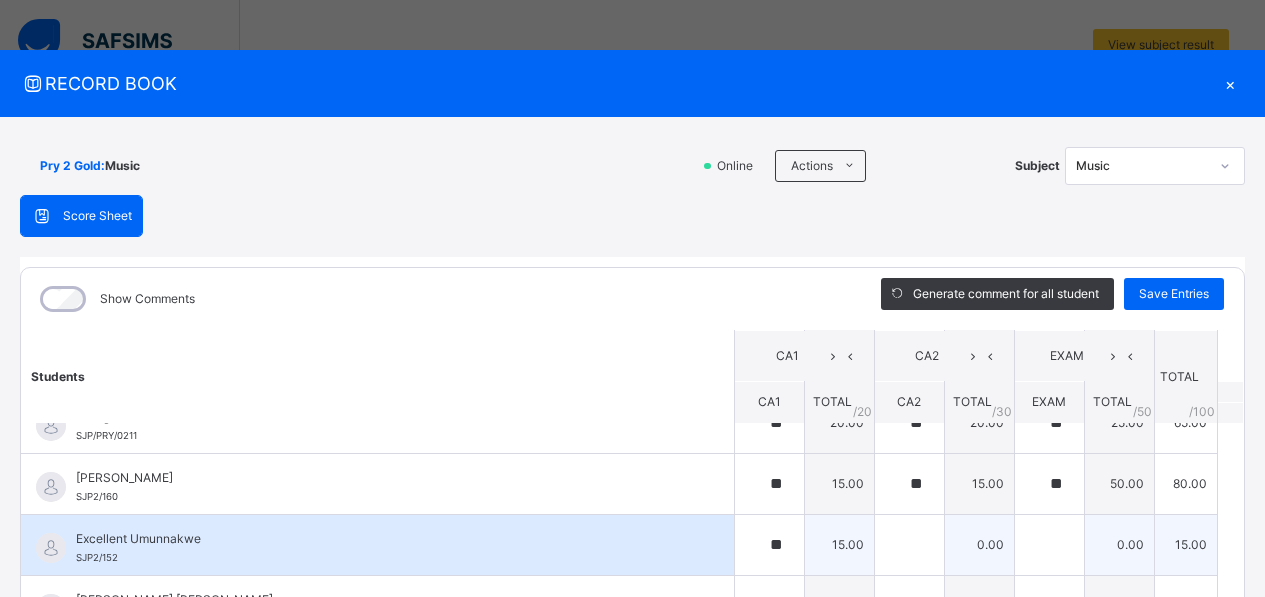 click on "Excellent  Umunnakwe SJP2/152" at bounding box center (382, 548) 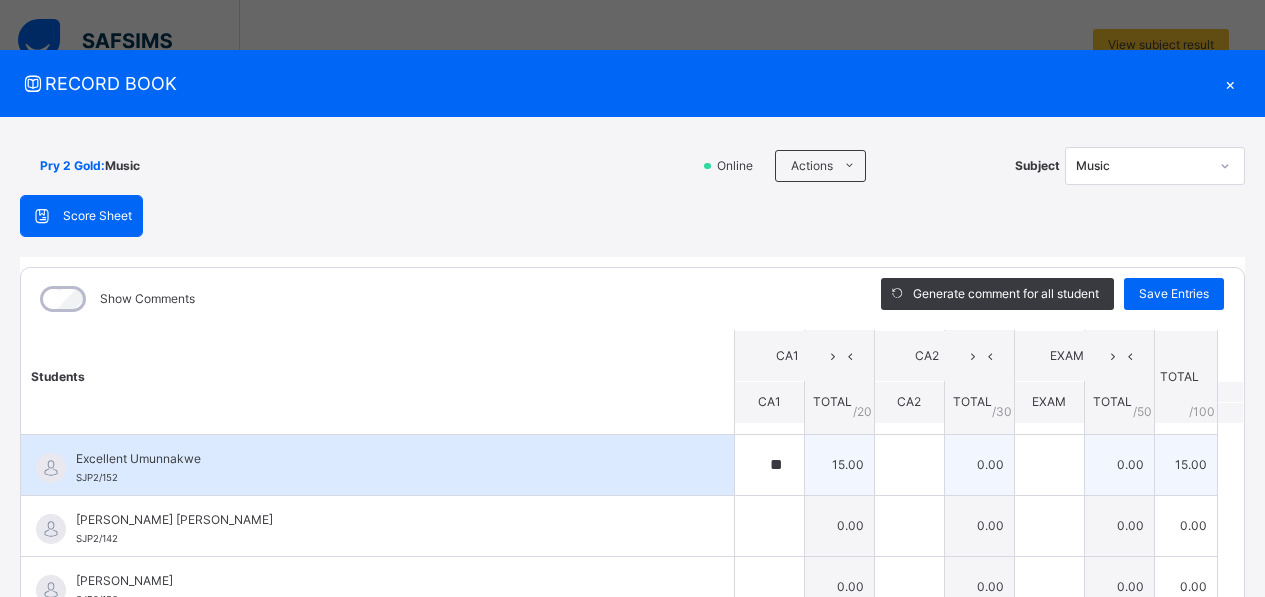 scroll, scrollTop: 334, scrollLeft: 0, axis: vertical 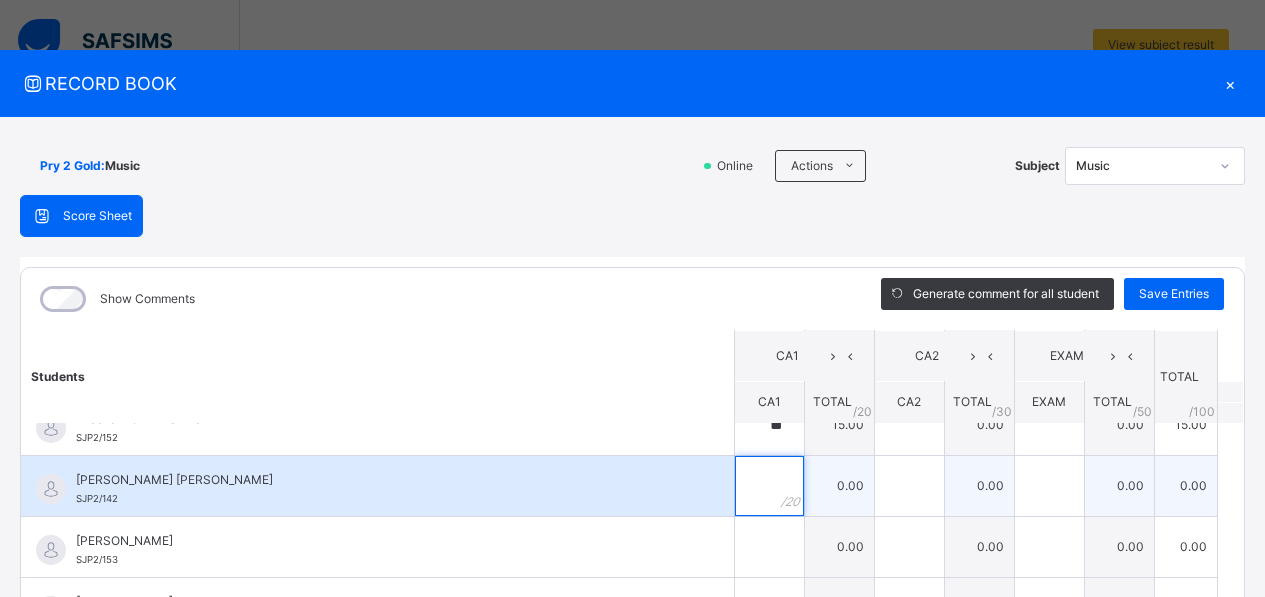 click at bounding box center (769, 486) 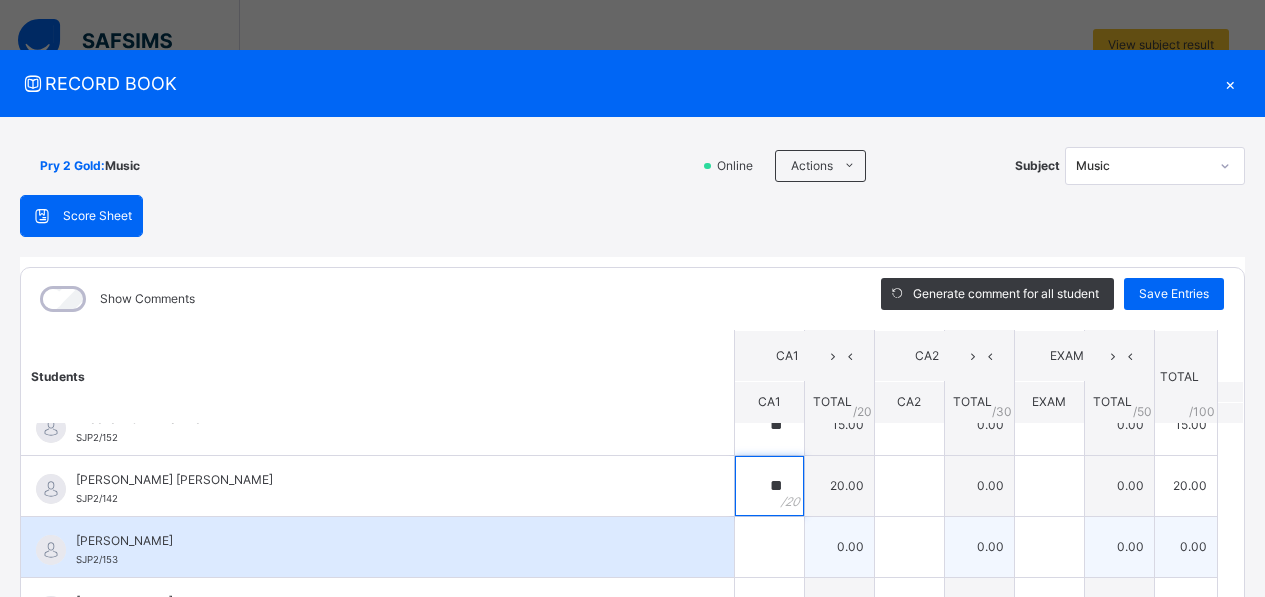 type on "**" 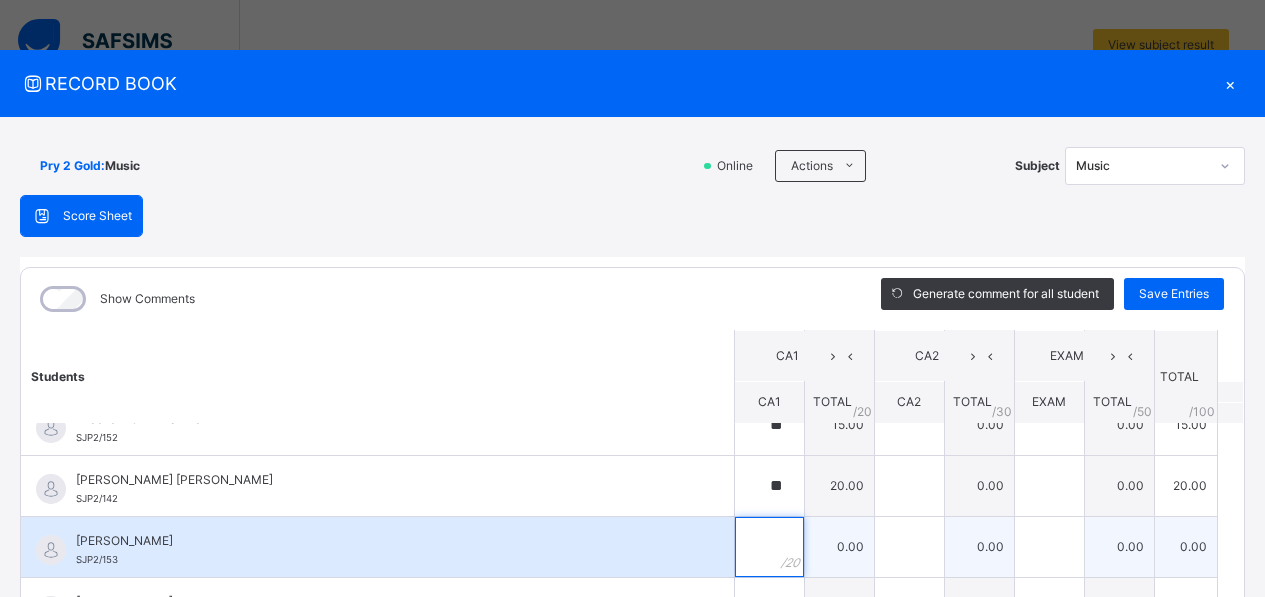 click at bounding box center (769, 547) 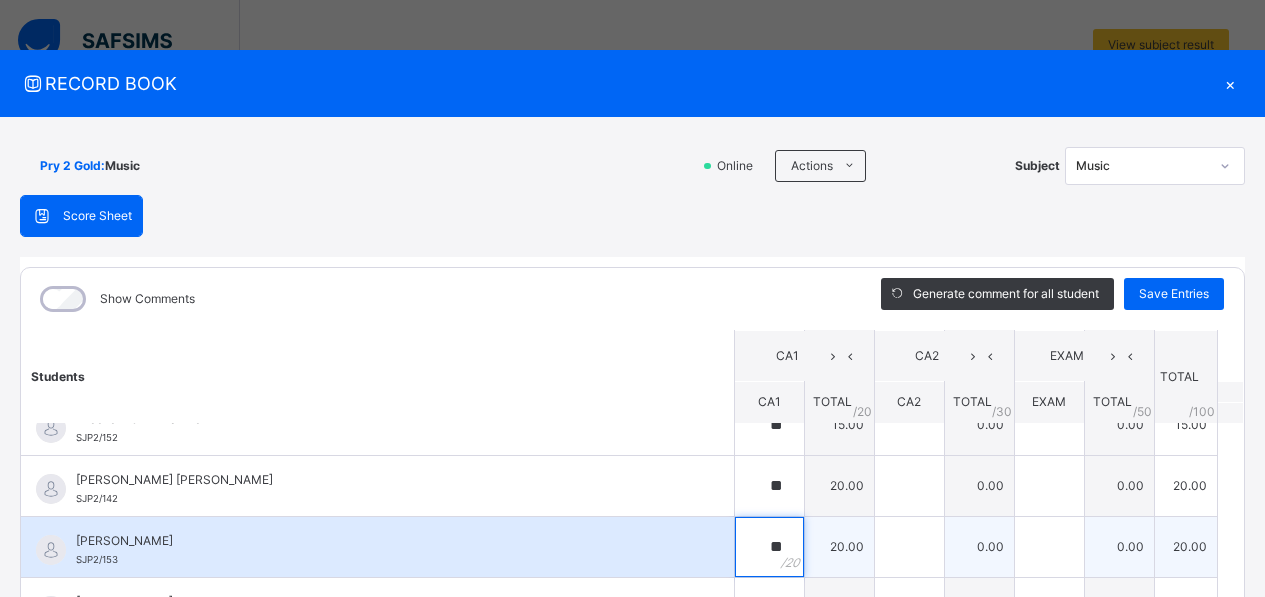 type on "**" 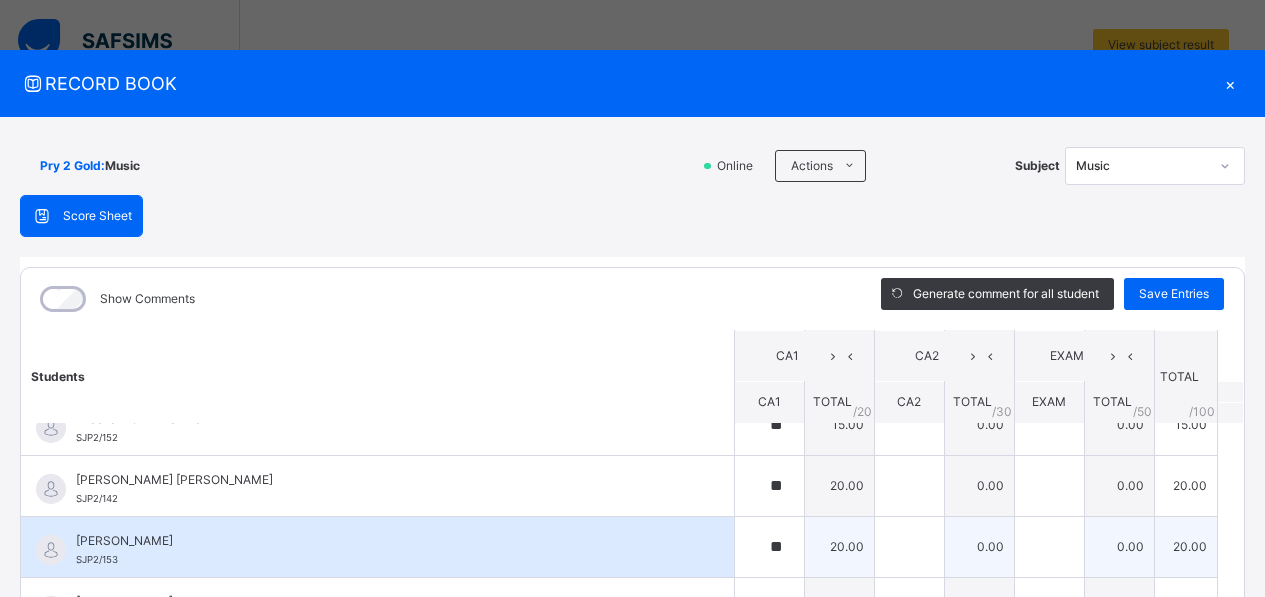 click on "[PERSON_NAME] SJP2/153" at bounding box center (382, 550) 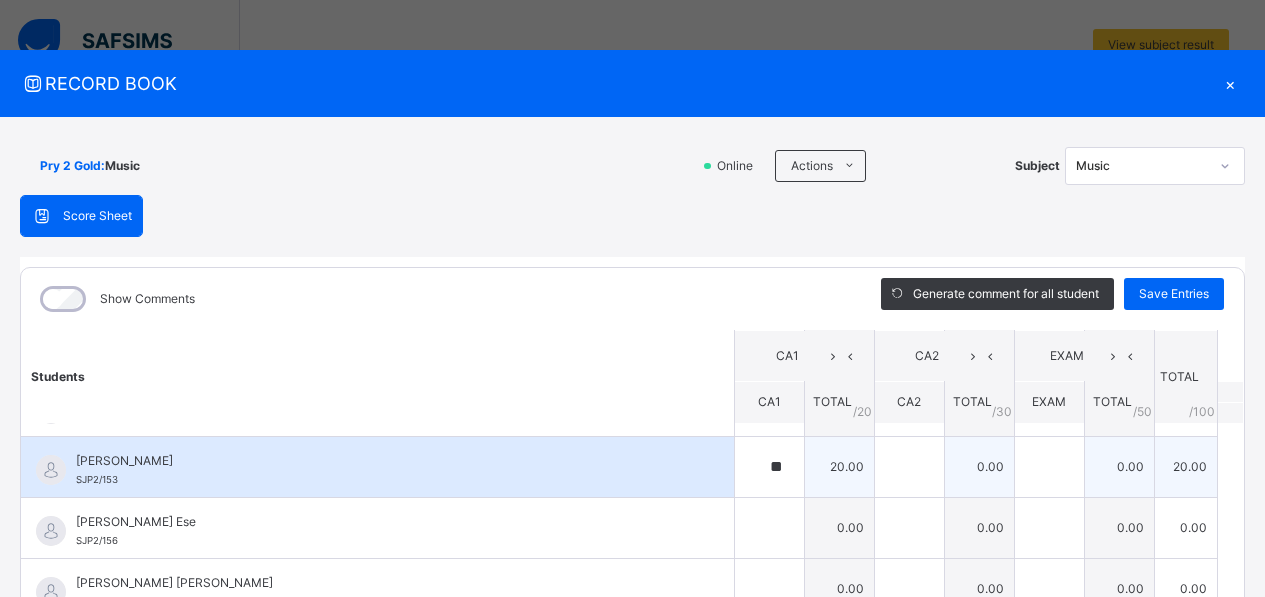scroll, scrollTop: 454, scrollLeft: 0, axis: vertical 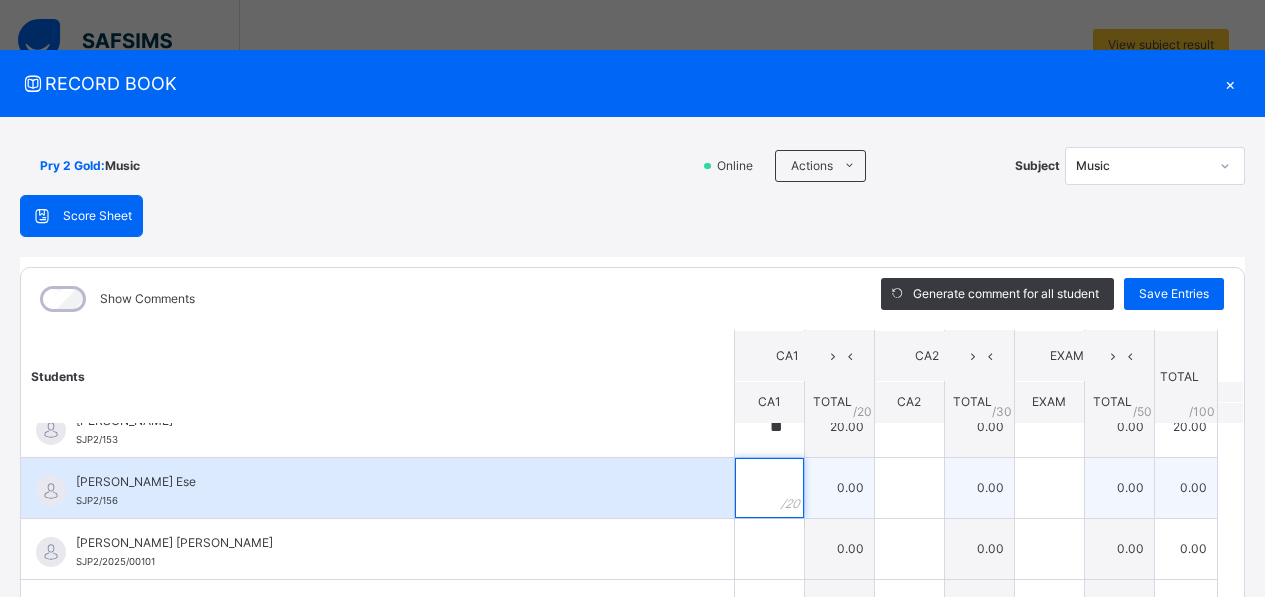 click at bounding box center [769, 488] 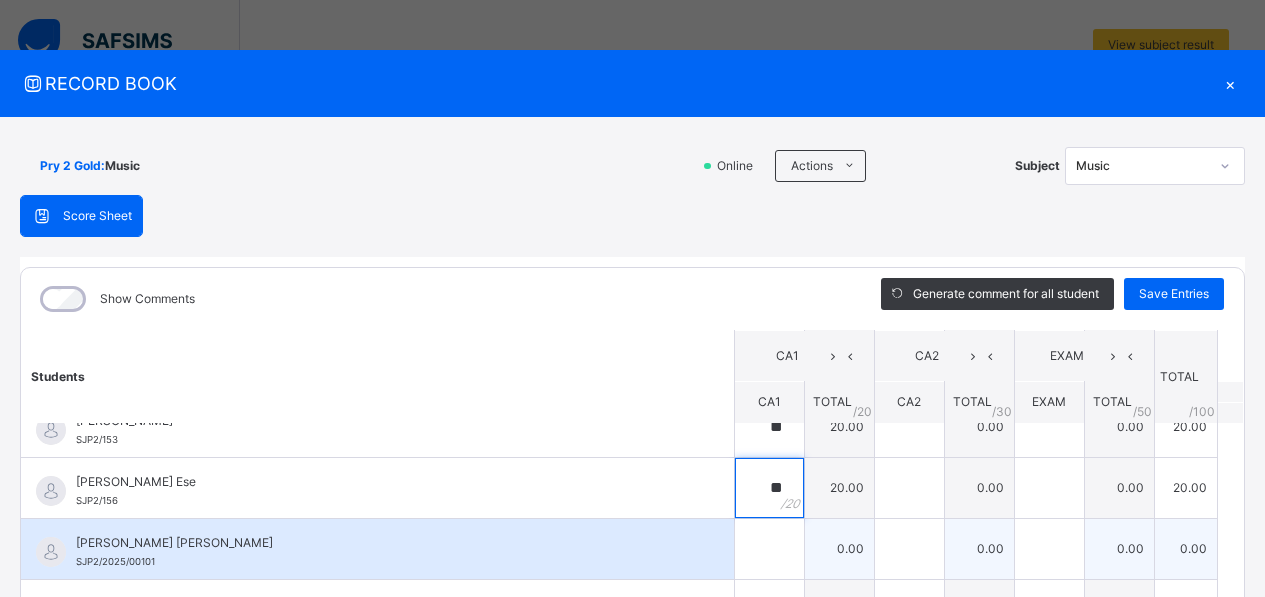 type on "**" 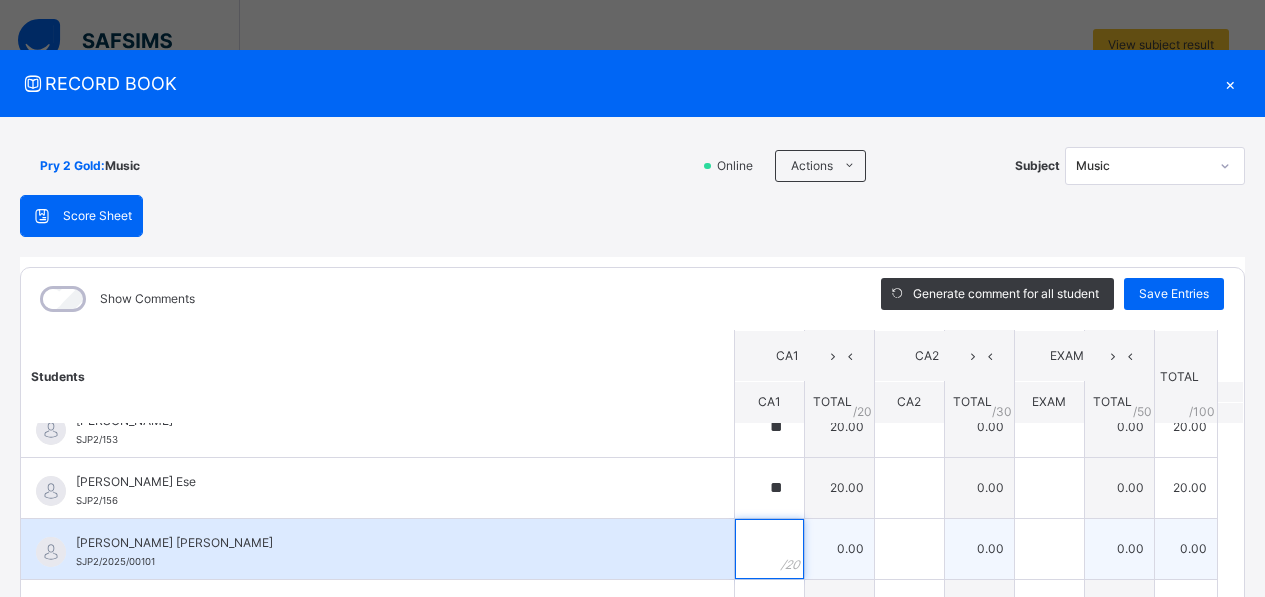 click at bounding box center (769, 549) 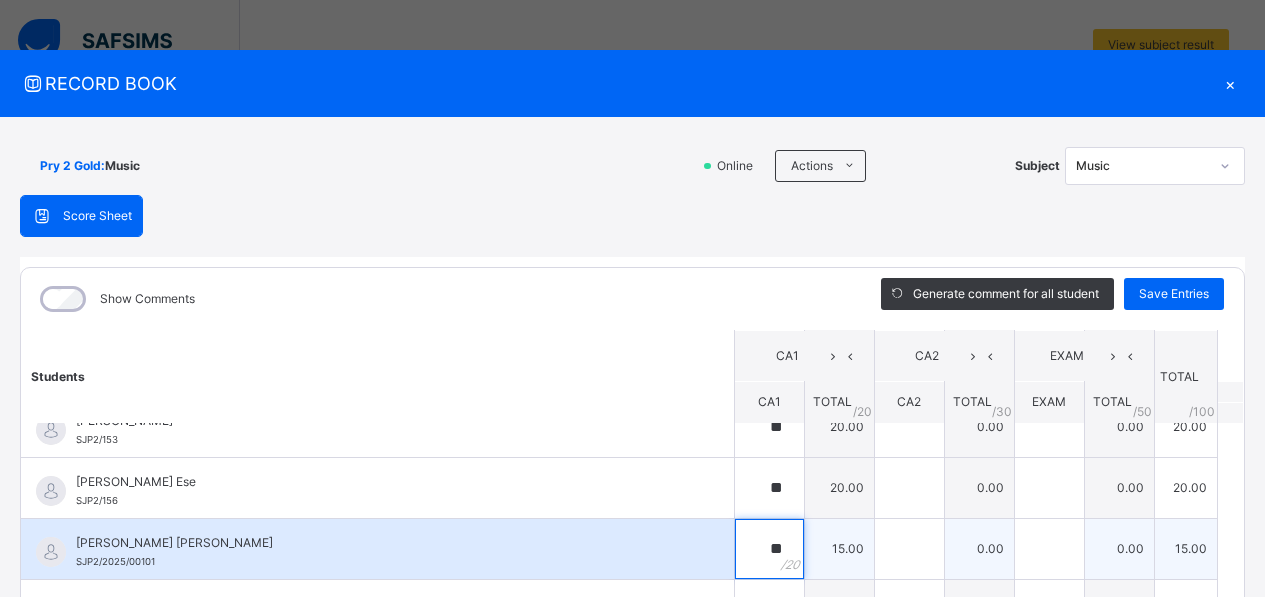 type on "**" 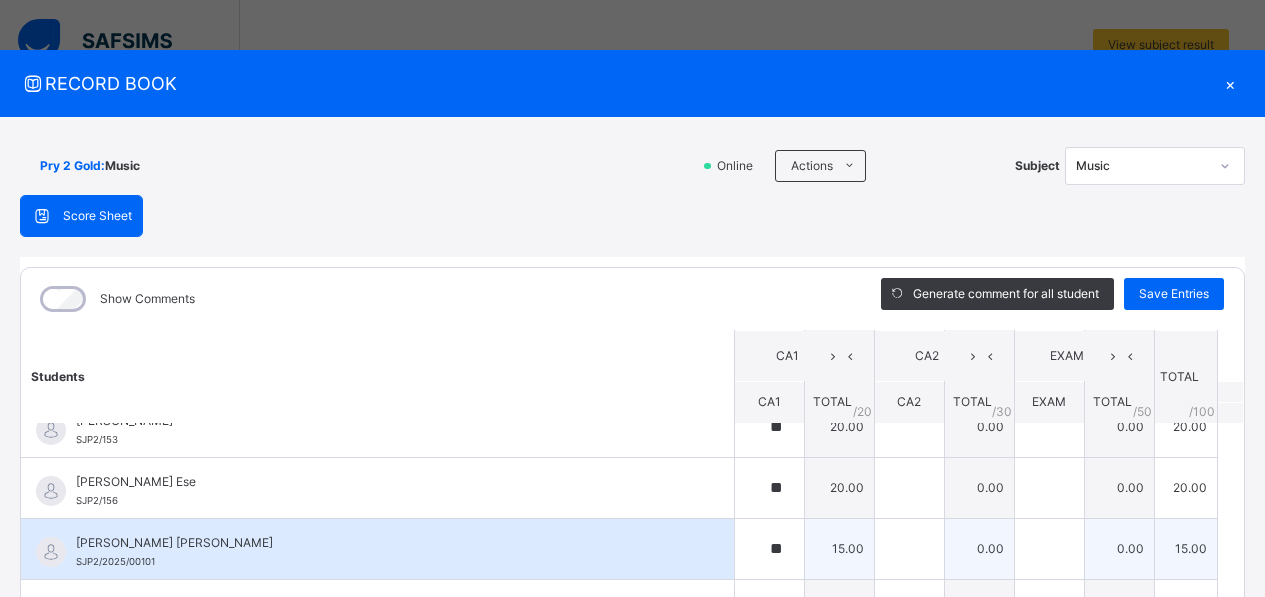 click on "[PERSON_NAME] [PERSON_NAME]" at bounding box center [382, 543] 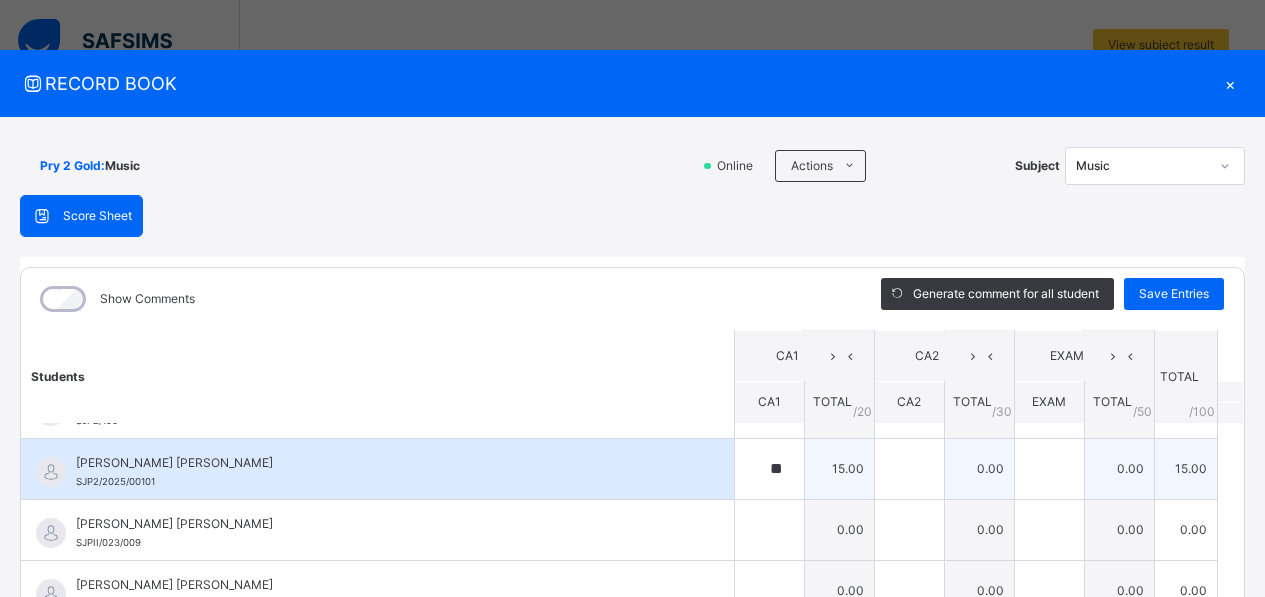 scroll, scrollTop: 574, scrollLeft: 0, axis: vertical 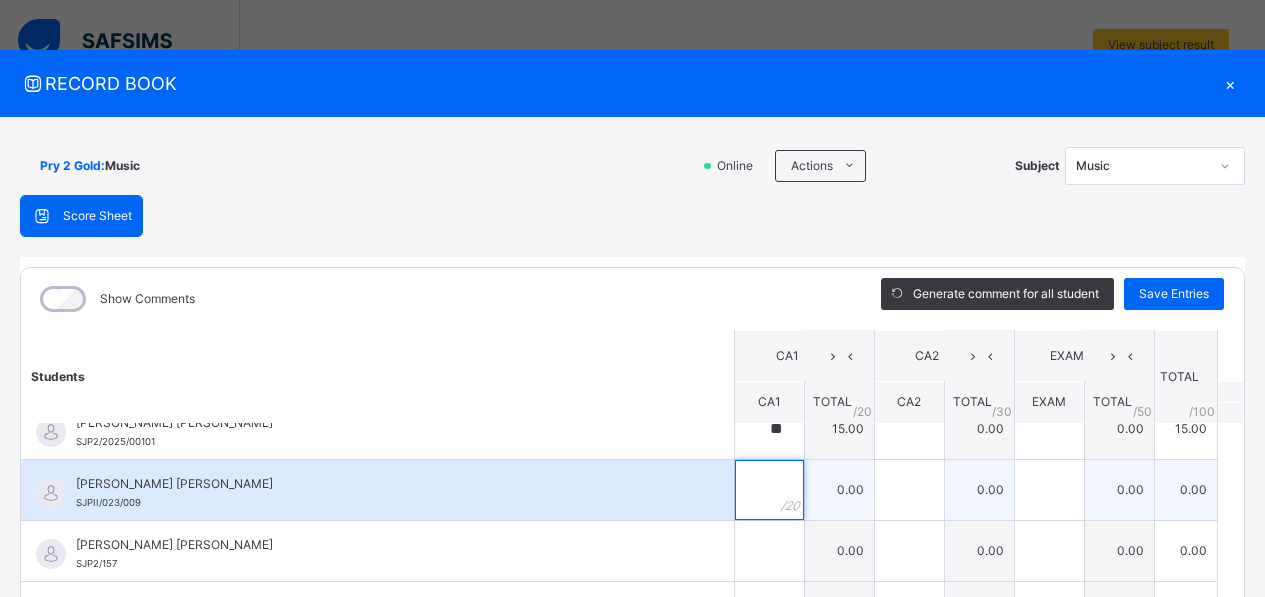 click at bounding box center [769, 490] 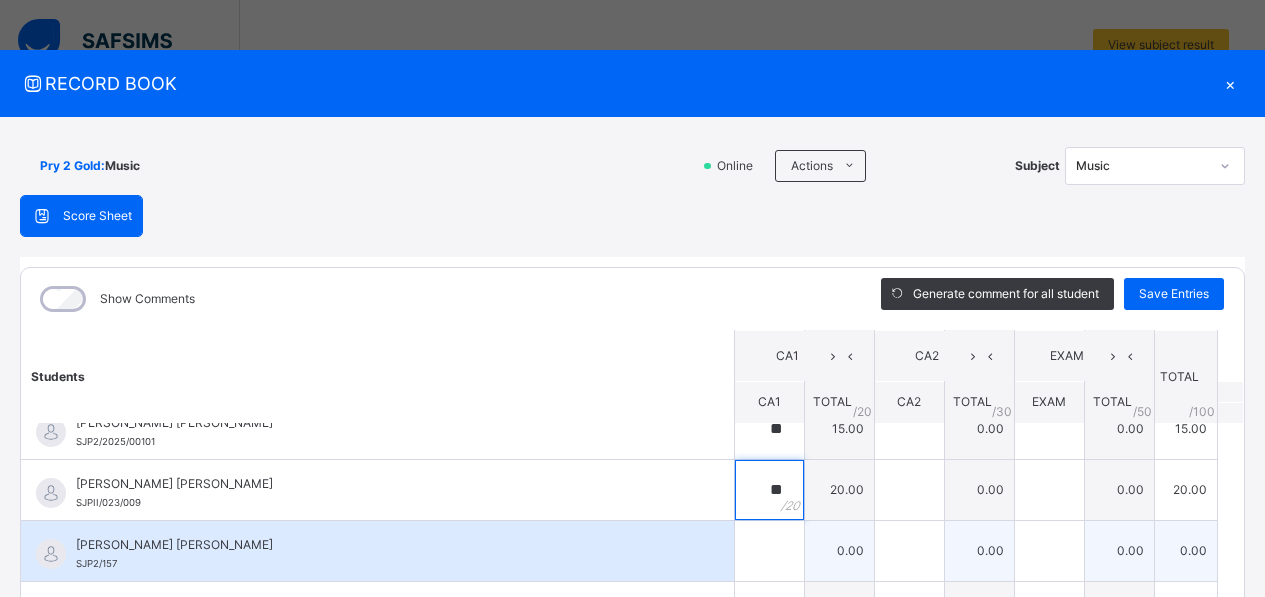 type on "**" 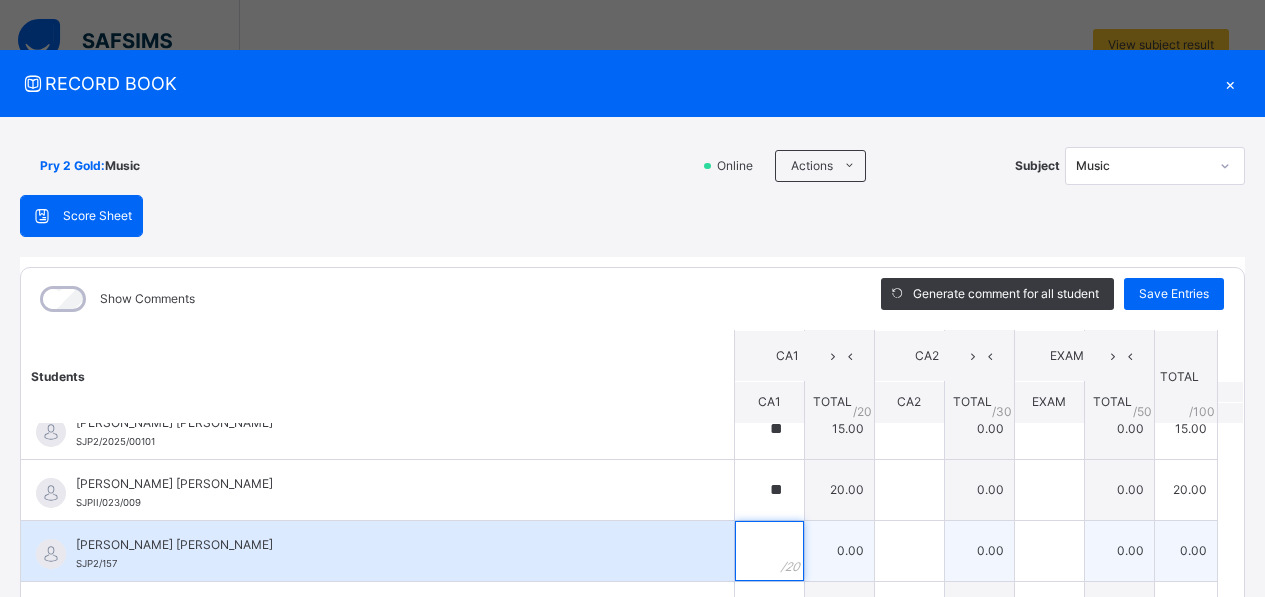 click at bounding box center (769, 551) 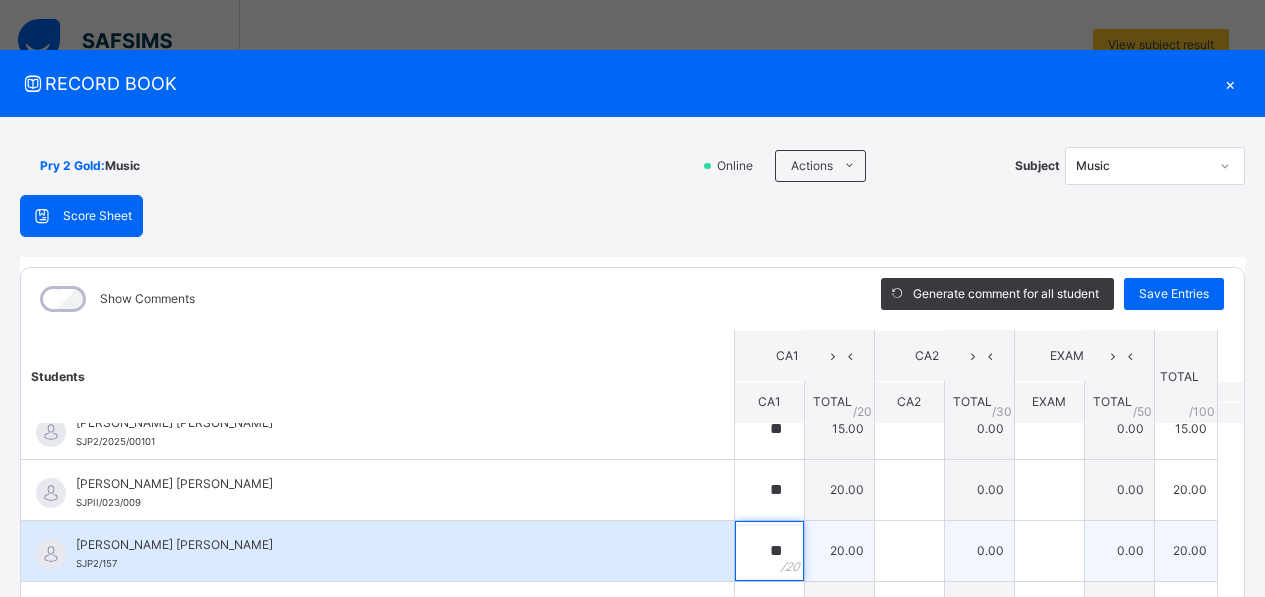 type on "**" 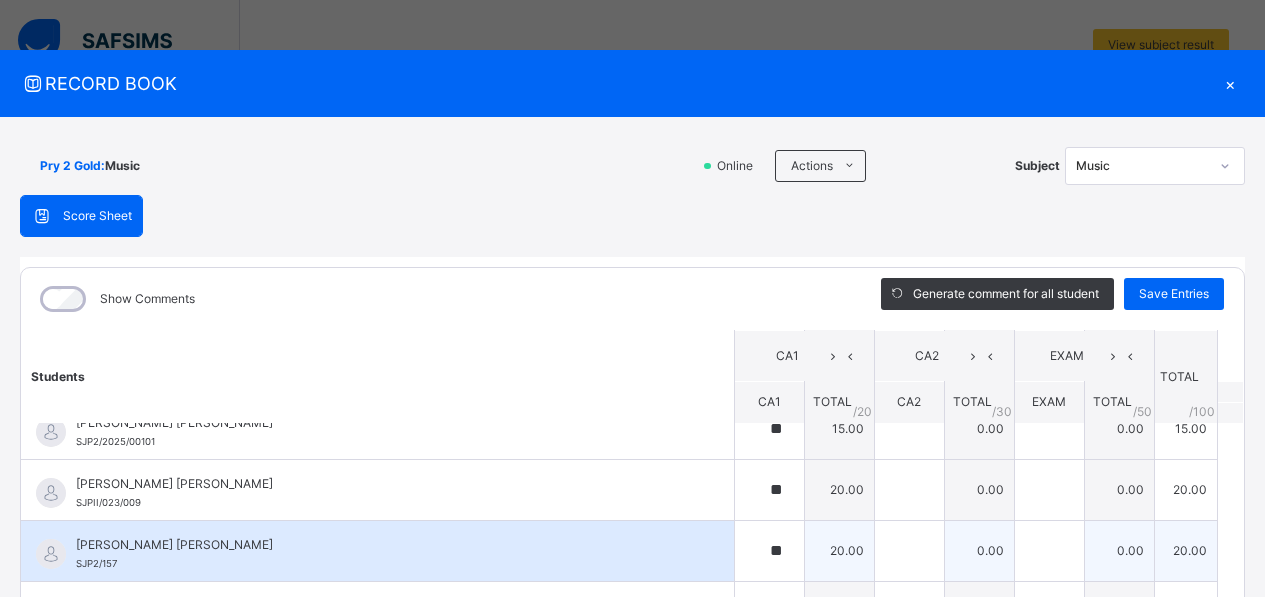 drag, startPoint x: 756, startPoint y: 569, endPoint x: 668, endPoint y: 556, distance: 88.95505 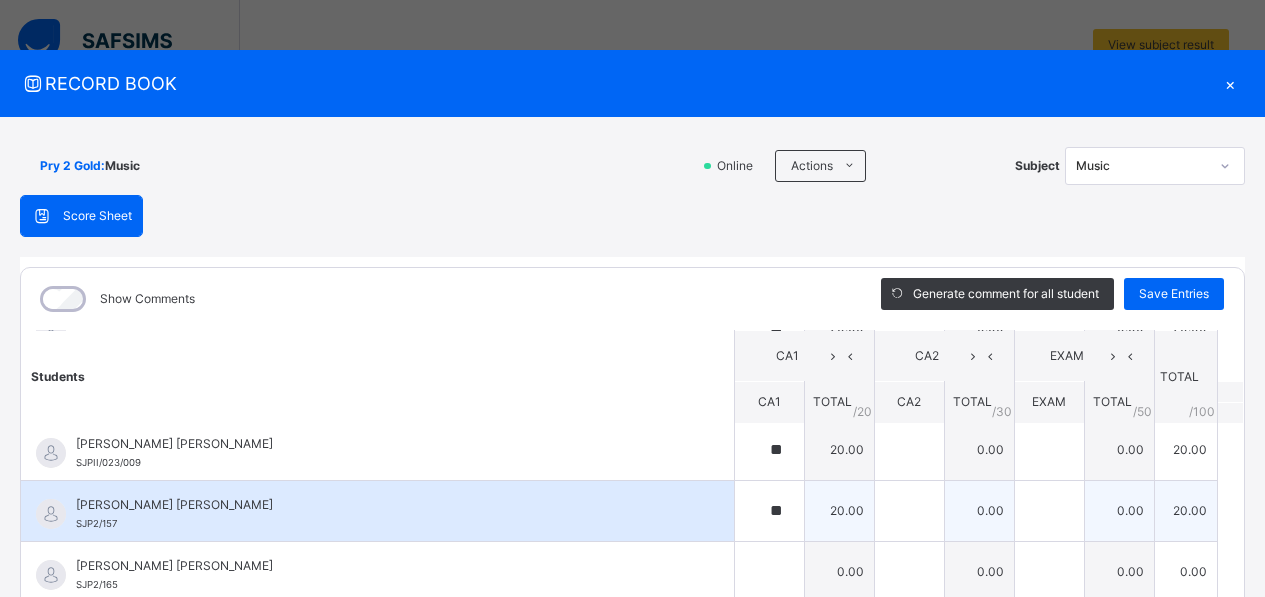scroll, scrollTop: 631, scrollLeft: 0, axis: vertical 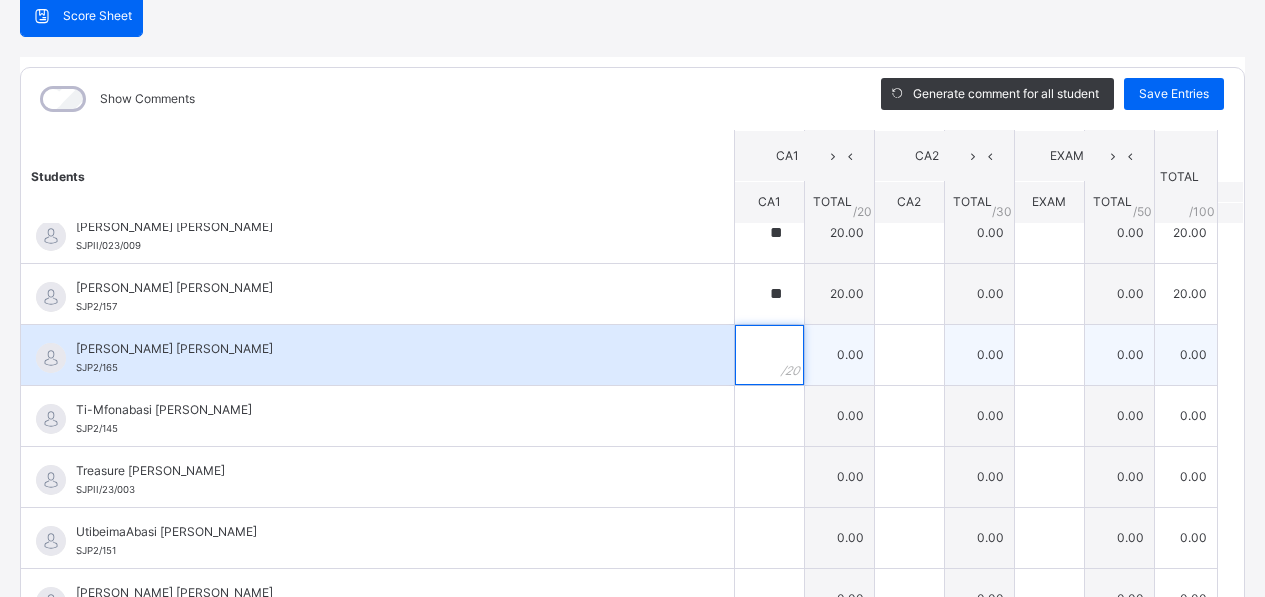 click at bounding box center (769, 355) 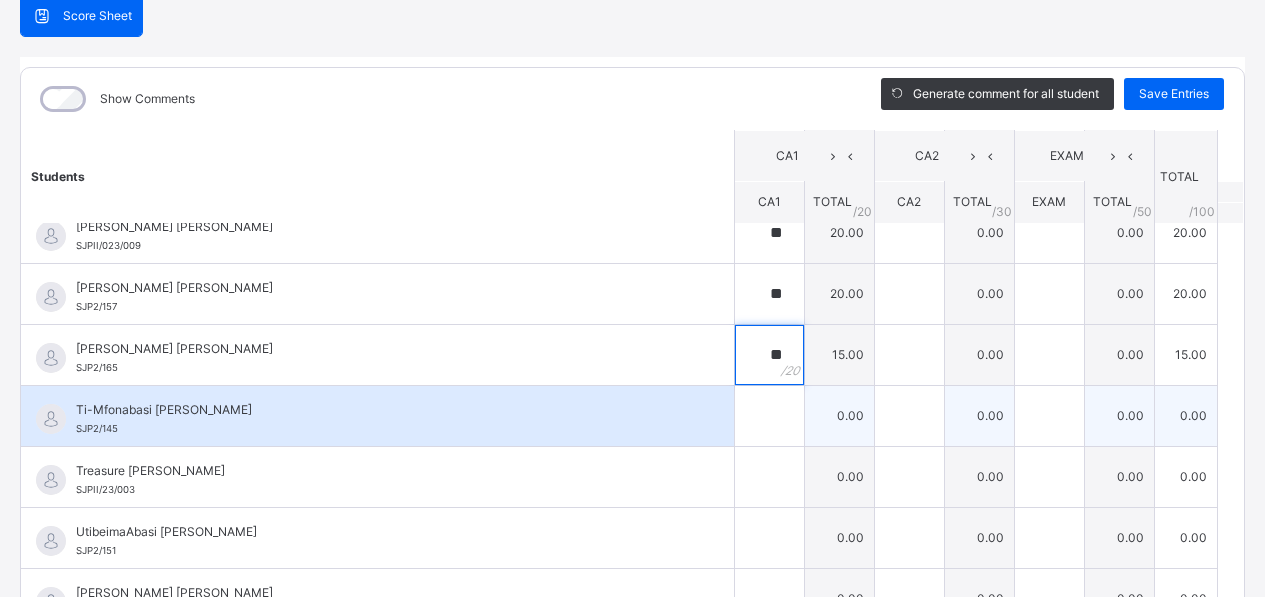 type on "**" 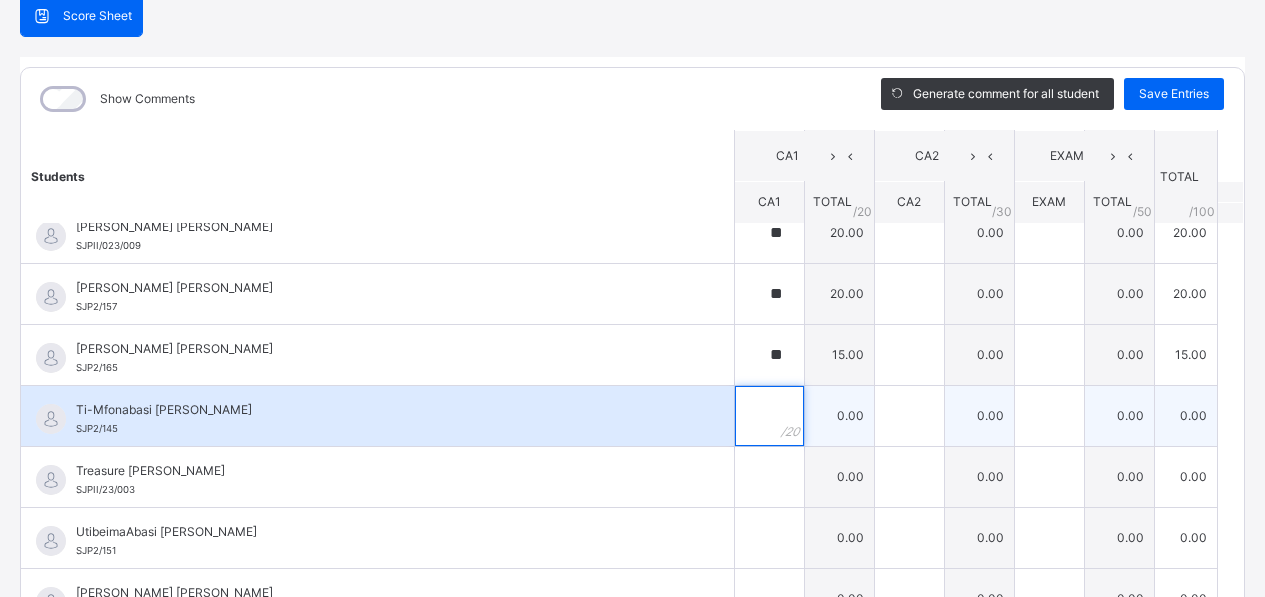 click at bounding box center [769, 416] 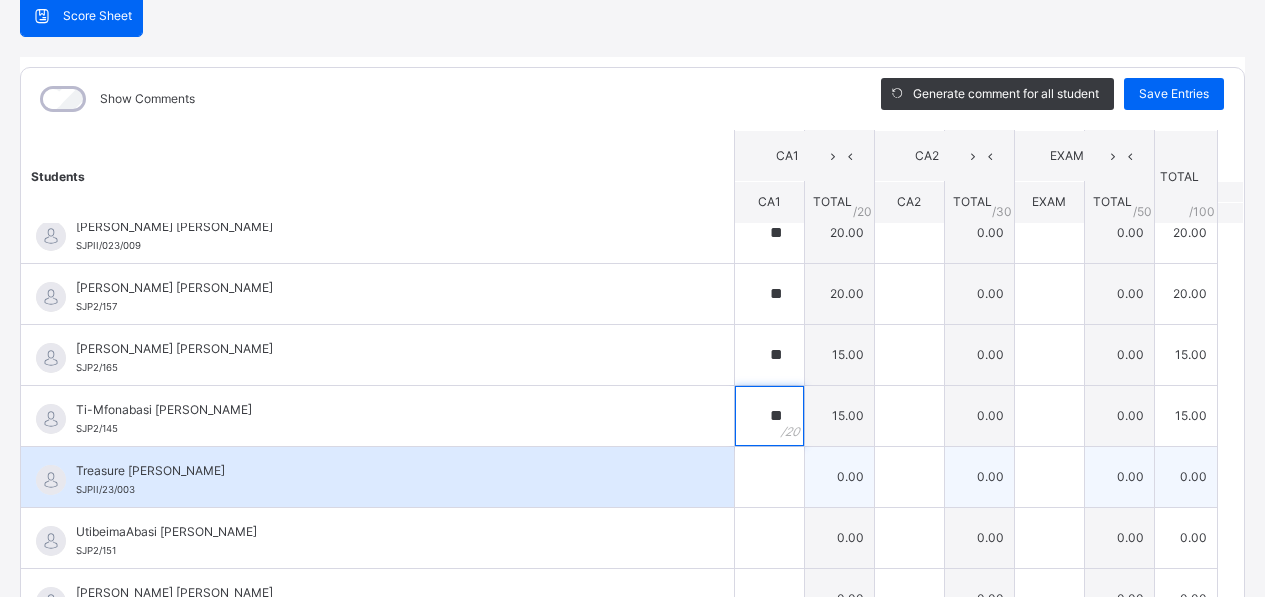 type on "**" 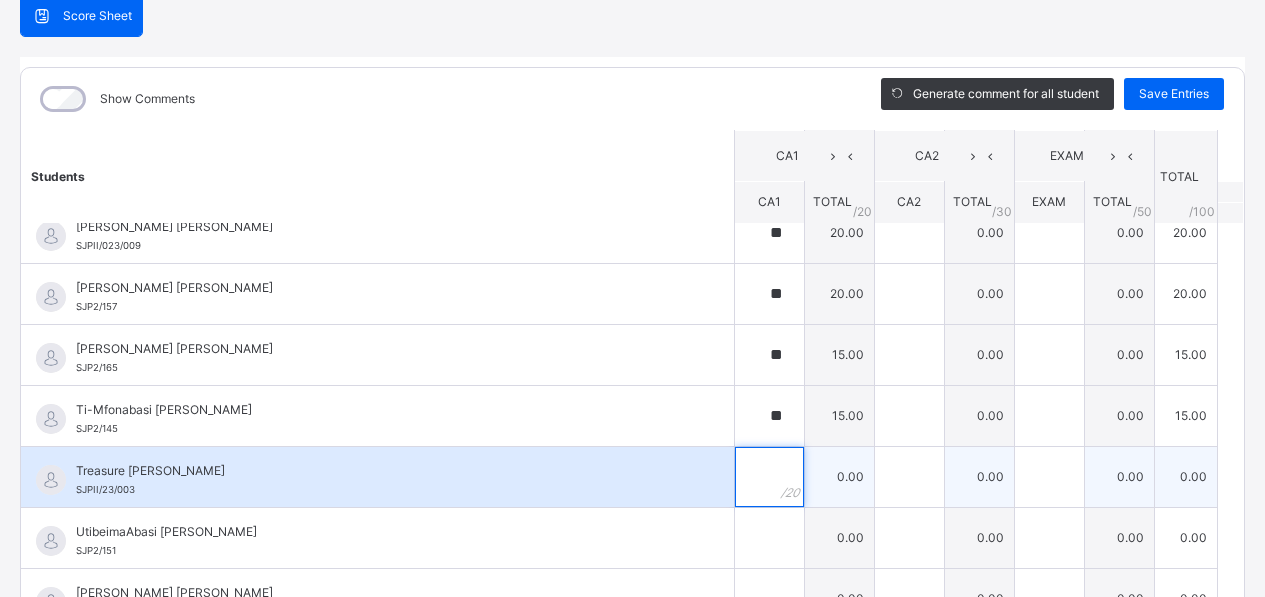 click at bounding box center [769, 477] 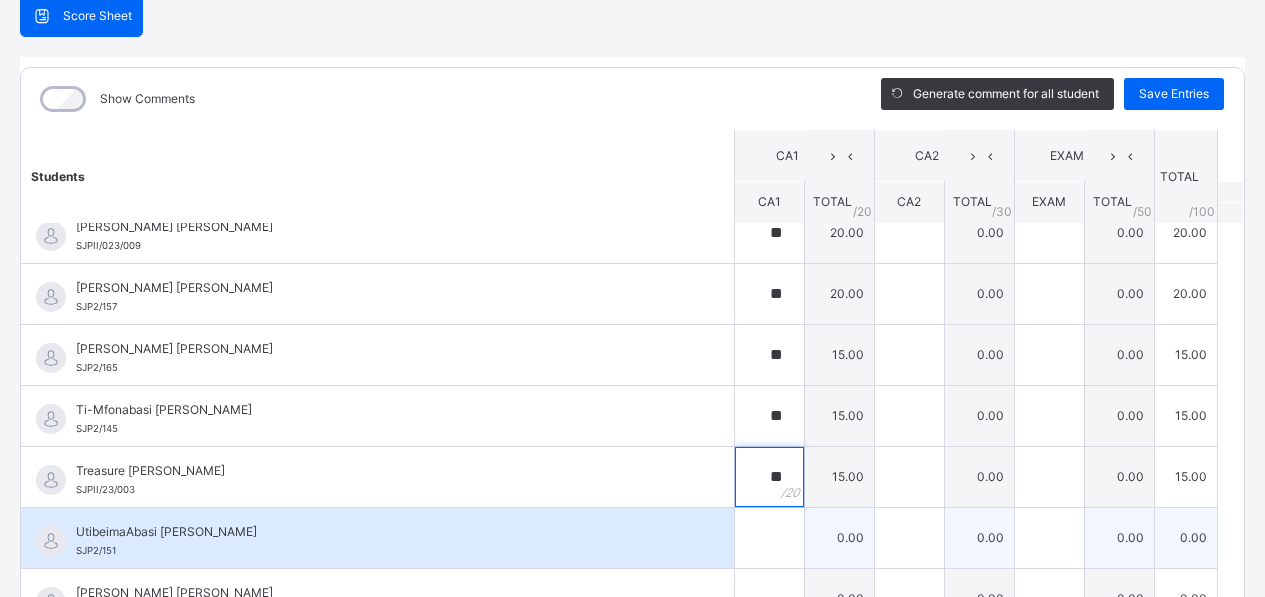 type on "**" 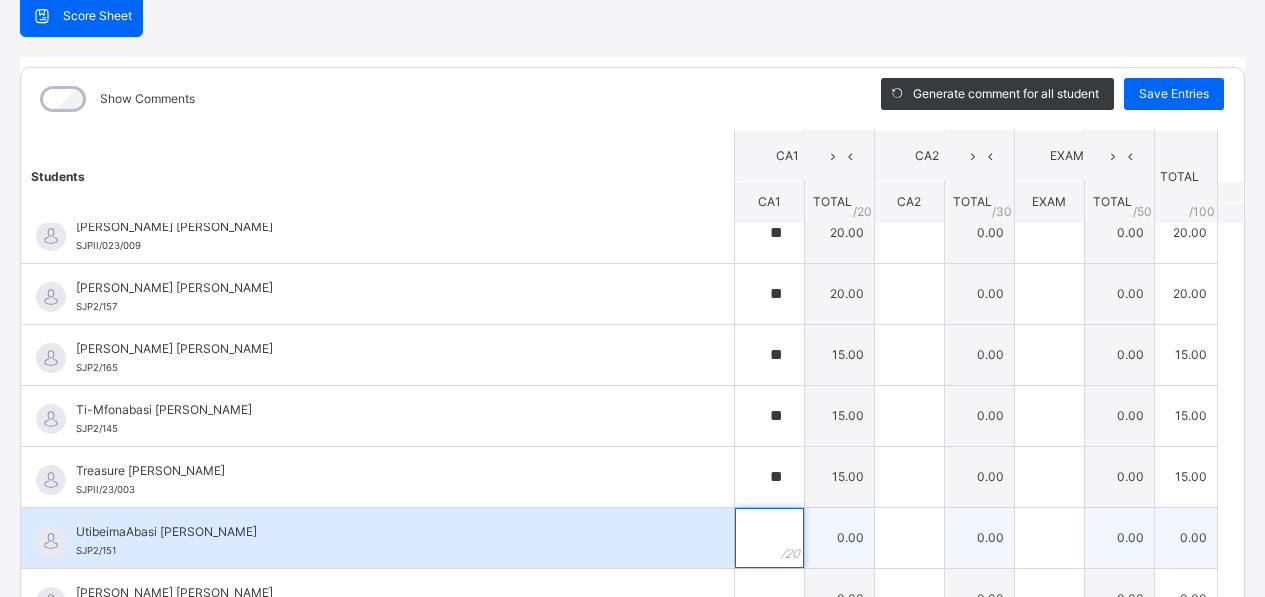 click at bounding box center (769, 538) 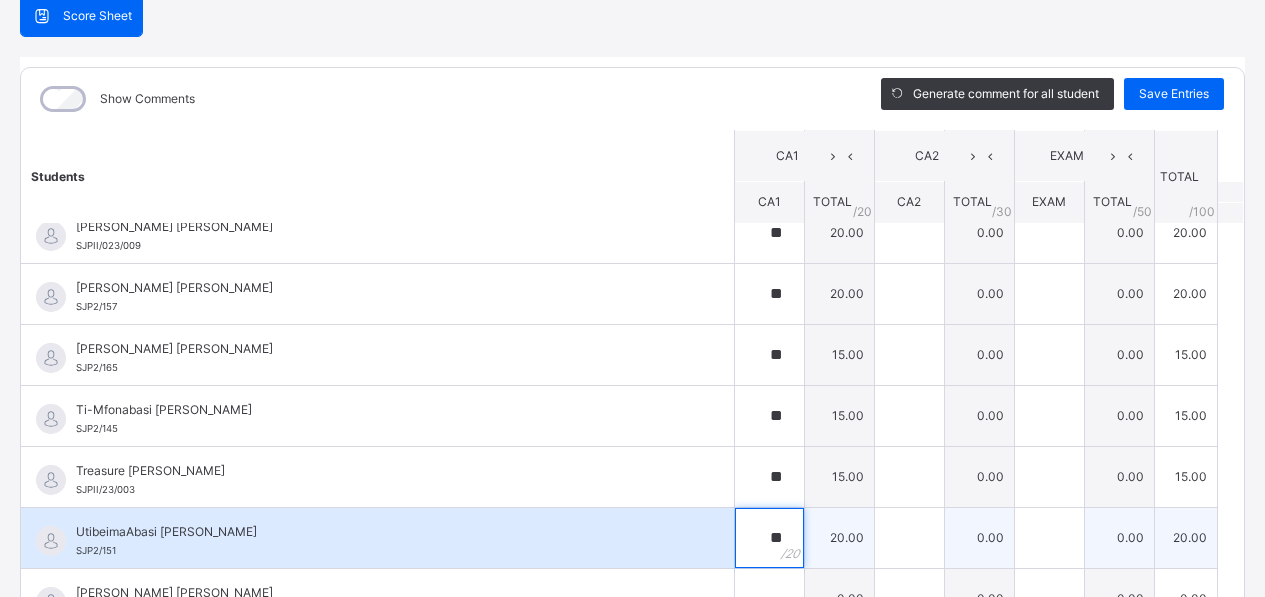 type on "**" 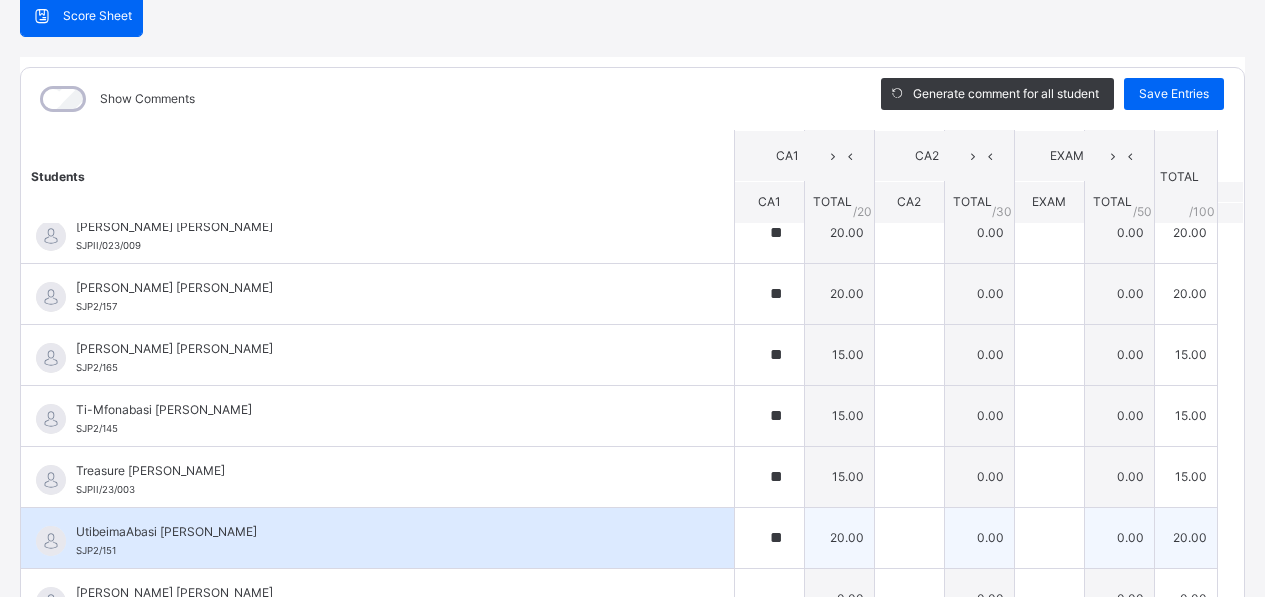 click on "UtibeimaAbasi [PERSON_NAME] SJP2/151" at bounding box center [377, 538] 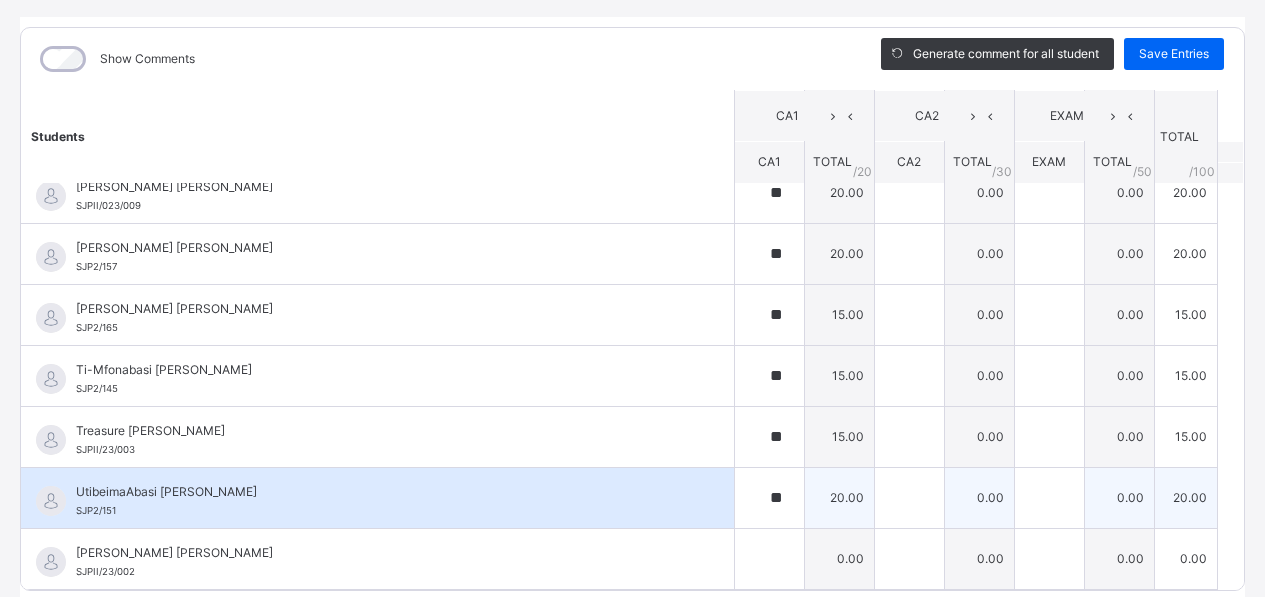scroll, scrollTop: 314, scrollLeft: 0, axis: vertical 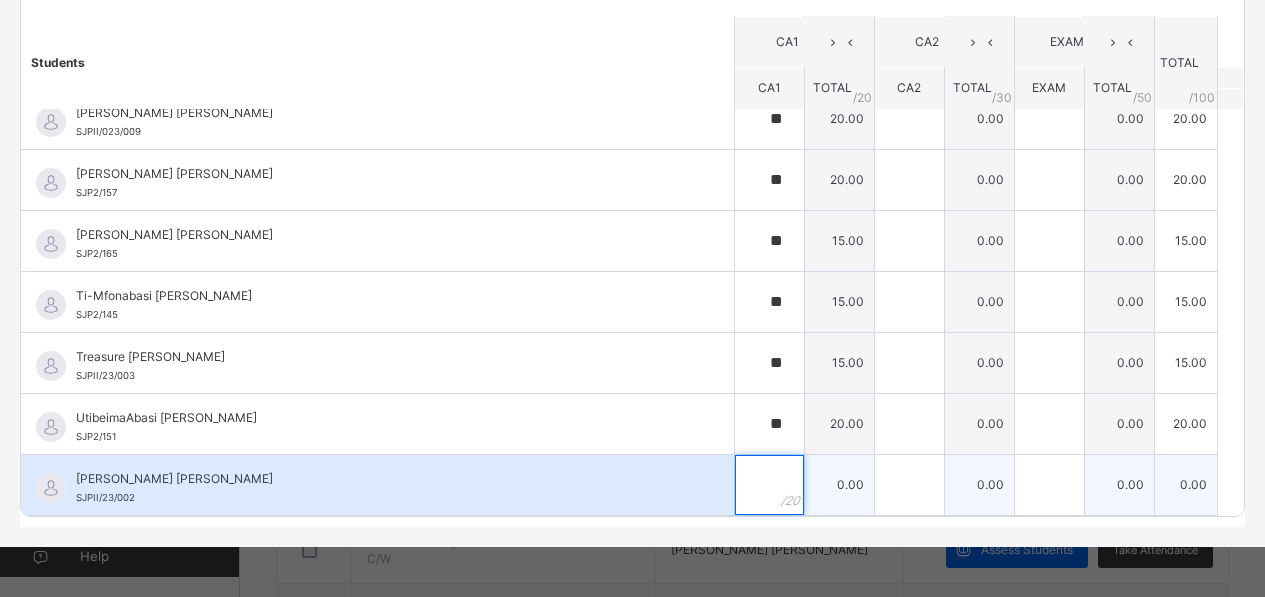 click at bounding box center (769, 485) 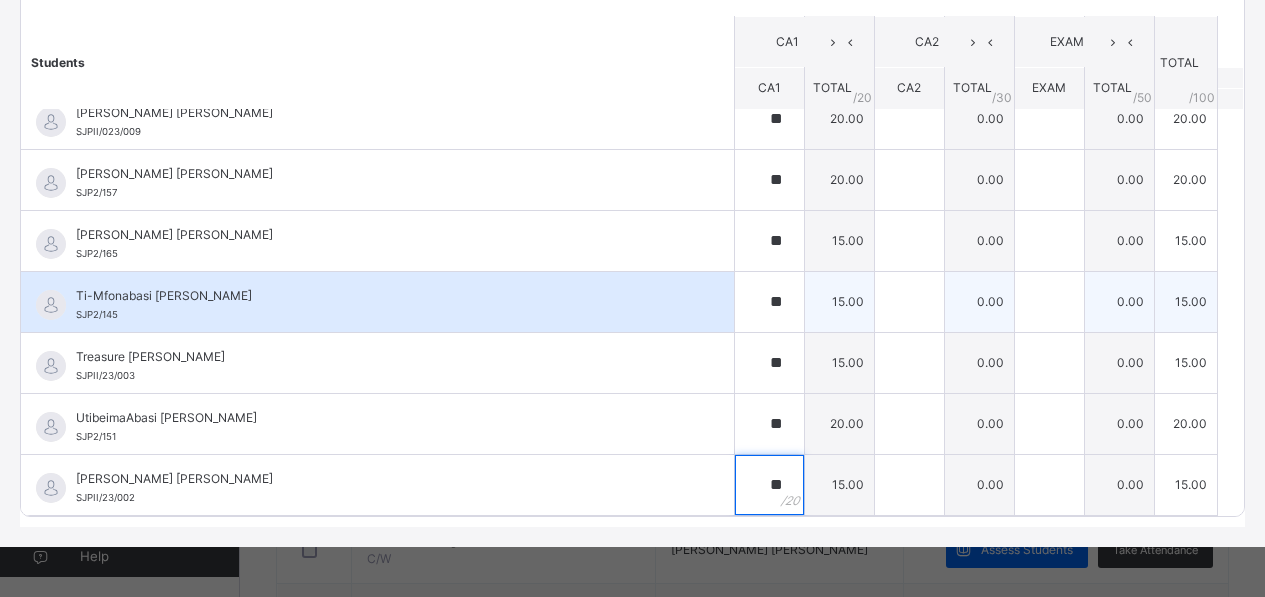 type on "**" 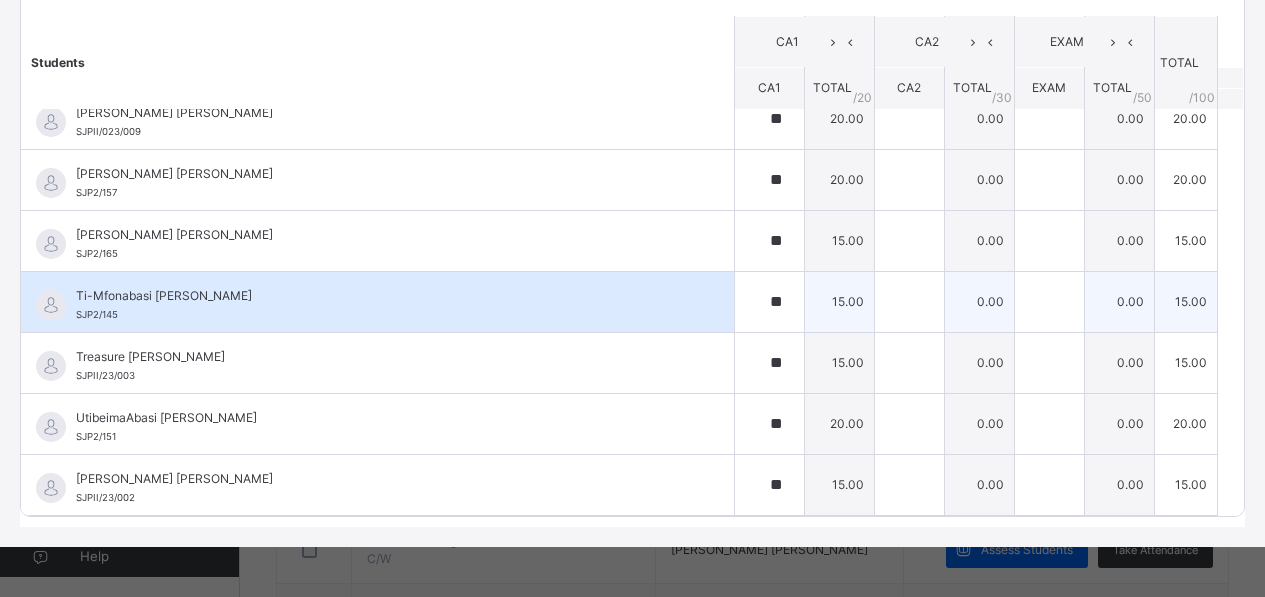 click on "Ti-Mfonabasi [PERSON_NAME] SJP2/145" at bounding box center (377, 302) 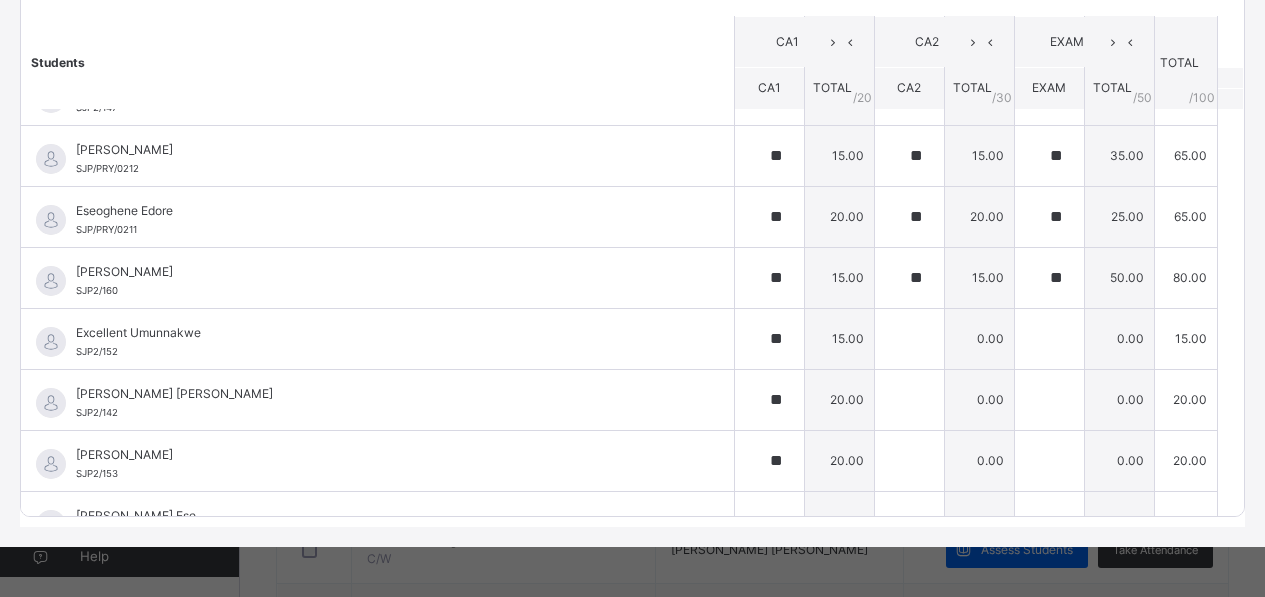 scroll, scrollTop: 0, scrollLeft: 0, axis: both 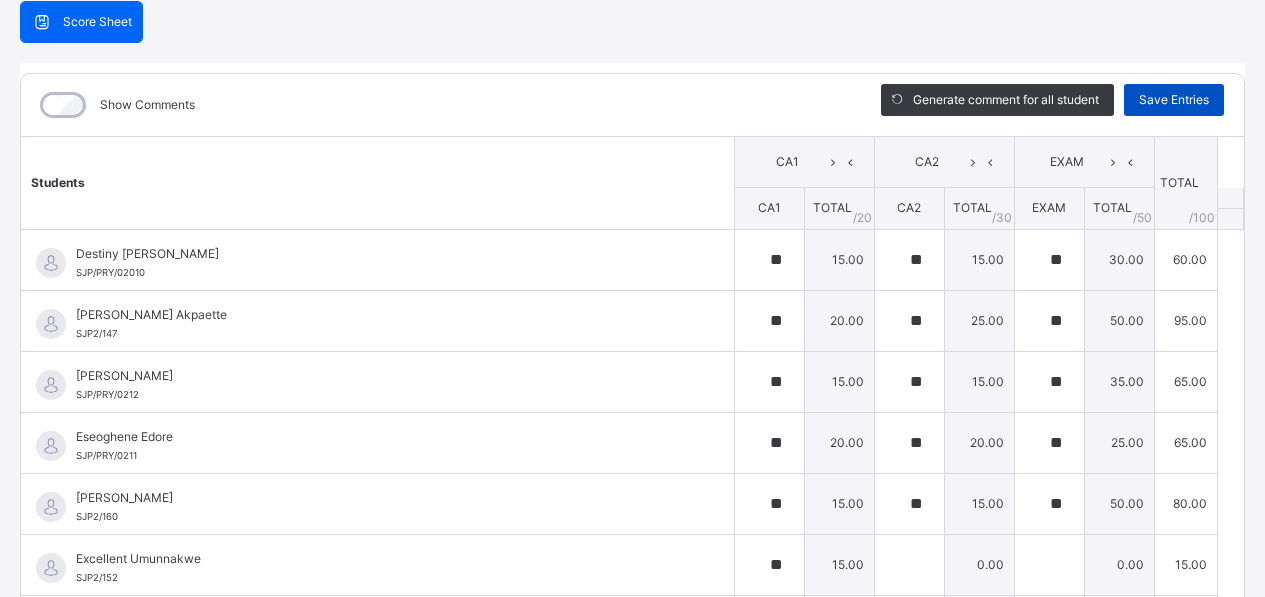 click on "Save Entries" at bounding box center [1174, 100] 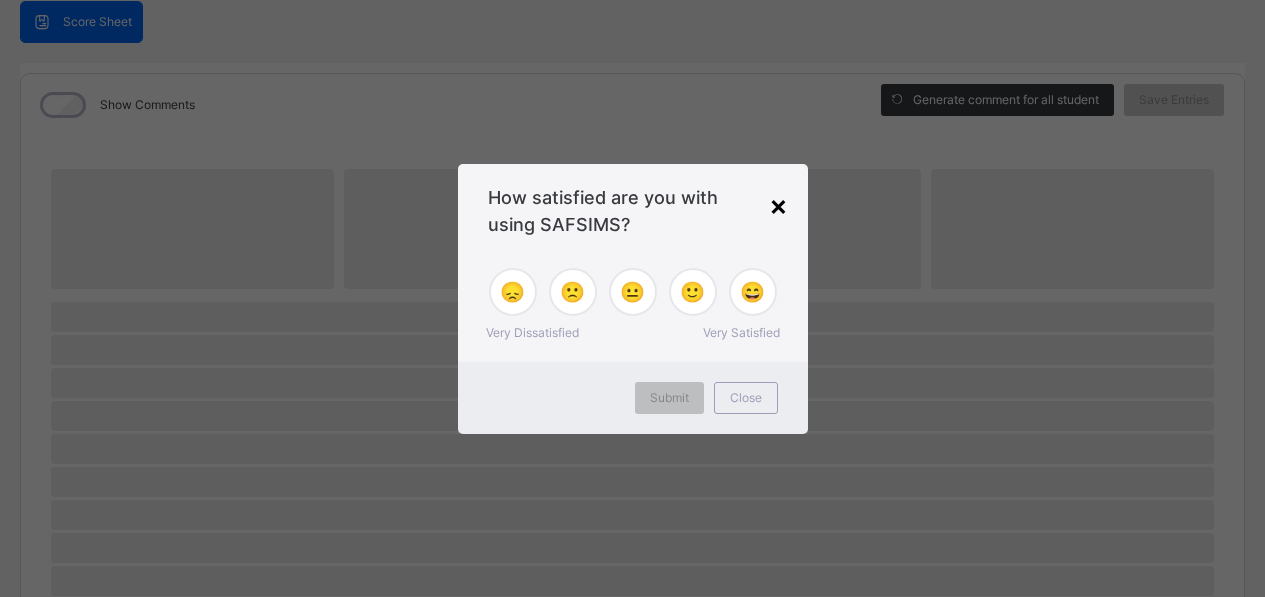 click on "×" at bounding box center (778, 205) 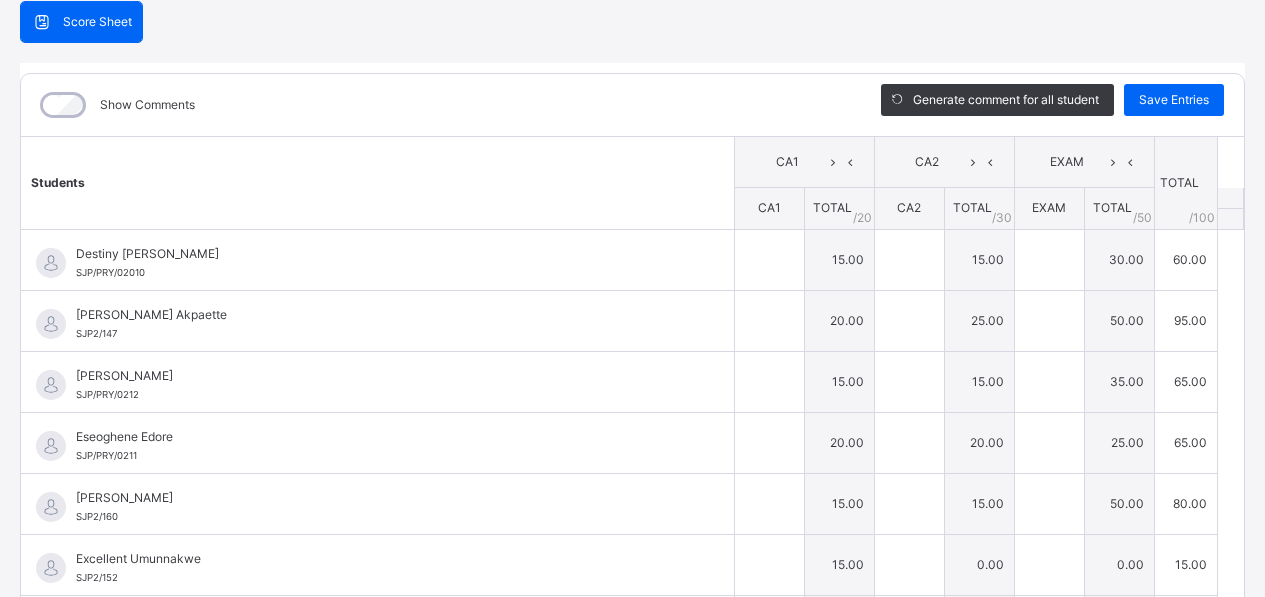 type on "**" 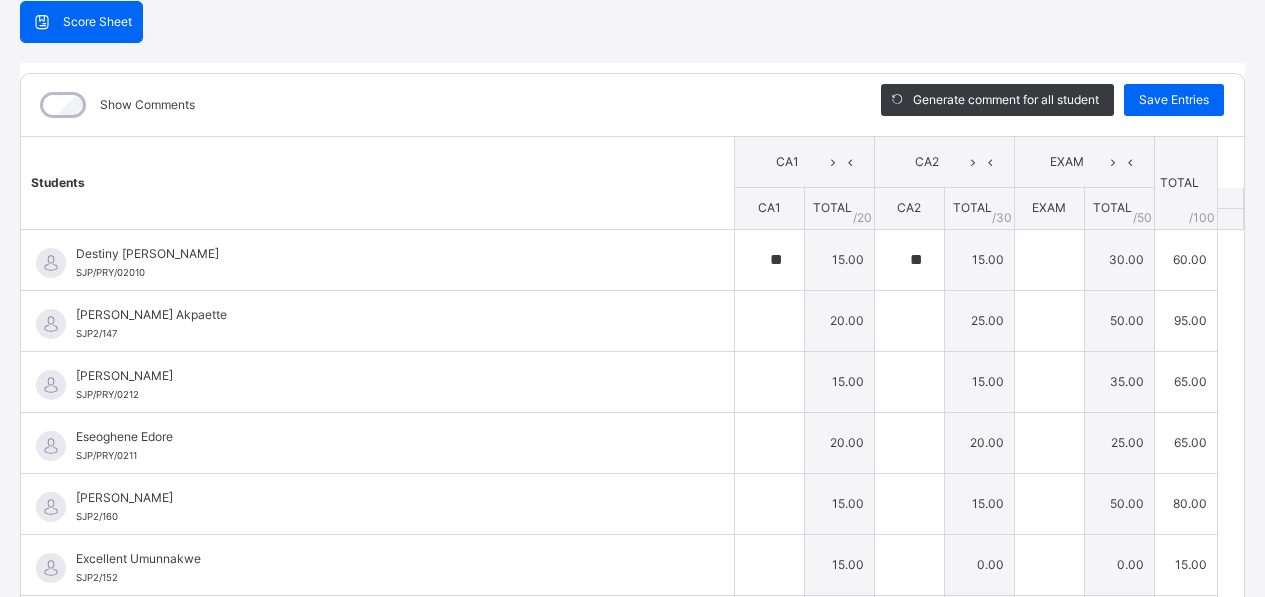 type on "**" 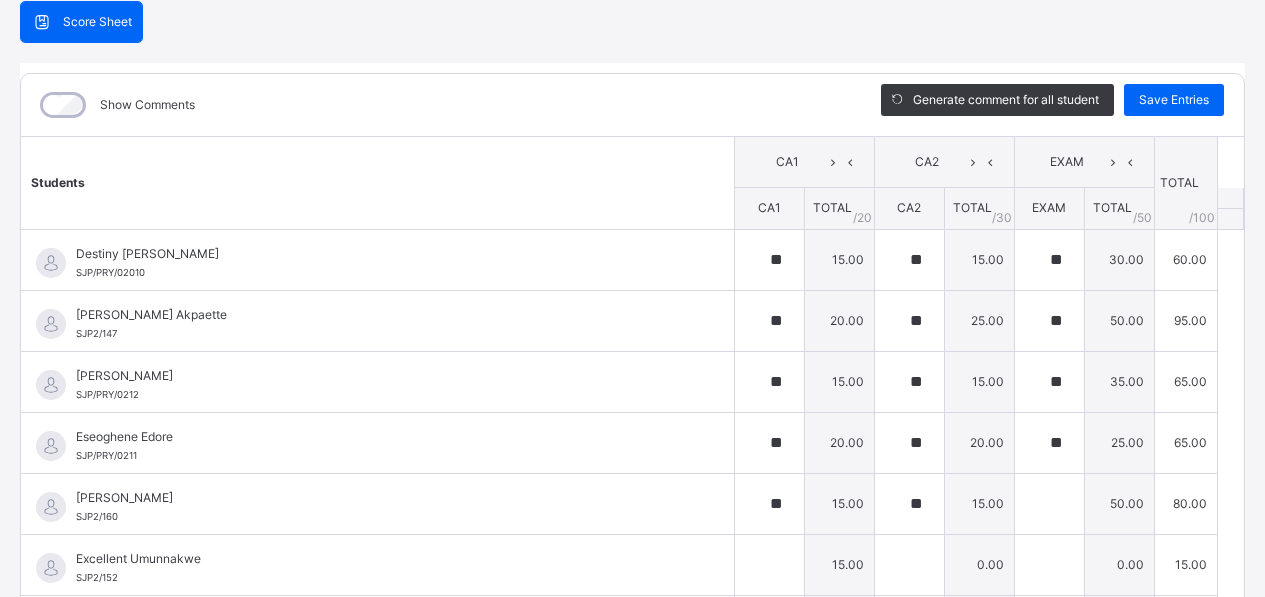 type on "**" 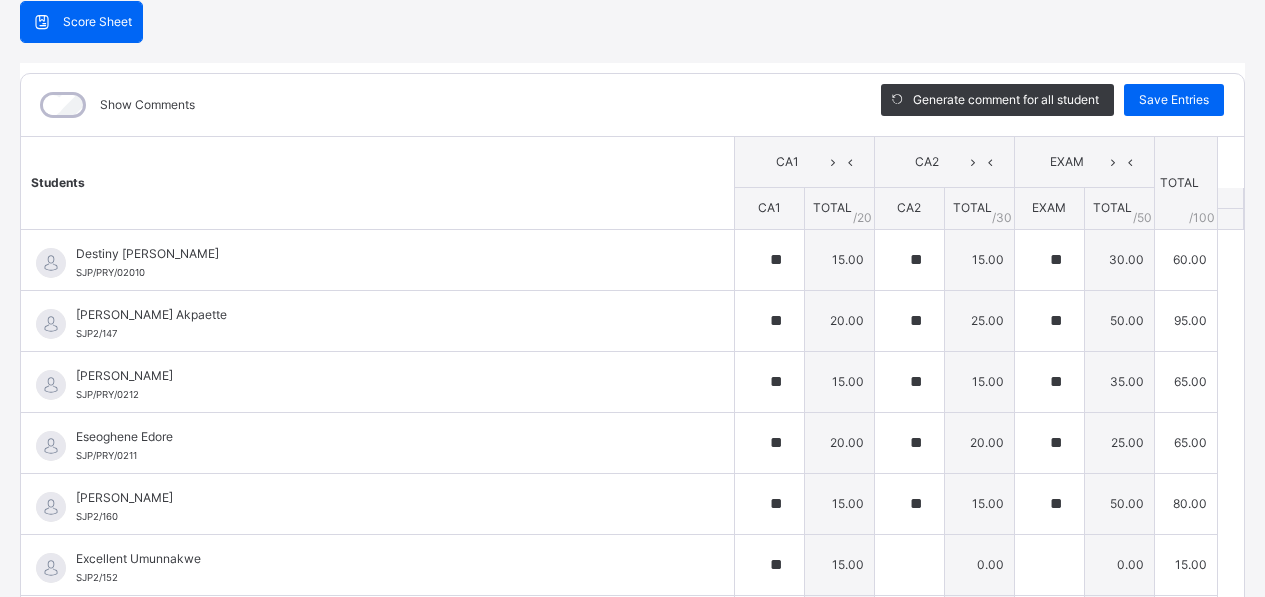 type on "**" 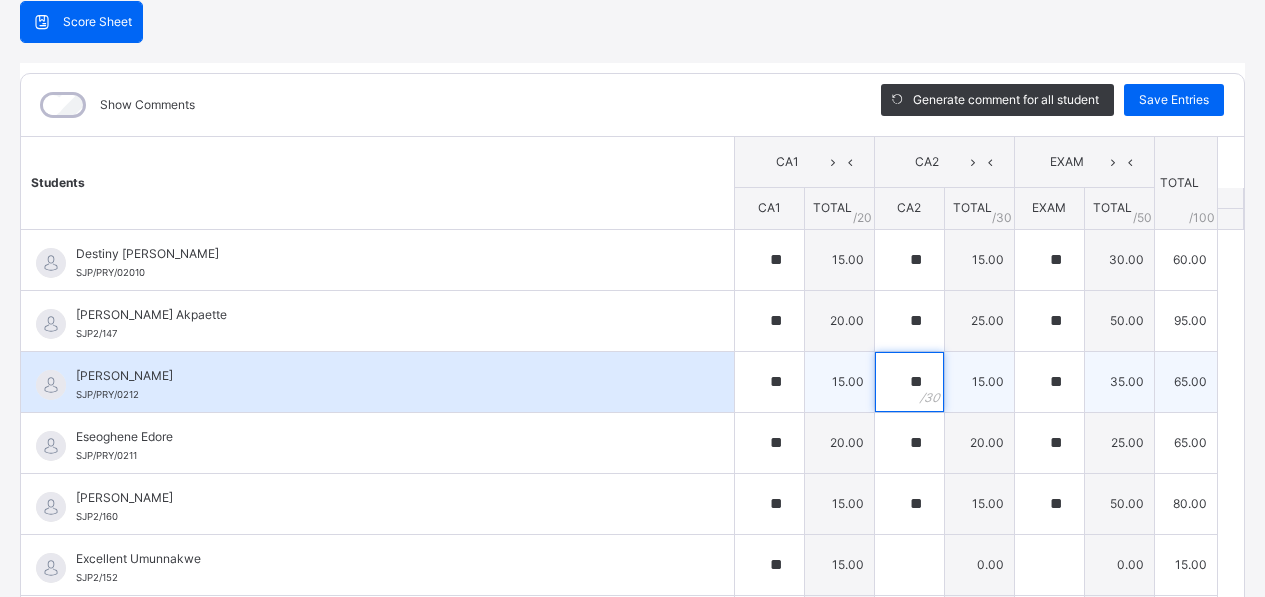 click on "**" at bounding box center (909, 382) 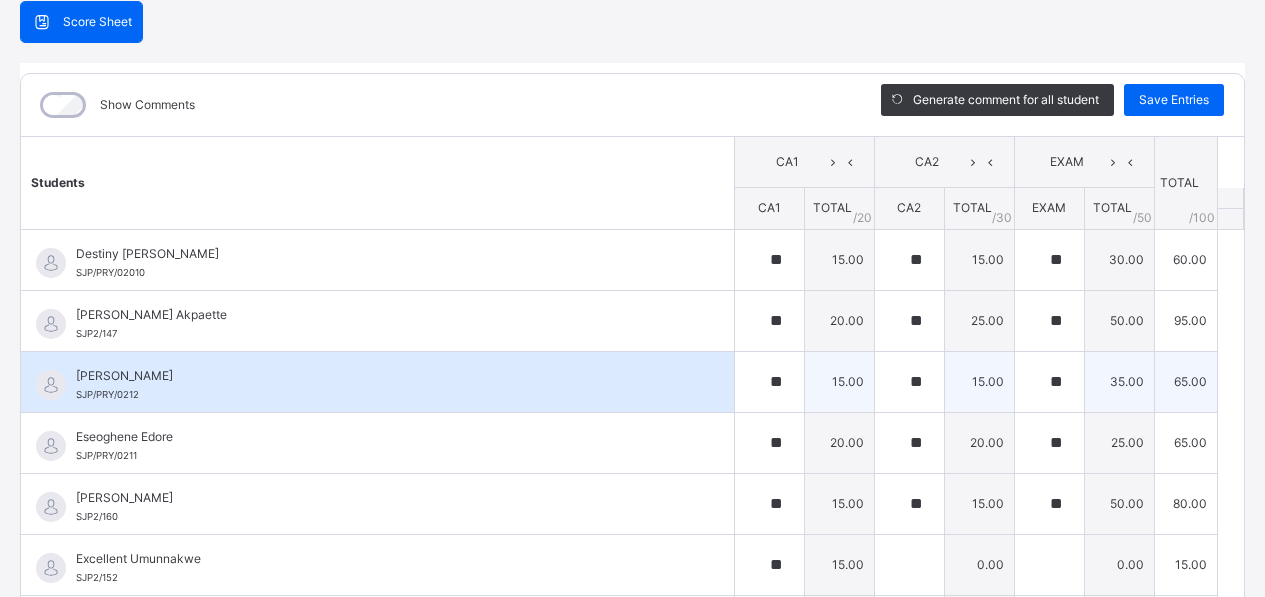 click on "[PERSON_NAME]/PRY/0212" at bounding box center (377, 382) 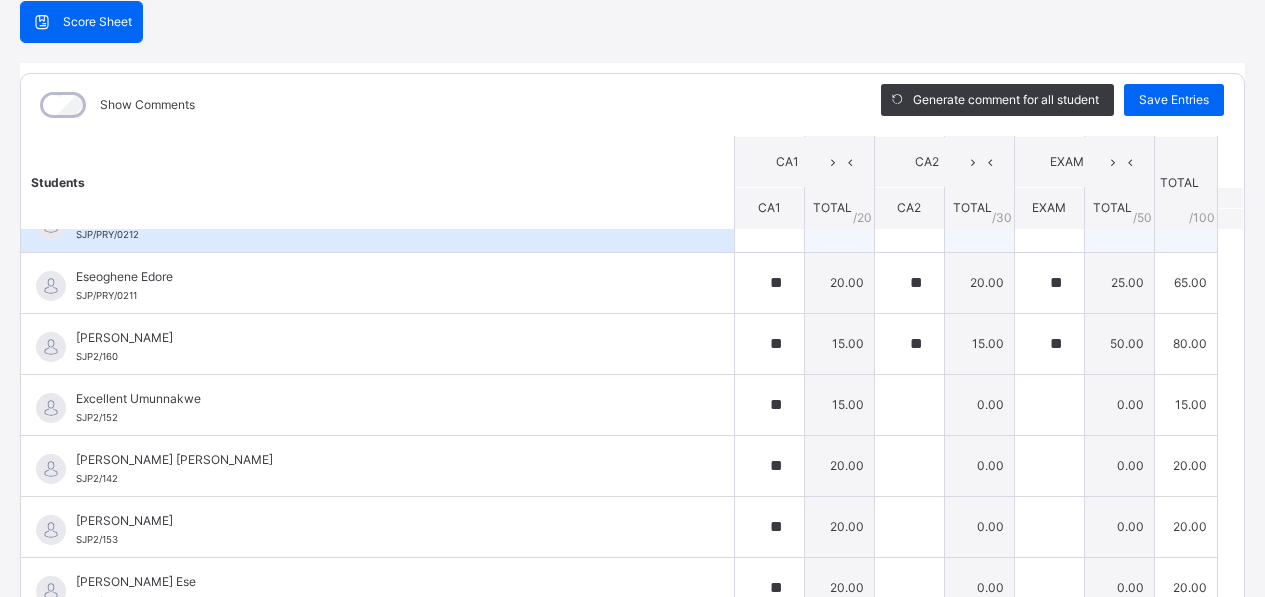 scroll, scrollTop: 200, scrollLeft: 0, axis: vertical 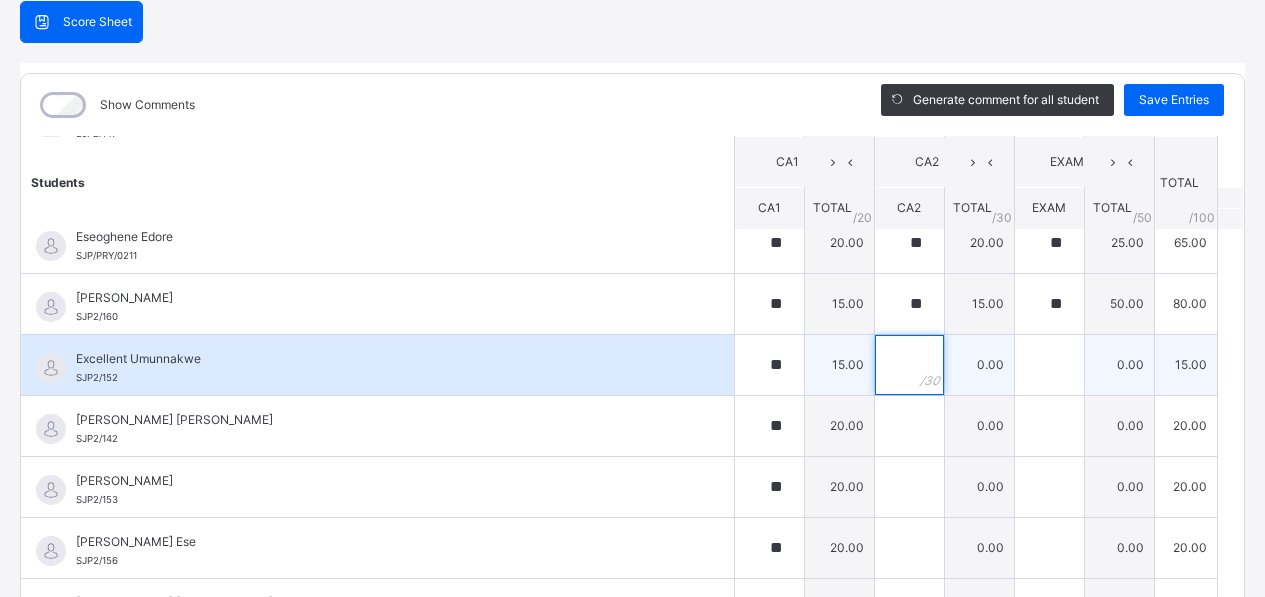 click at bounding box center [909, 365] 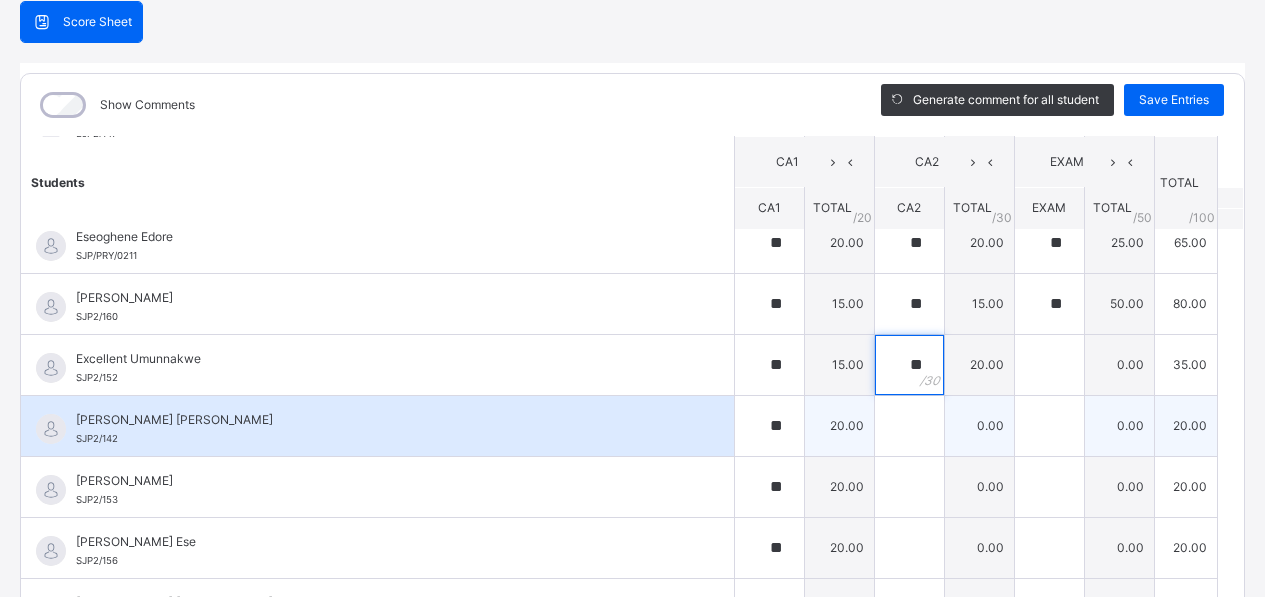 type on "**" 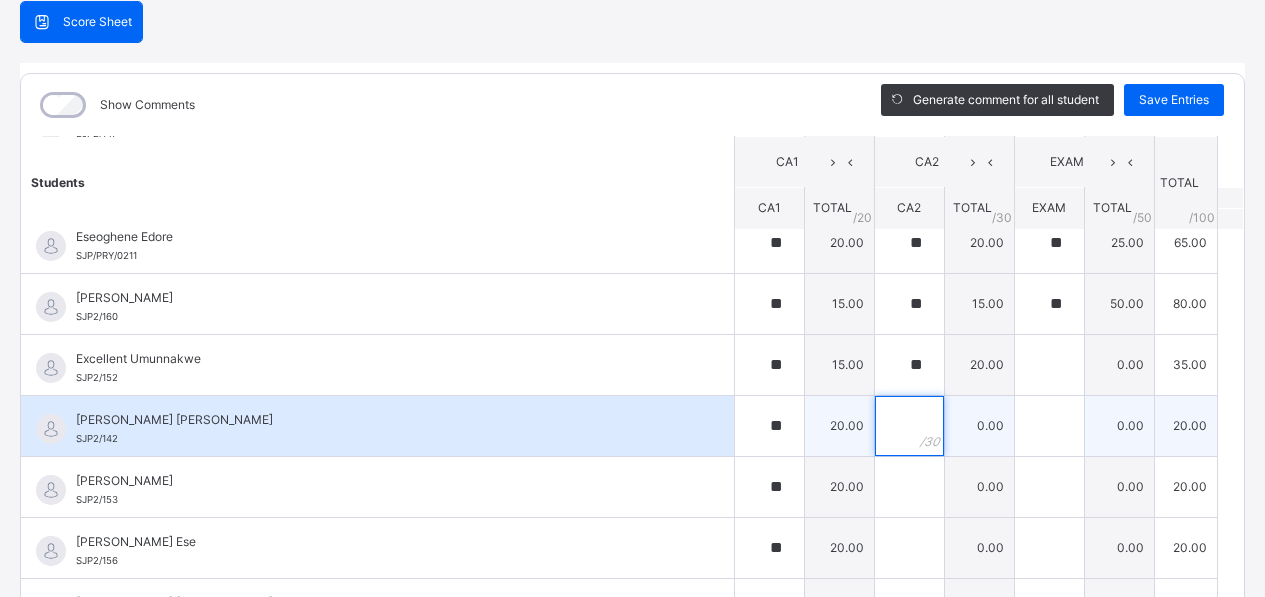 click at bounding box center [909, 426] 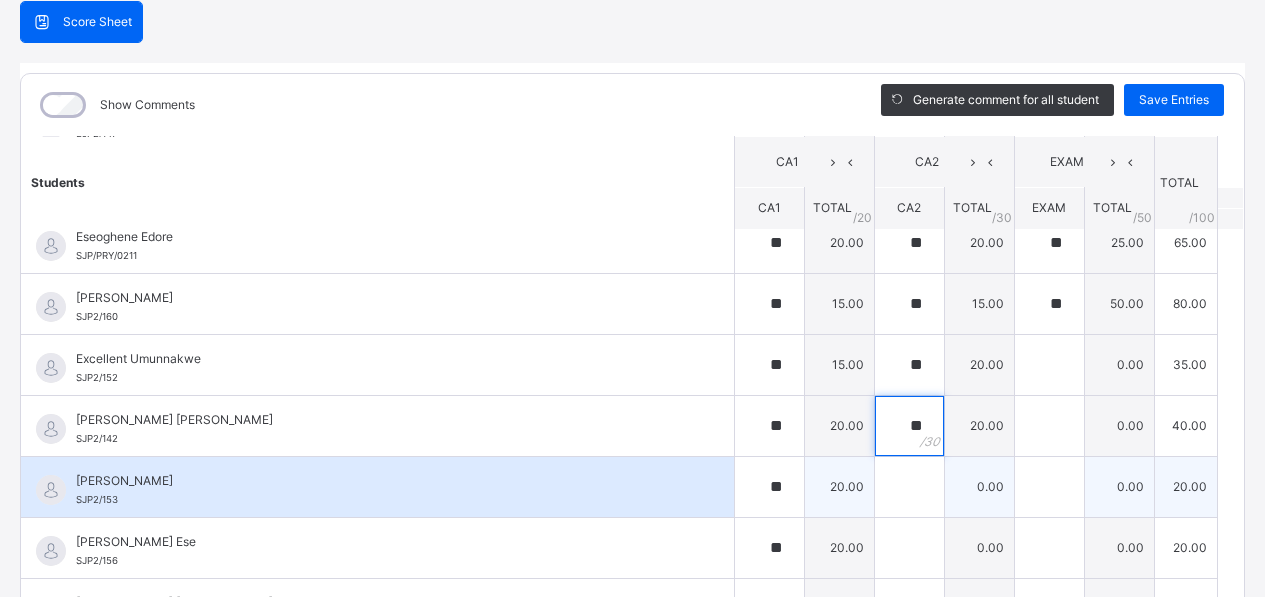 type on "**" 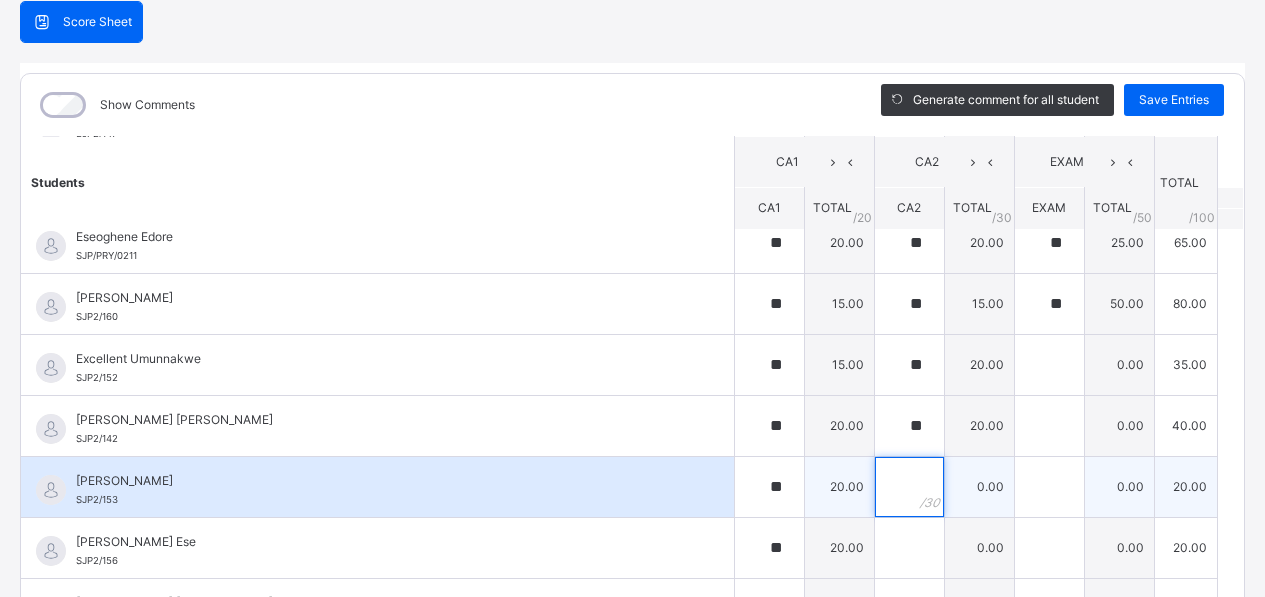 click at bounding box center (909, 487) 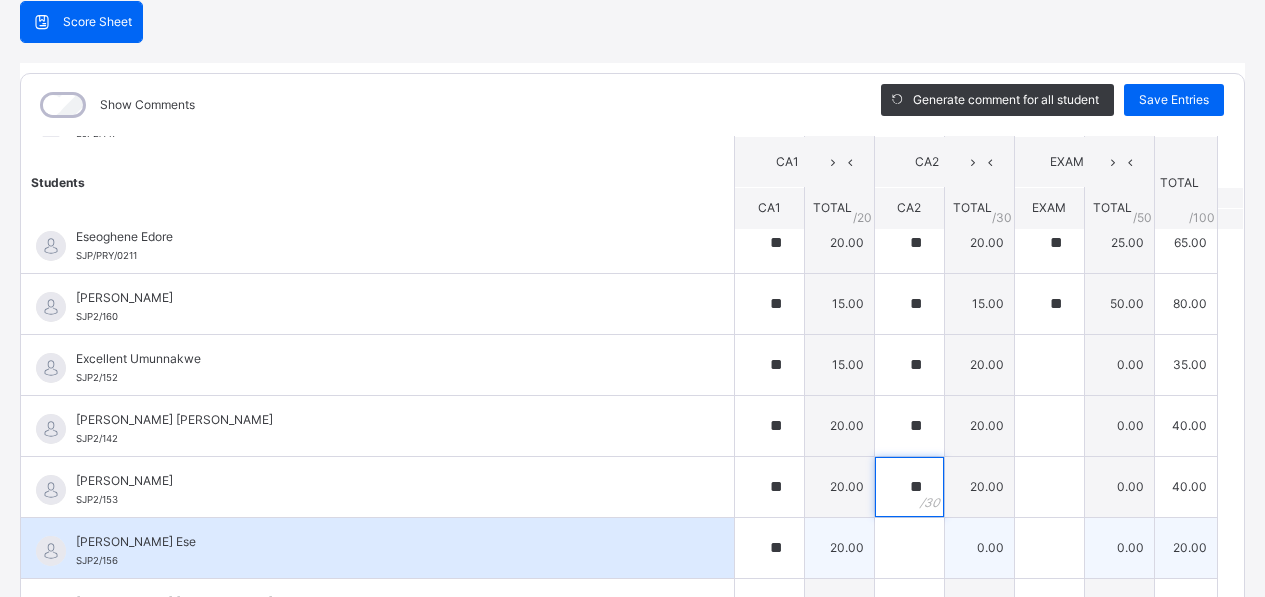 type on "**" 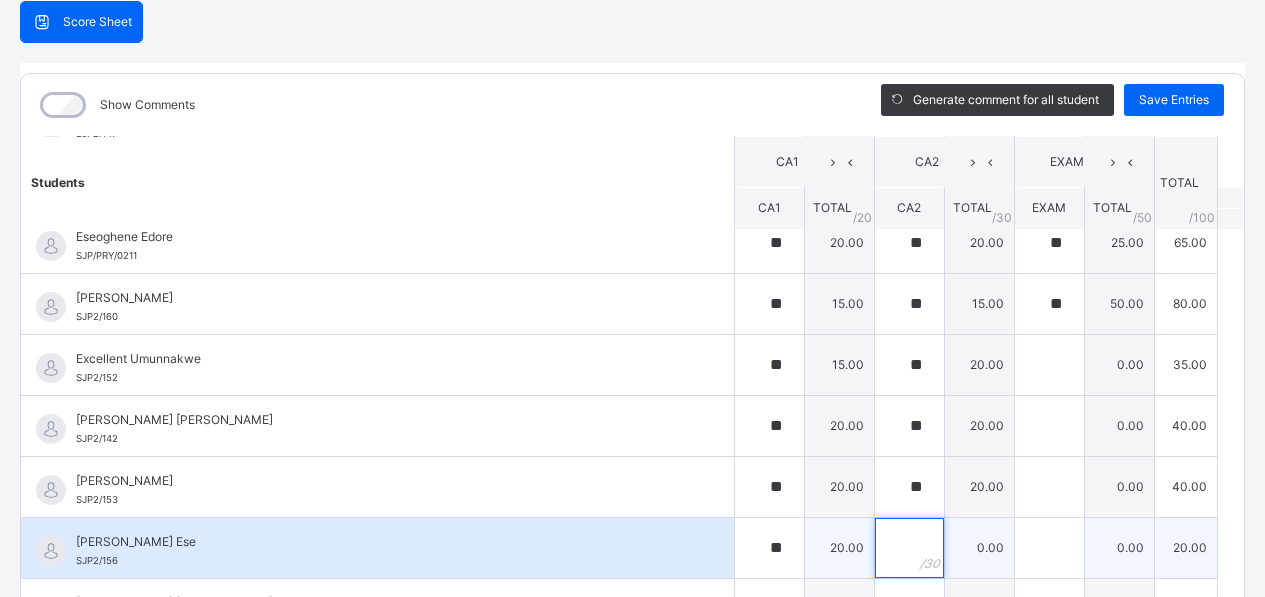 click at bounding box center [909, 548] 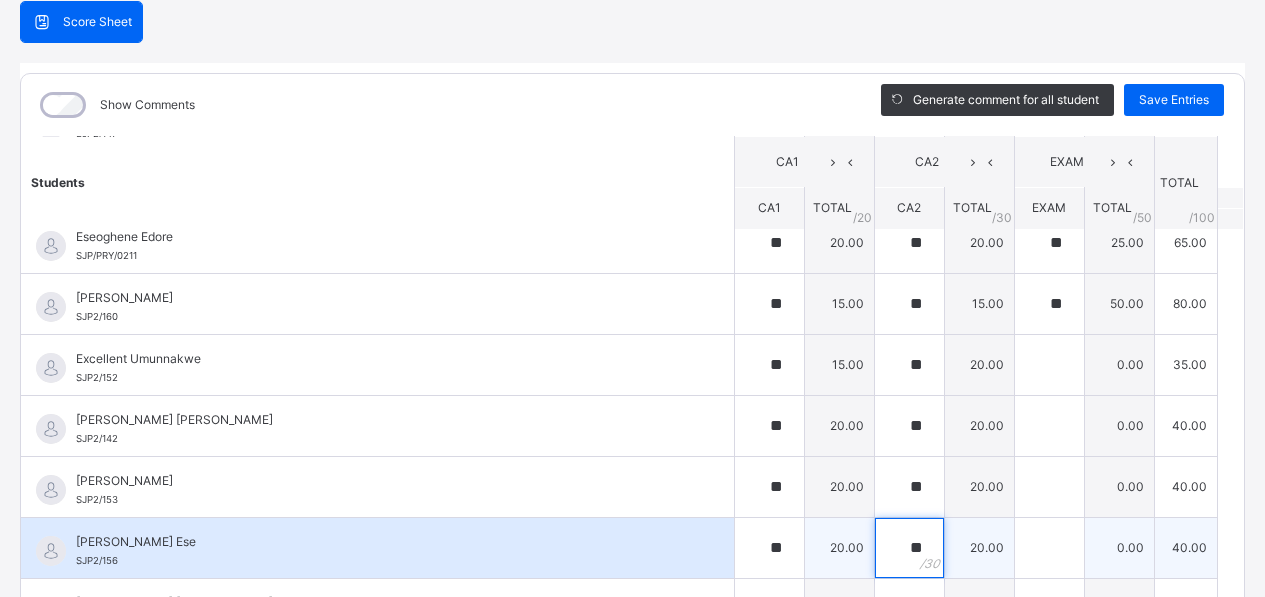 type on "**" 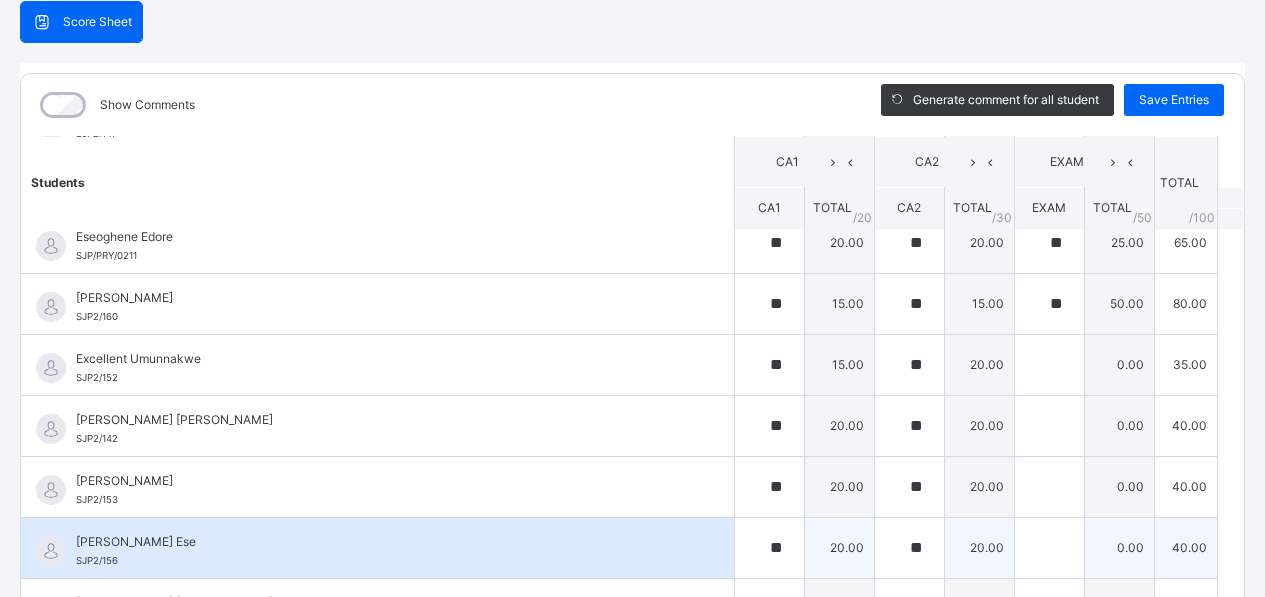 click on "[PERSON_NAME] Ese" at bounding box center (382, 542) 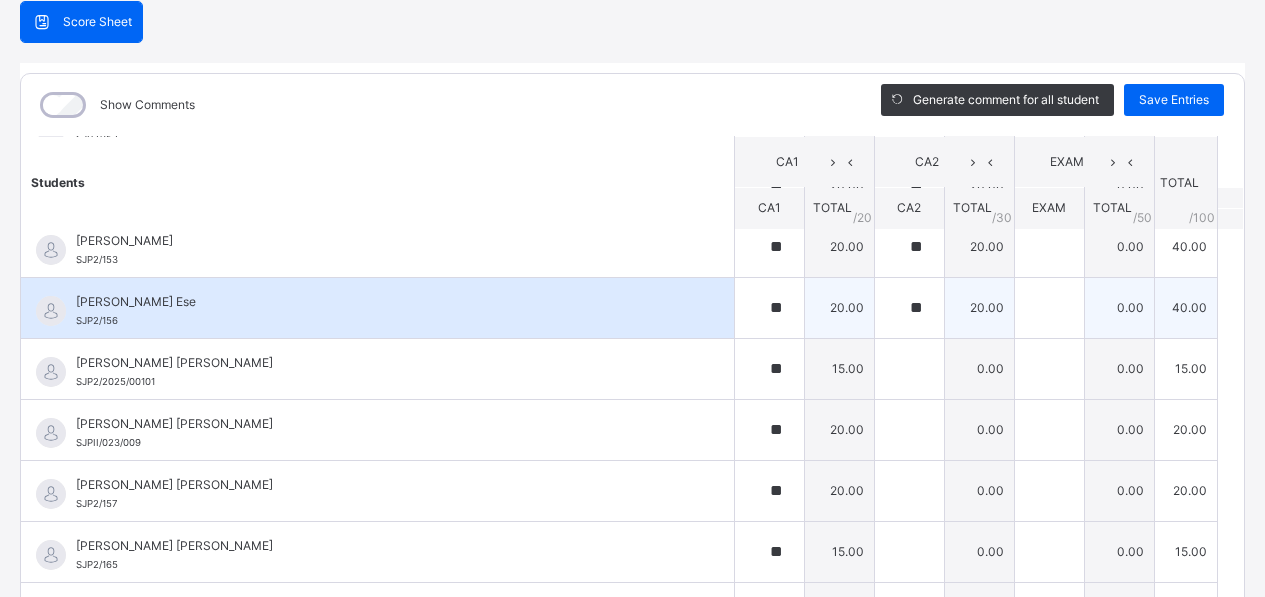 scroll, scrollTop: 480, scrollLeft: 0, axis: vertical 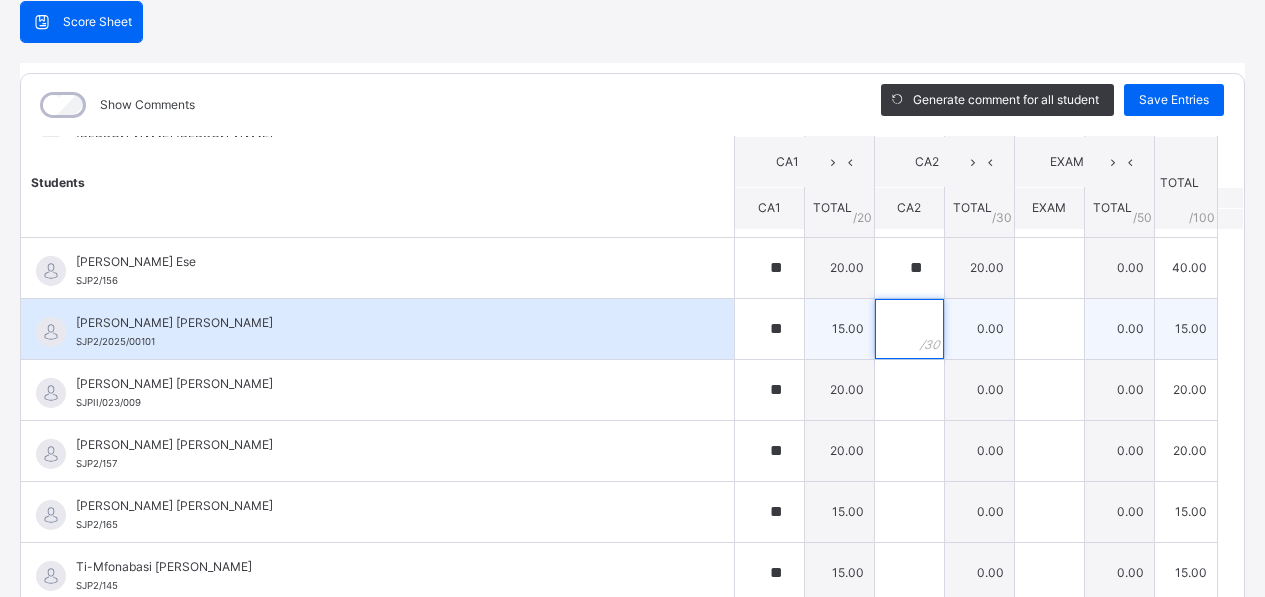 click at bounding box center (909, 329) 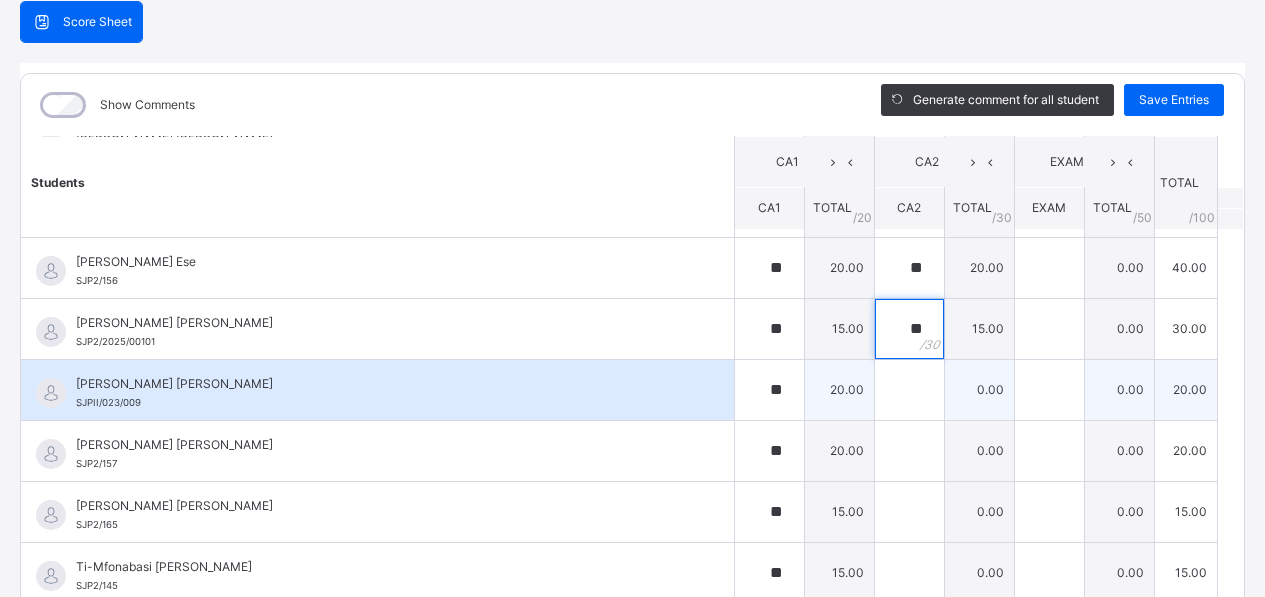 type on "**" 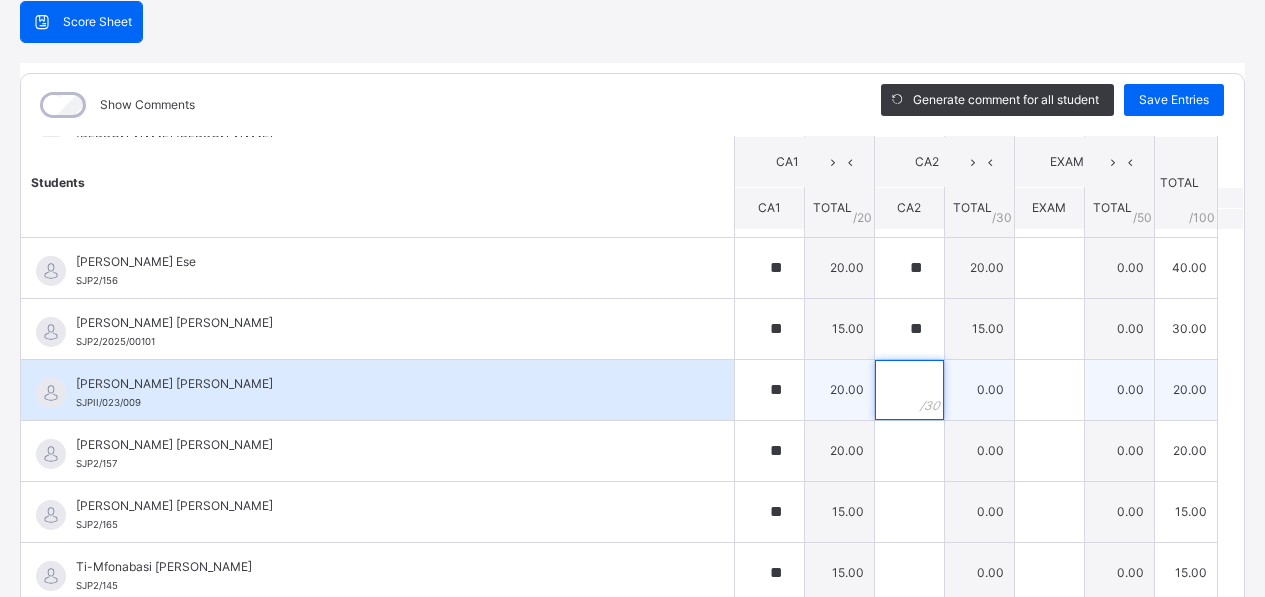 click at bounding box center [909, 390] 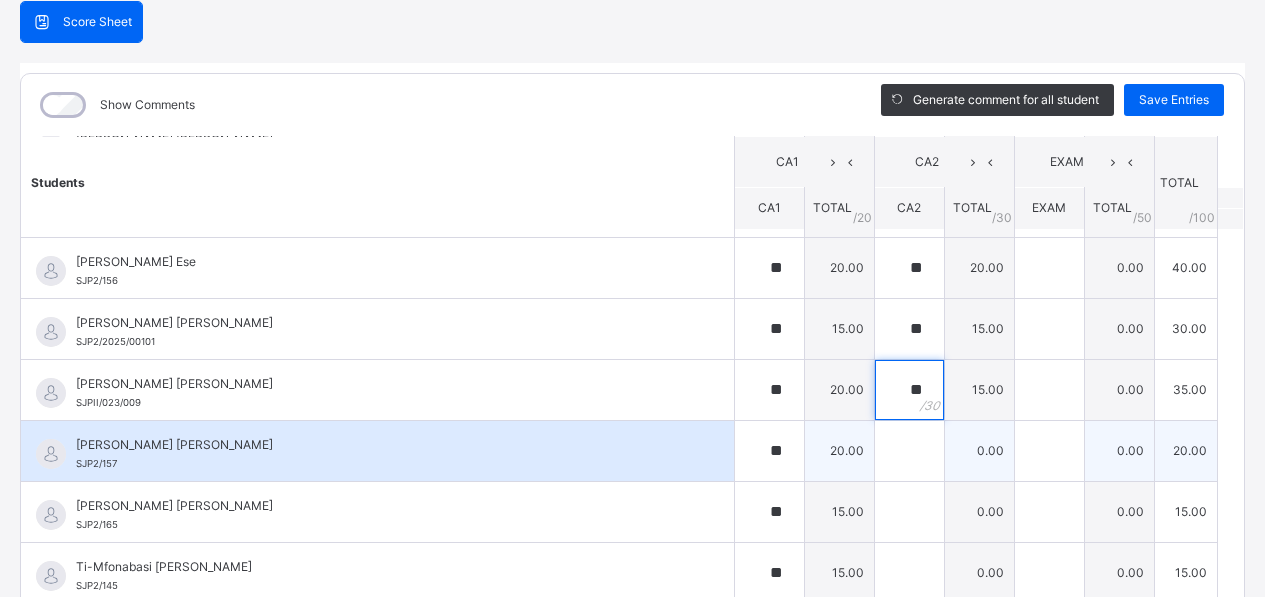 type on "**" 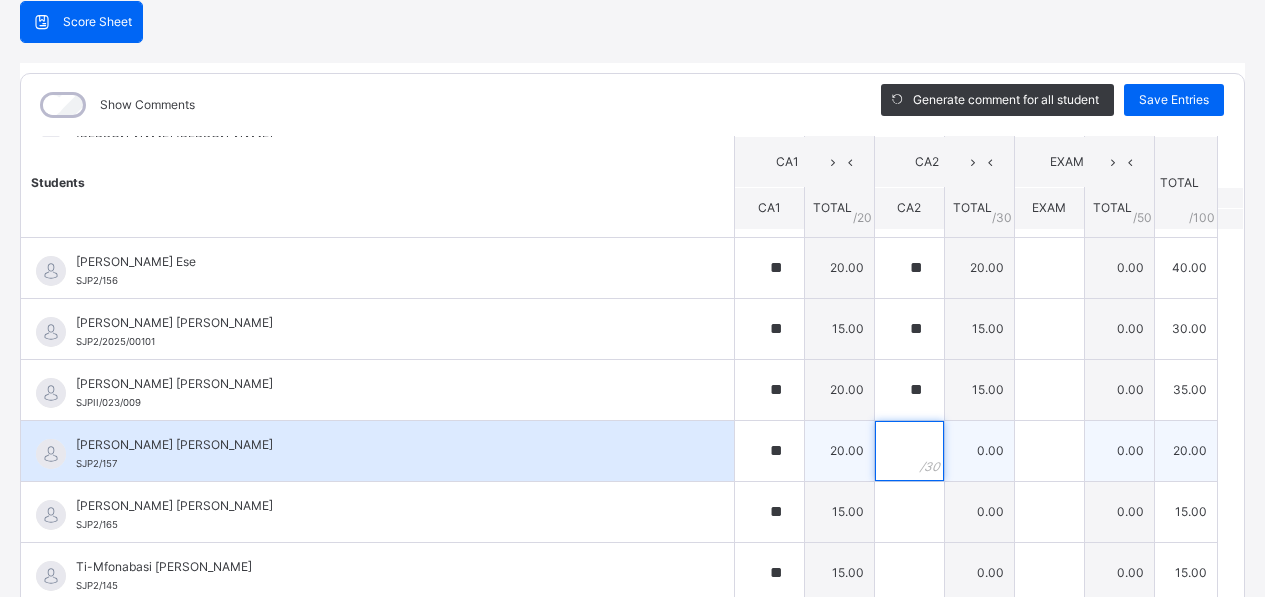 click at bounding box center (909, 451) 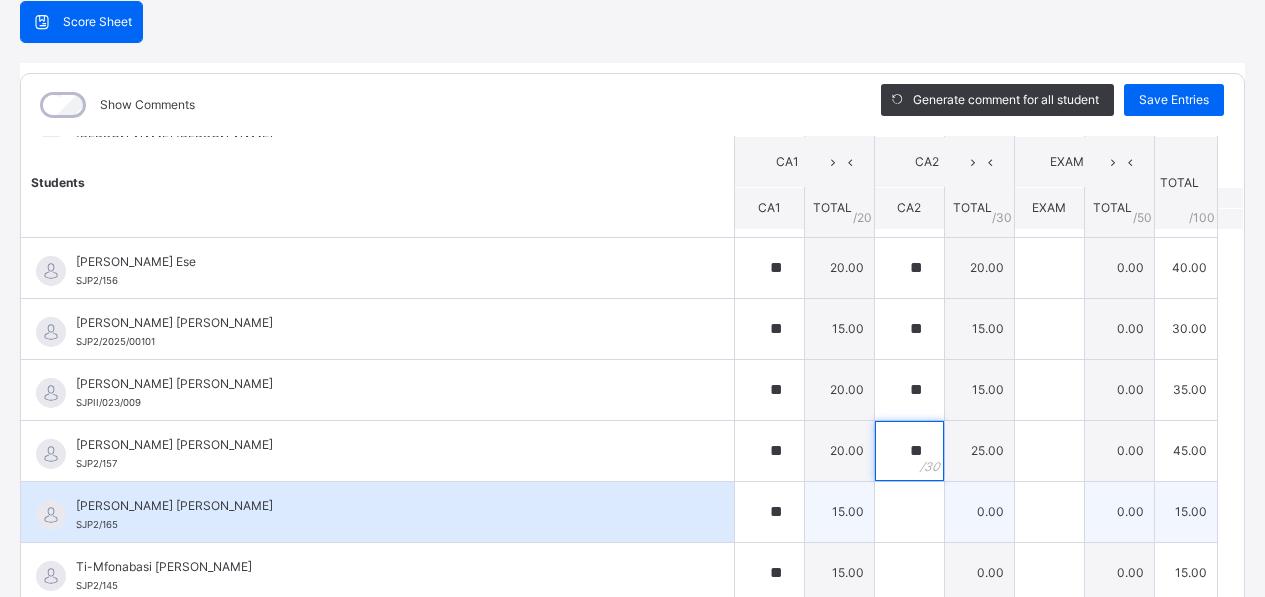 type on "**" 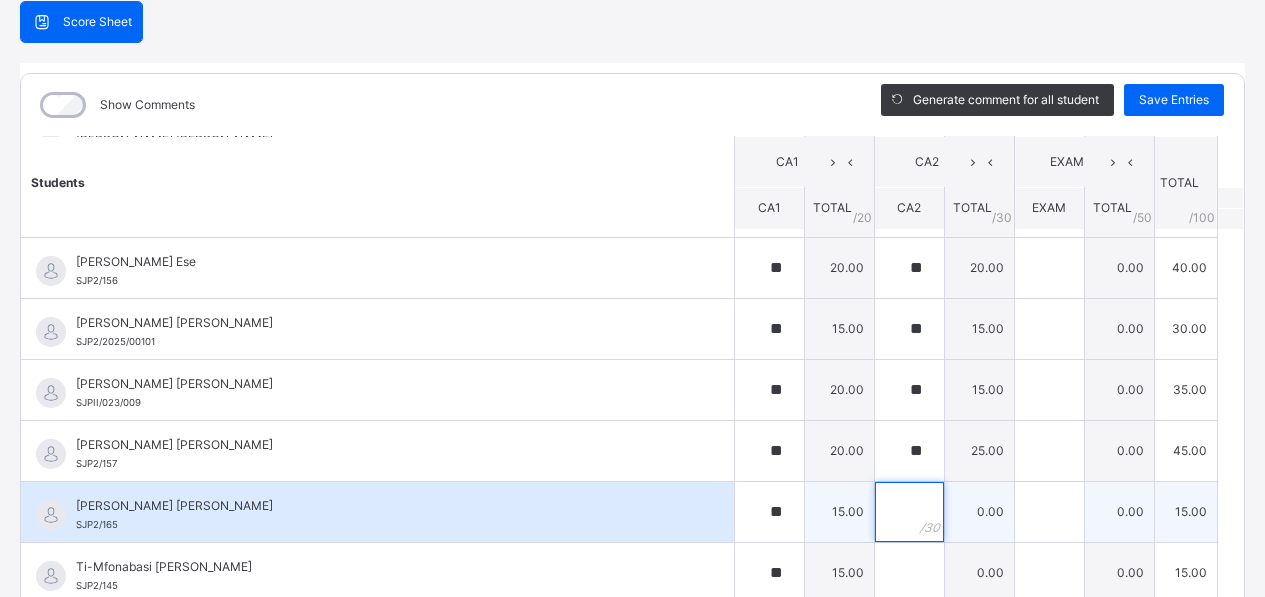 click at bounding box center [909, 512] 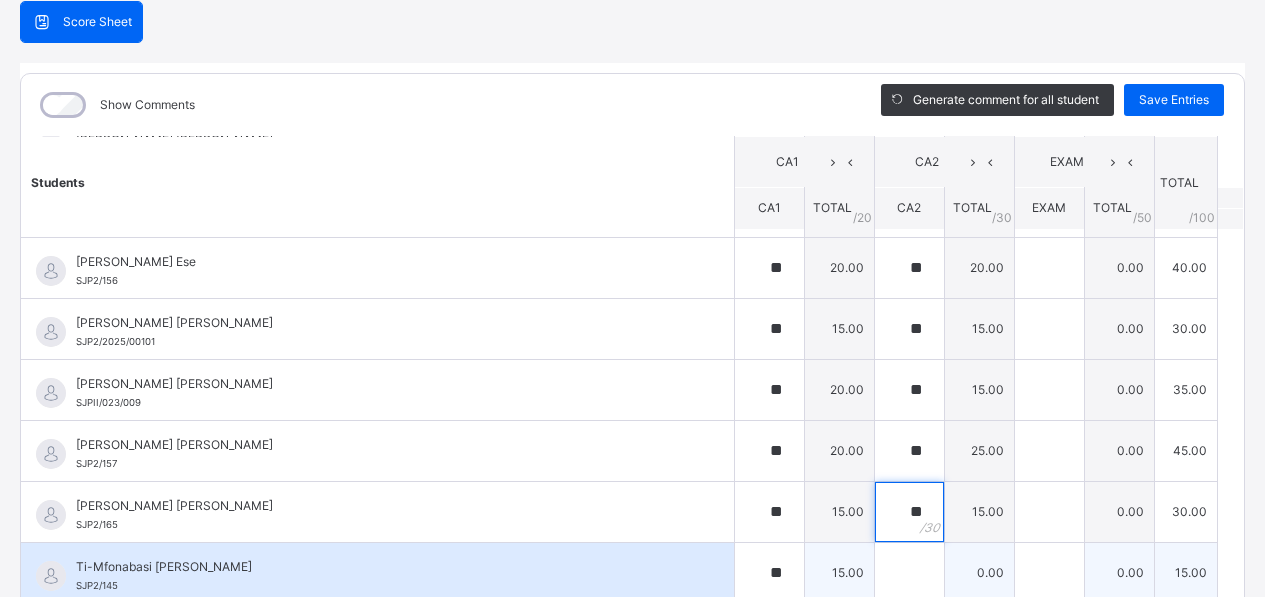 type on "**" 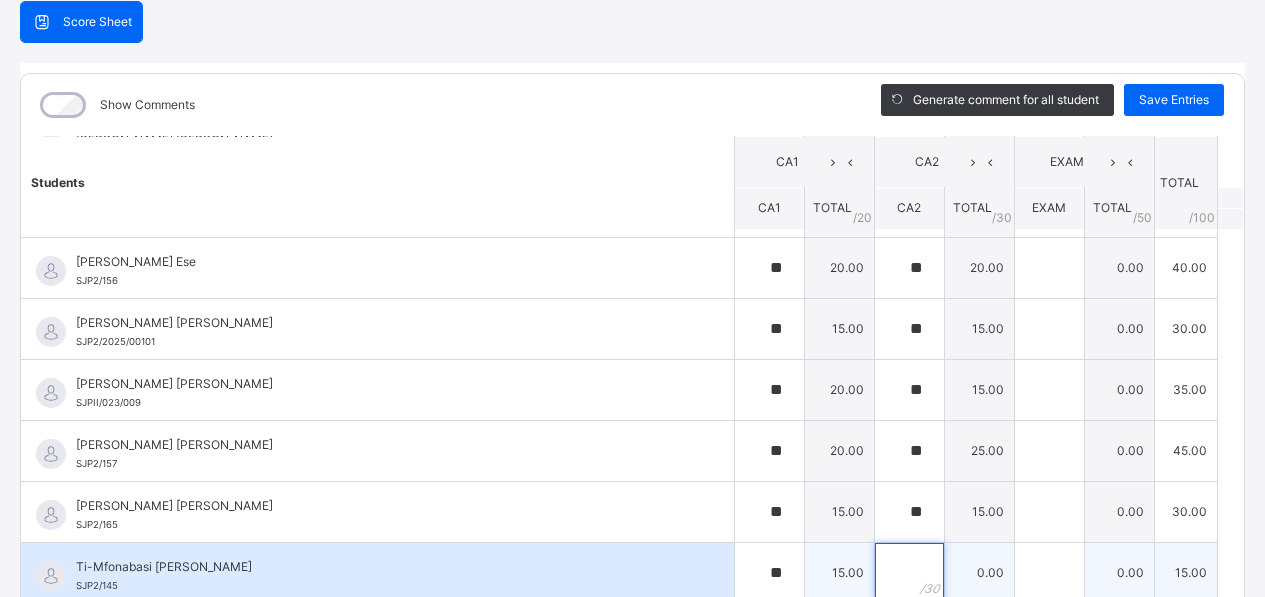 click at bounding box center [909, 573] 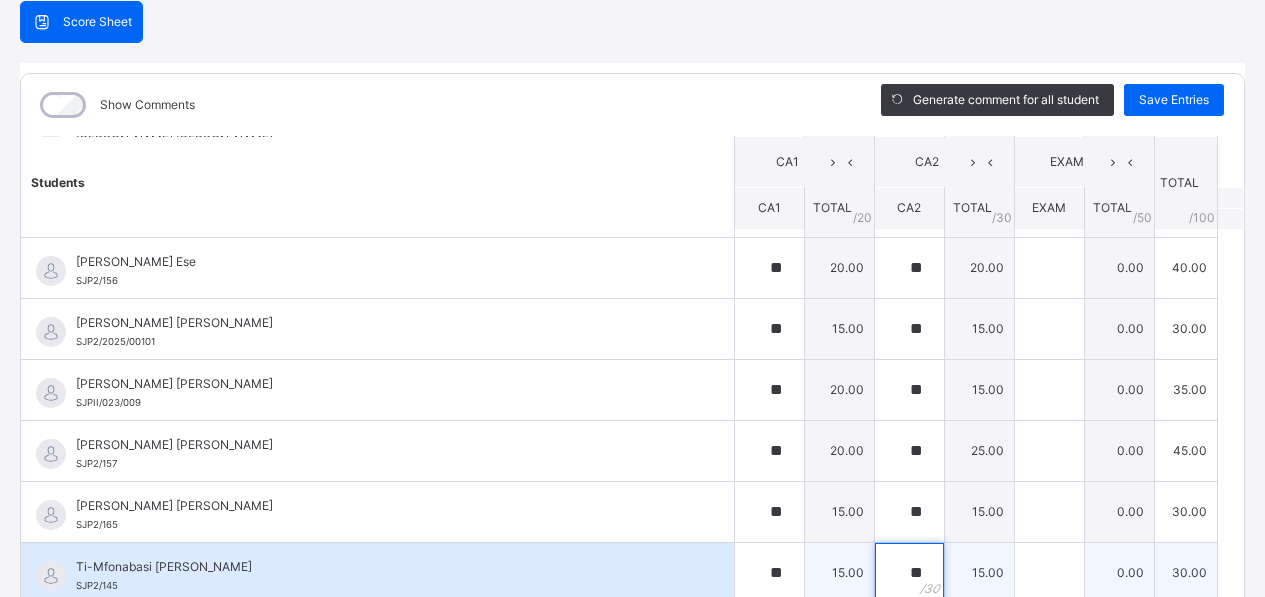 type on "**" 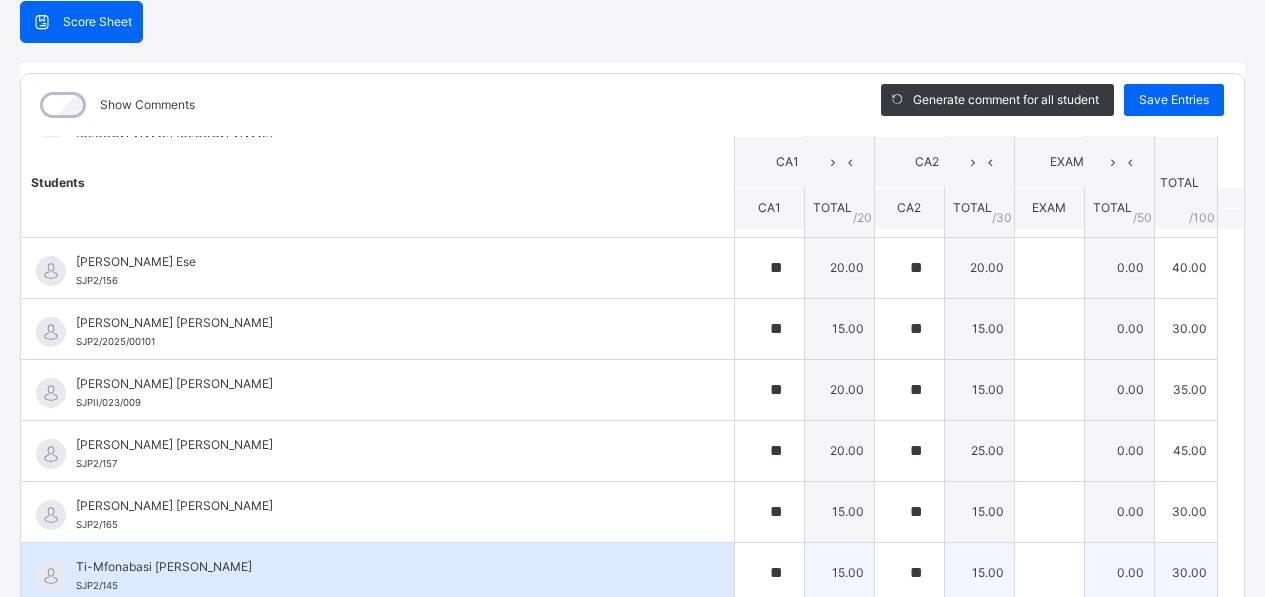 click on "Ti-Mfonabasi [PERSON_NAME]" at bounding box center (382, 567) 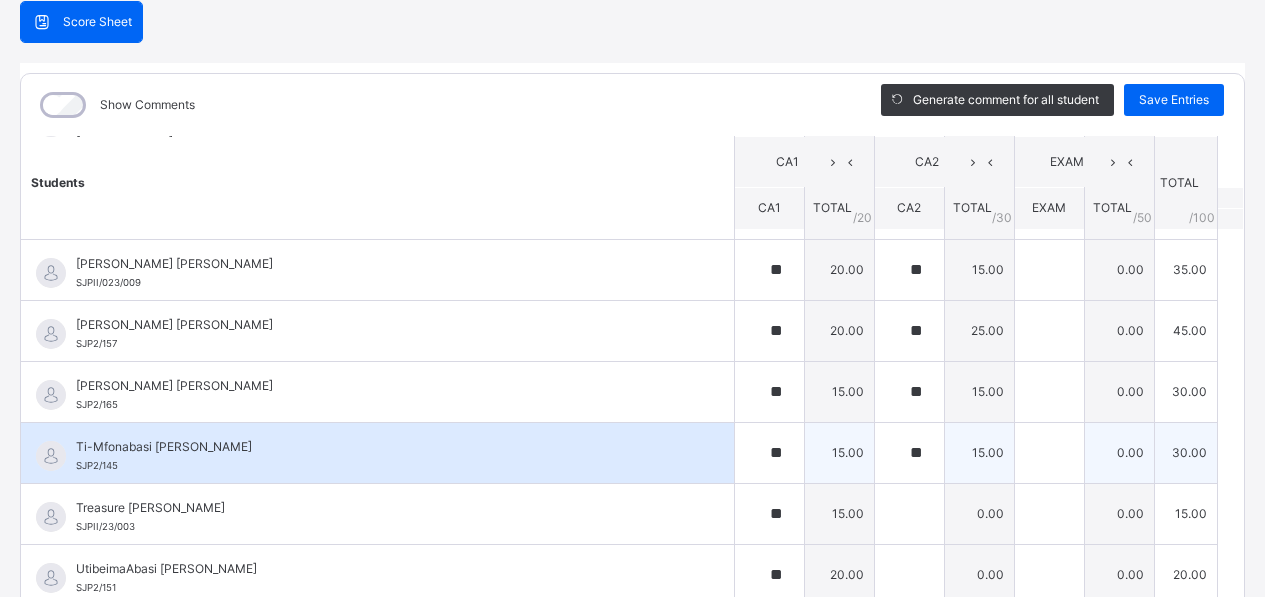 scroll, scrollTop: 631, scrollLeft: 0, axis: vertical 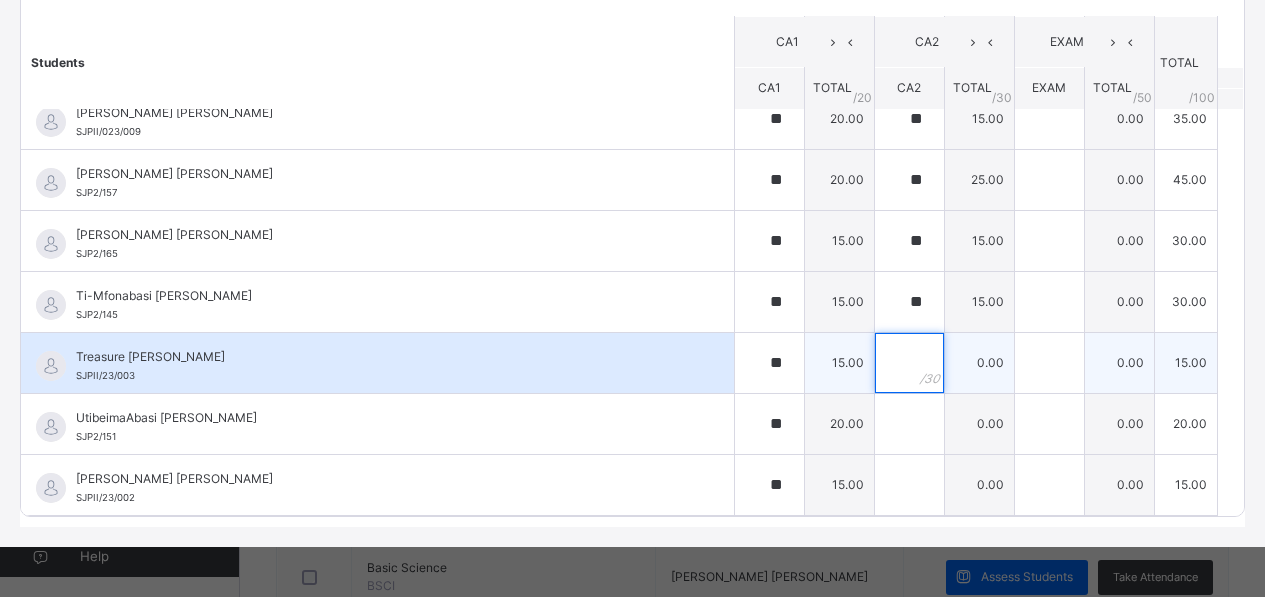 click at bounding box center (909, 363) 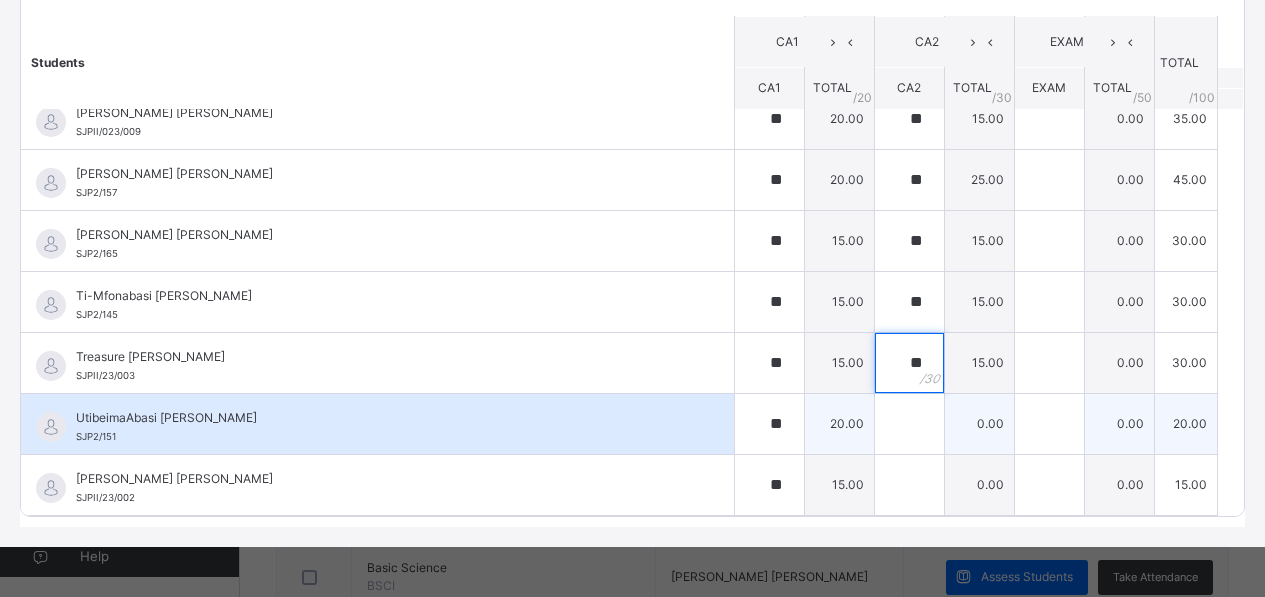 type on "**" 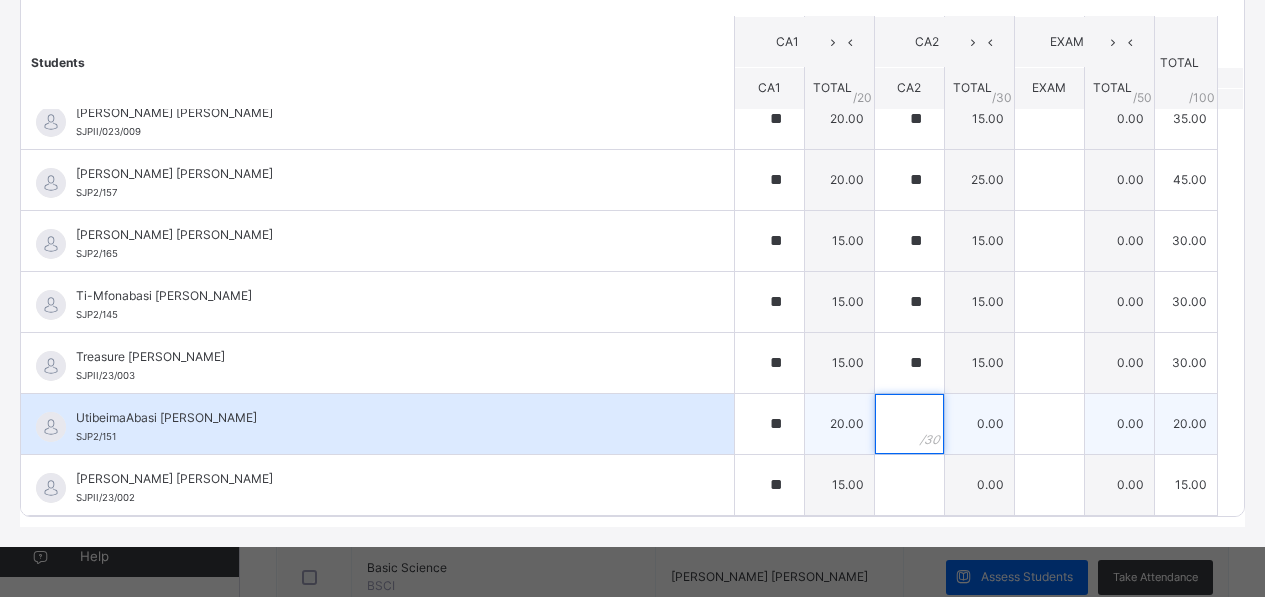 click at bounding box center (909, 424) 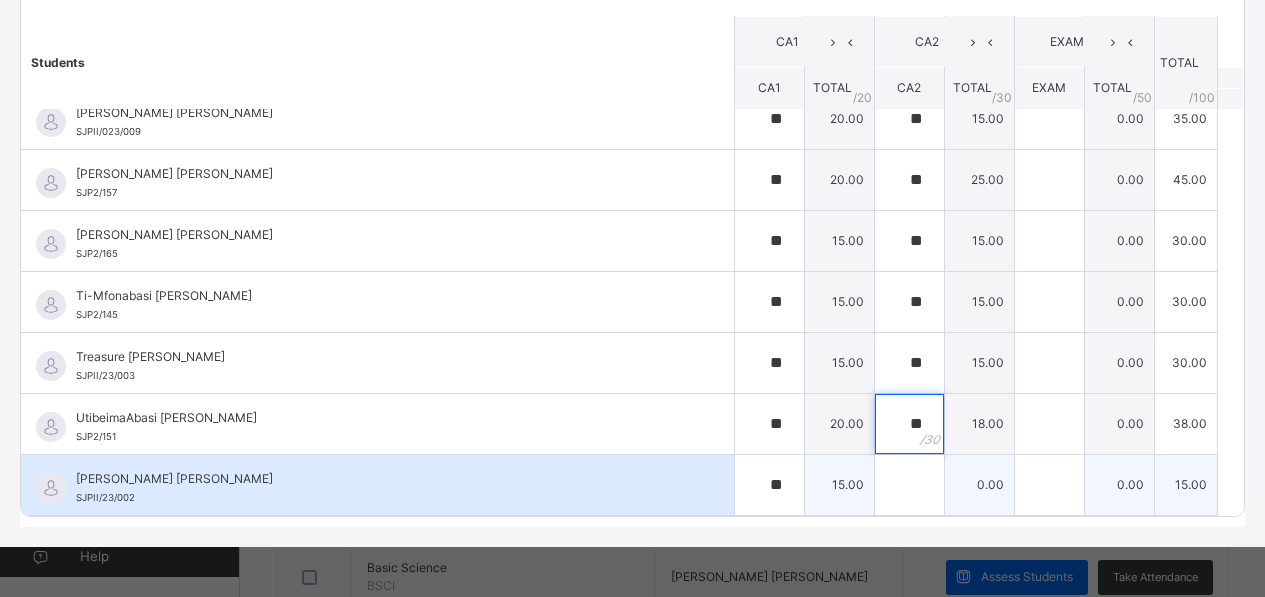 type on "**" 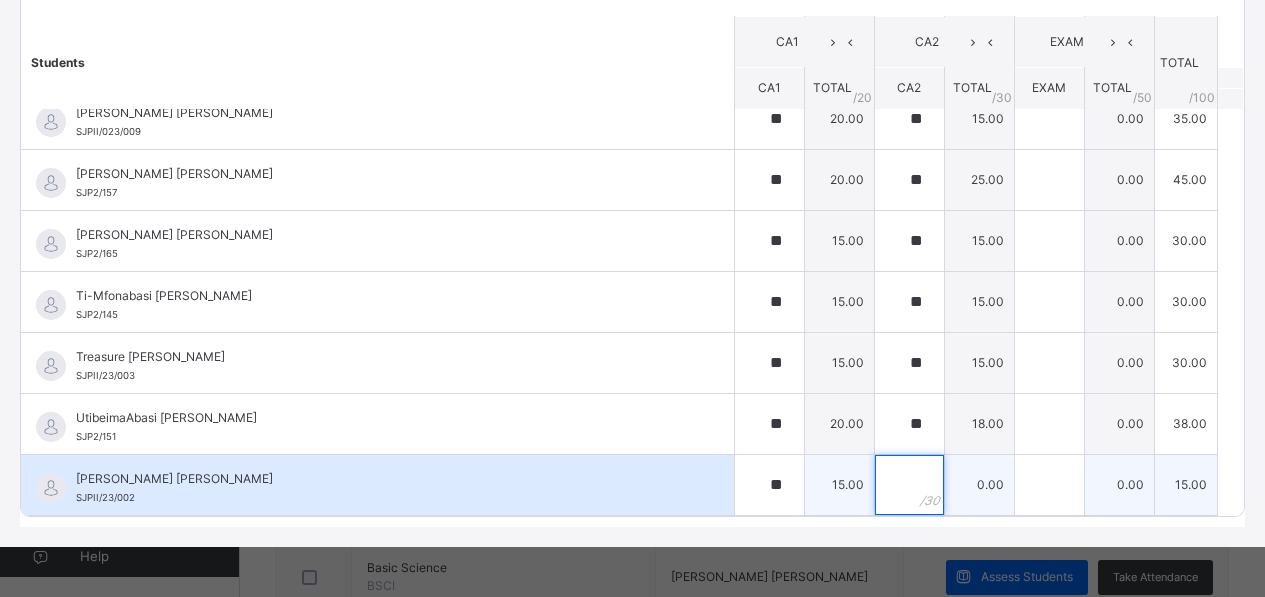 click at bounding box center (909, 485) 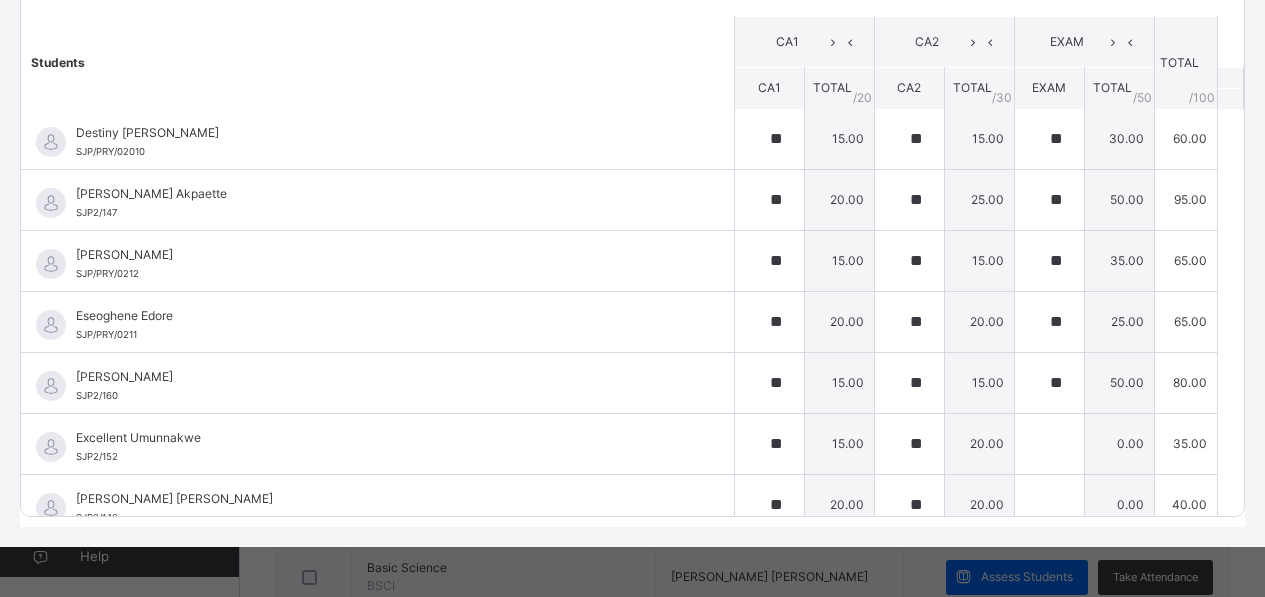 scroll, scrollTop: 0, scrollLeft: 0, axis: both 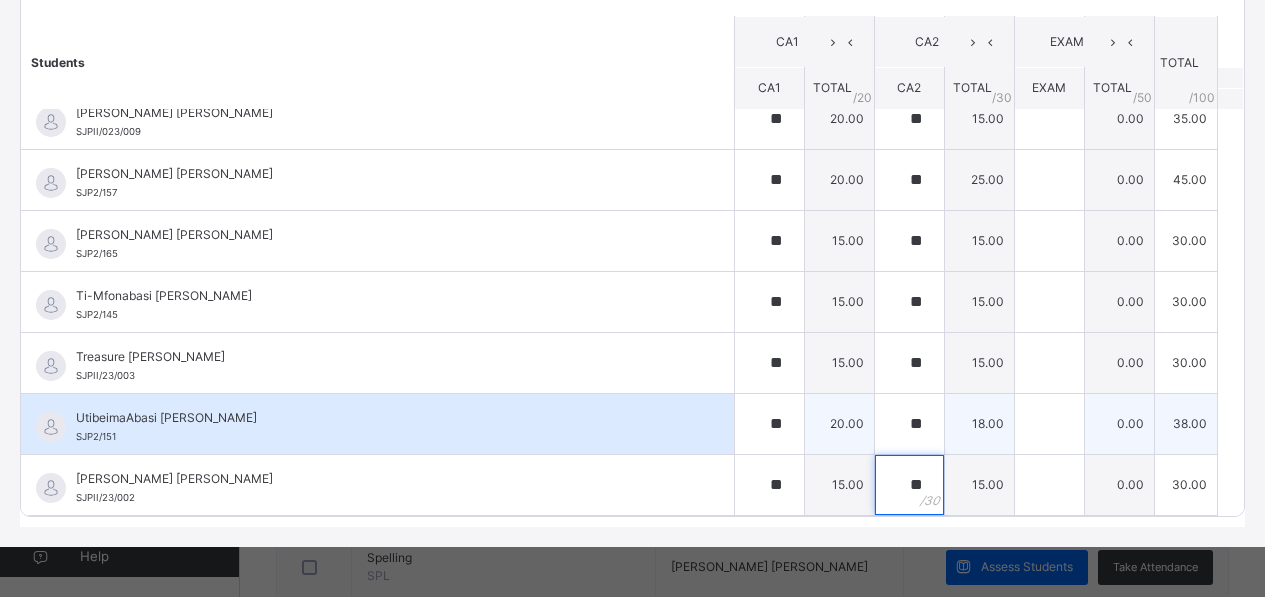 type on "**" 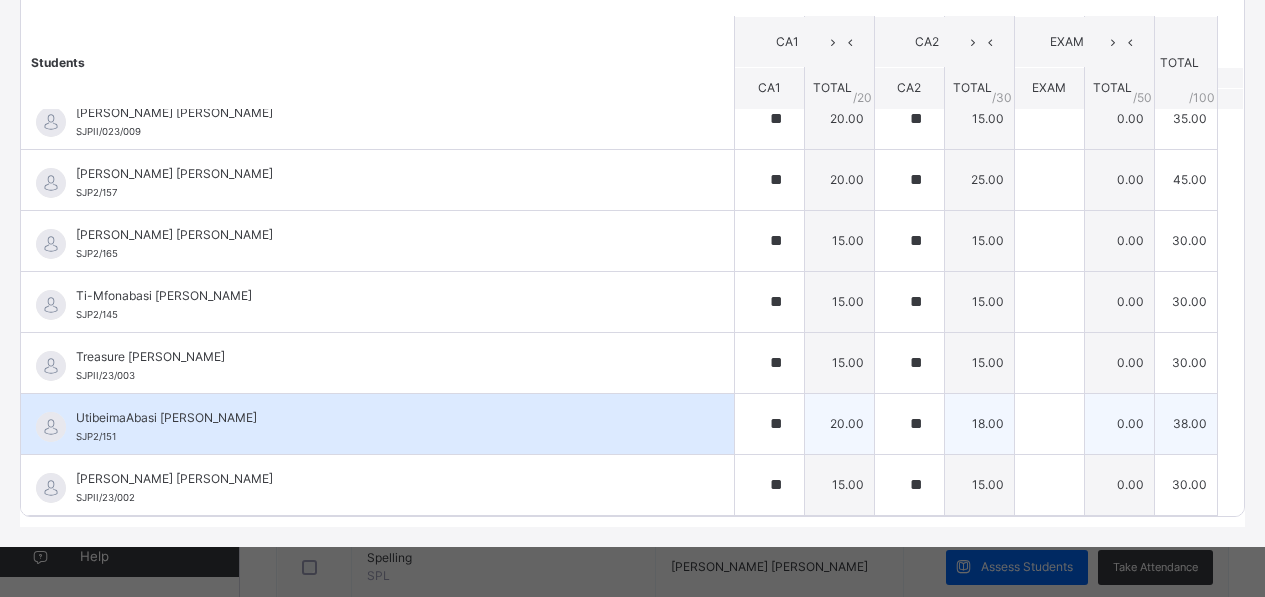 click on "UtibeimaAbasi [PERSON_NAME] SJP2/151" at bounding box center (377, 424) 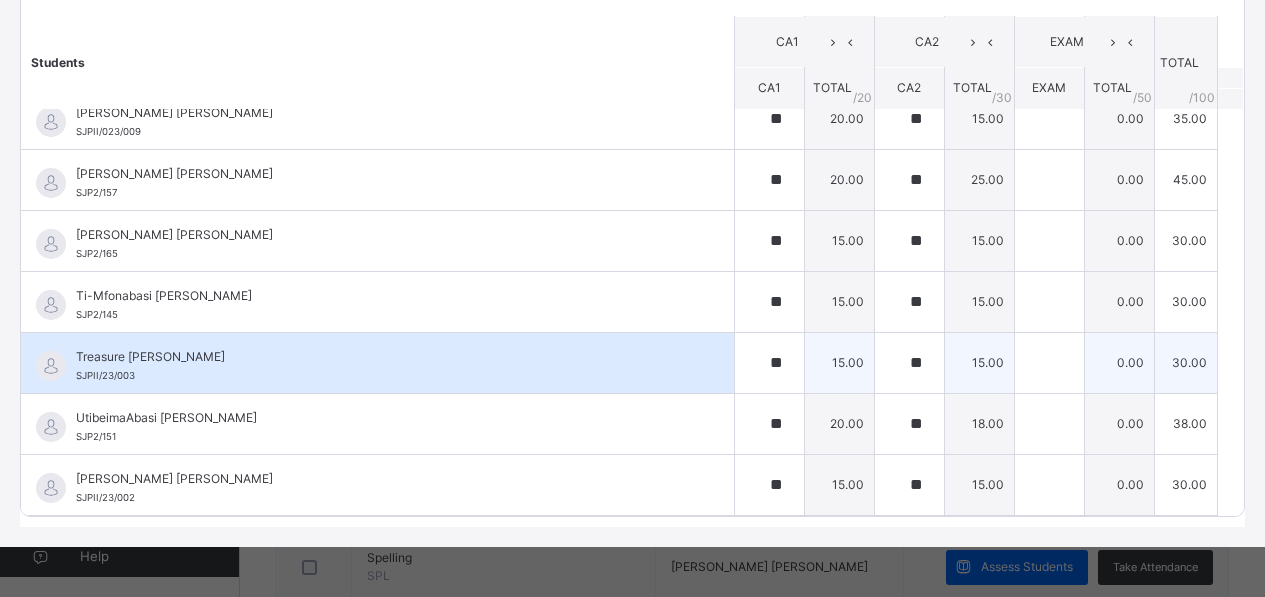 drag, startPoint x: 633, startPoint y: 453, endPoint x: 657, endPoint y: 354, distance: 101.86756 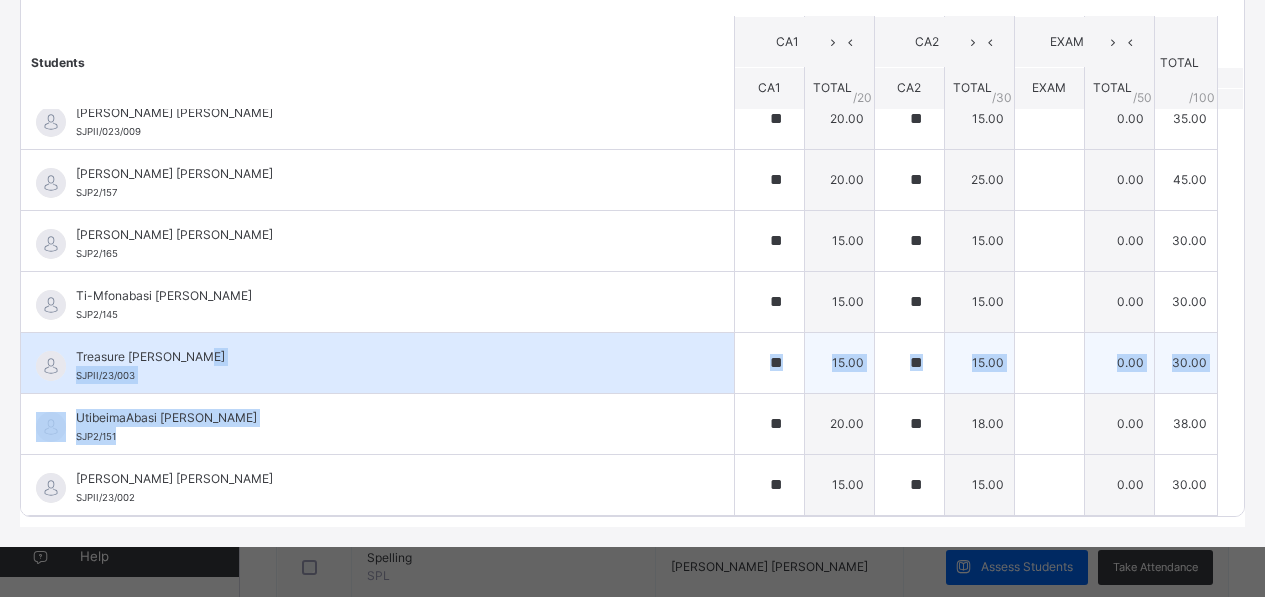 click on "Treasure [PERSON_NAME]" at bounding box center (382, 357) 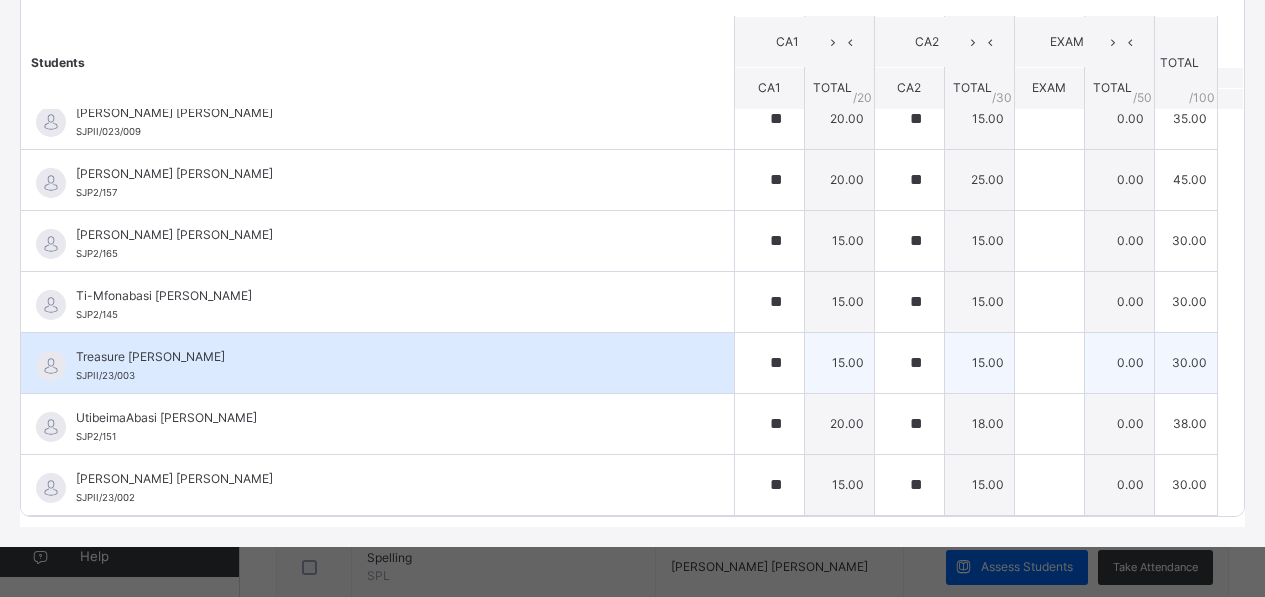 click on "Treasure [PERSON_NAME] SJPII/23/003" at bounding box center [382, 366] 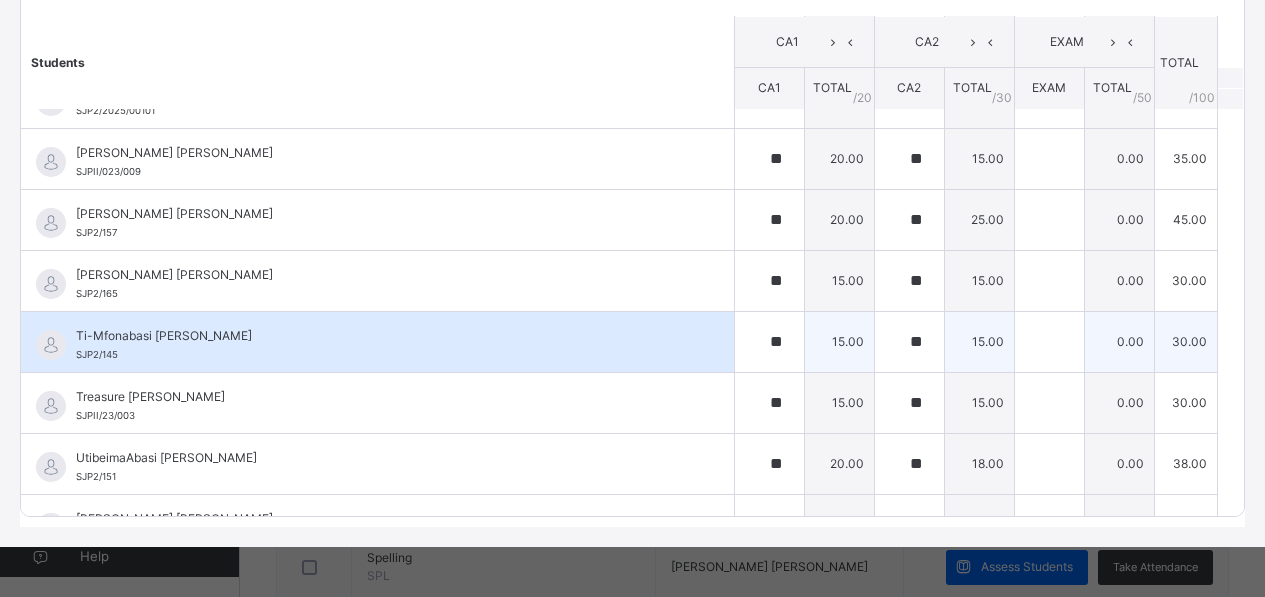 scroll, scrollTop: 0, scrollLeft: 0, axis: both 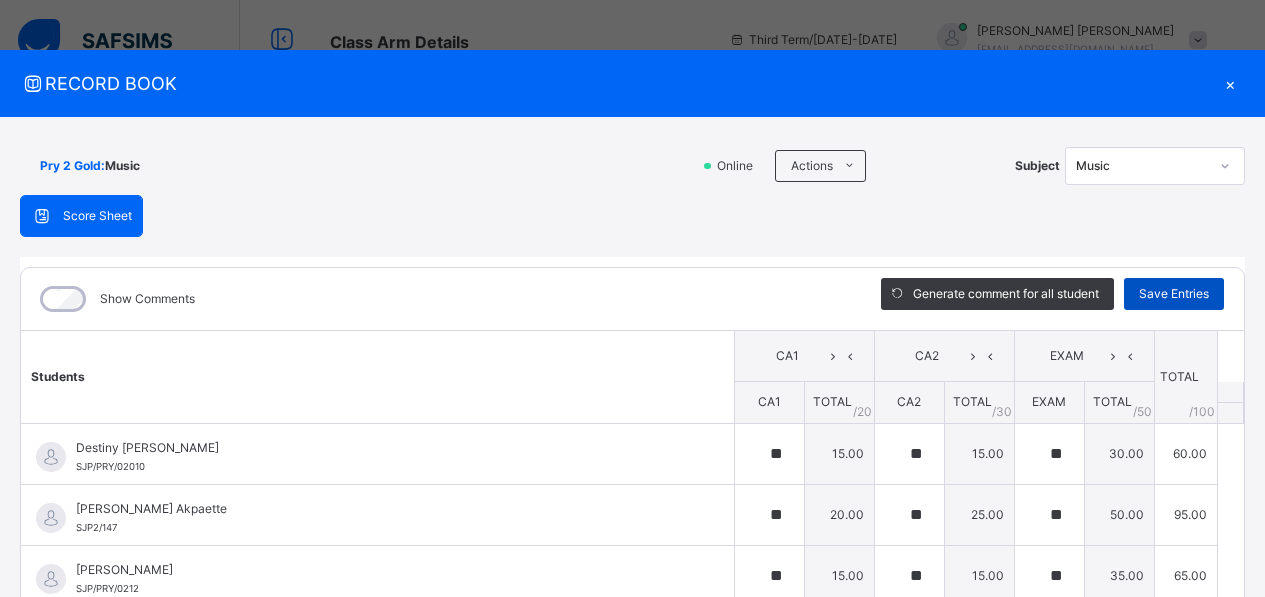 click on "Save Entries" at bounding box center (1174, 294) 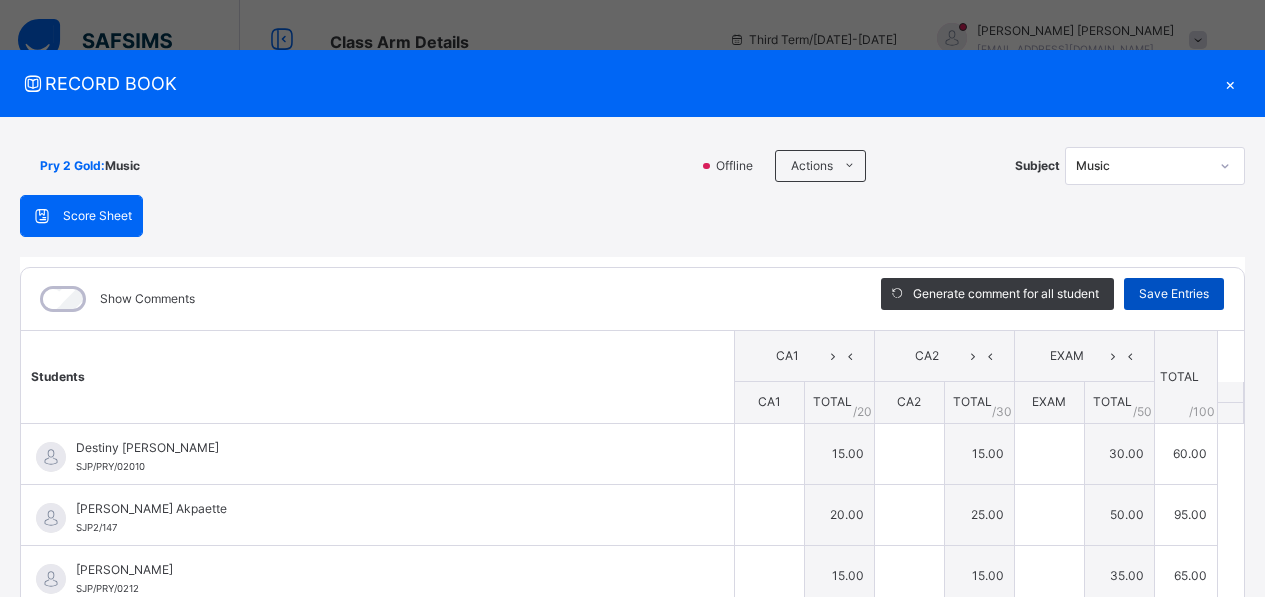 type on "**" 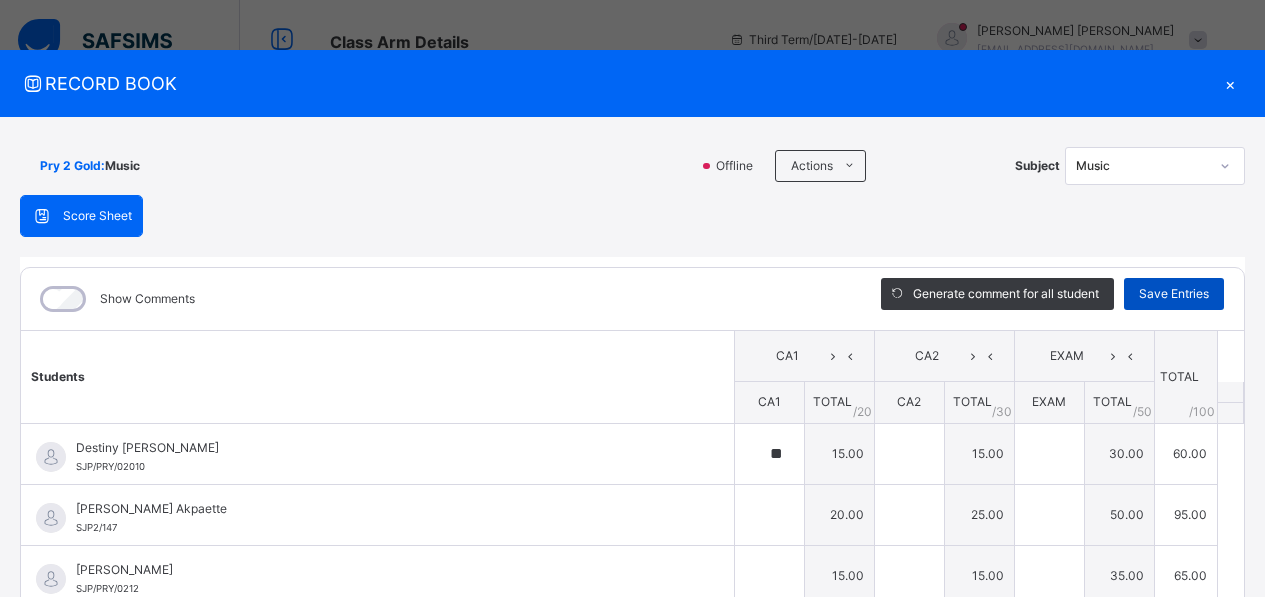 type on "**" 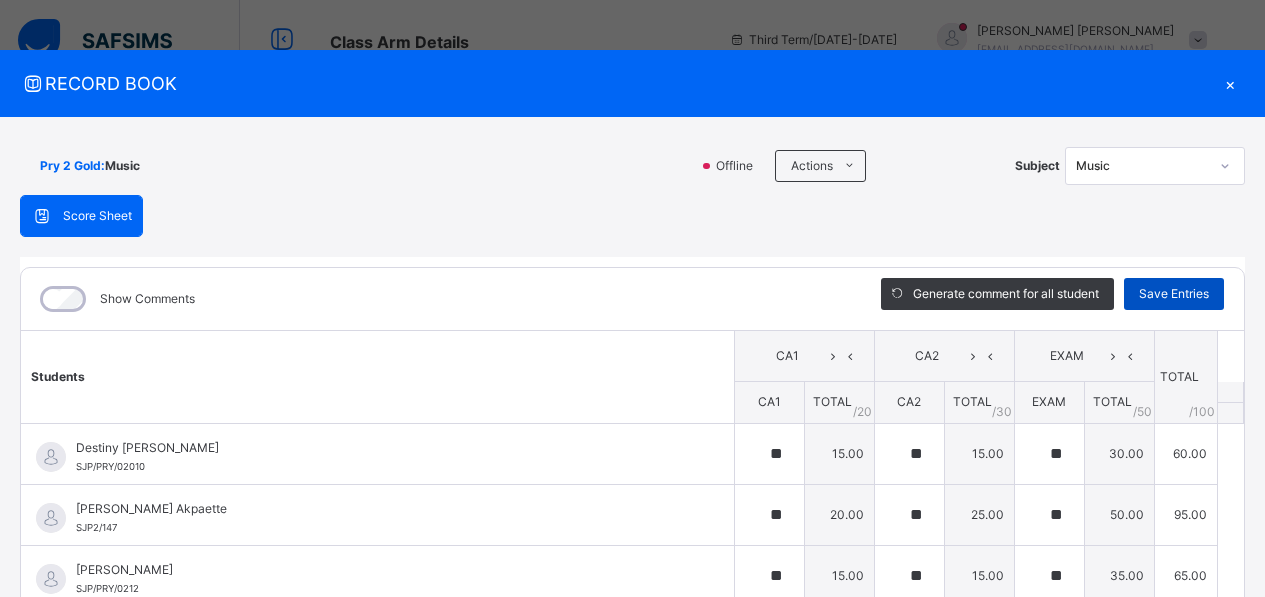 type on "**" 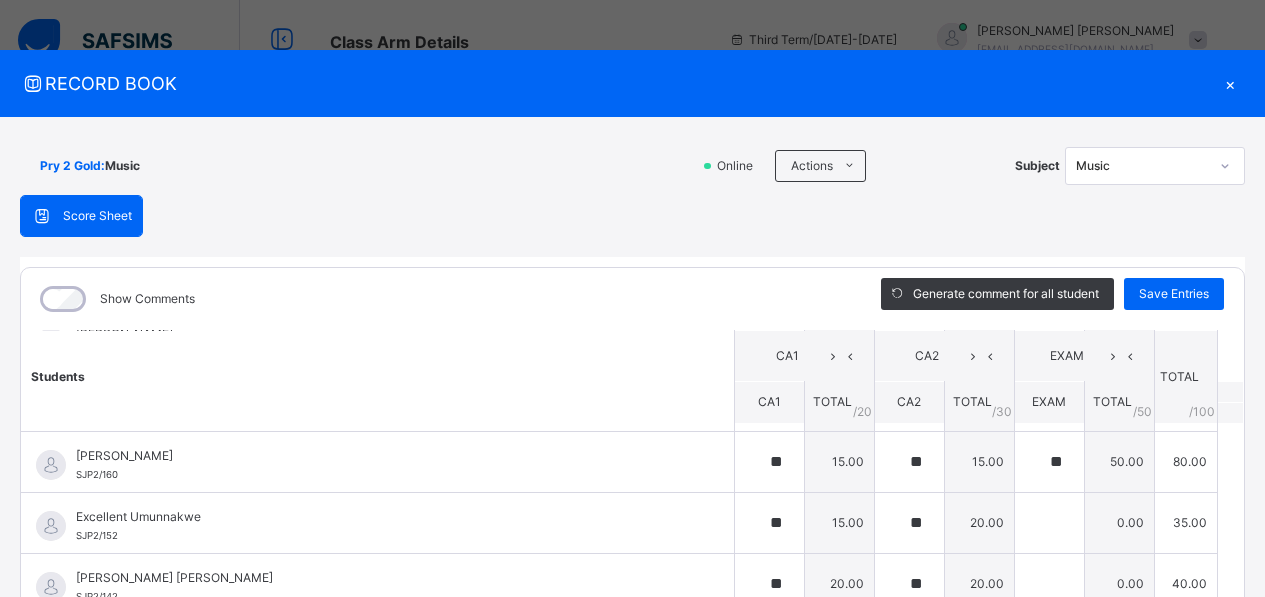 scroll, scrollTop: 244, scrollLeft: 0, axis: vertical 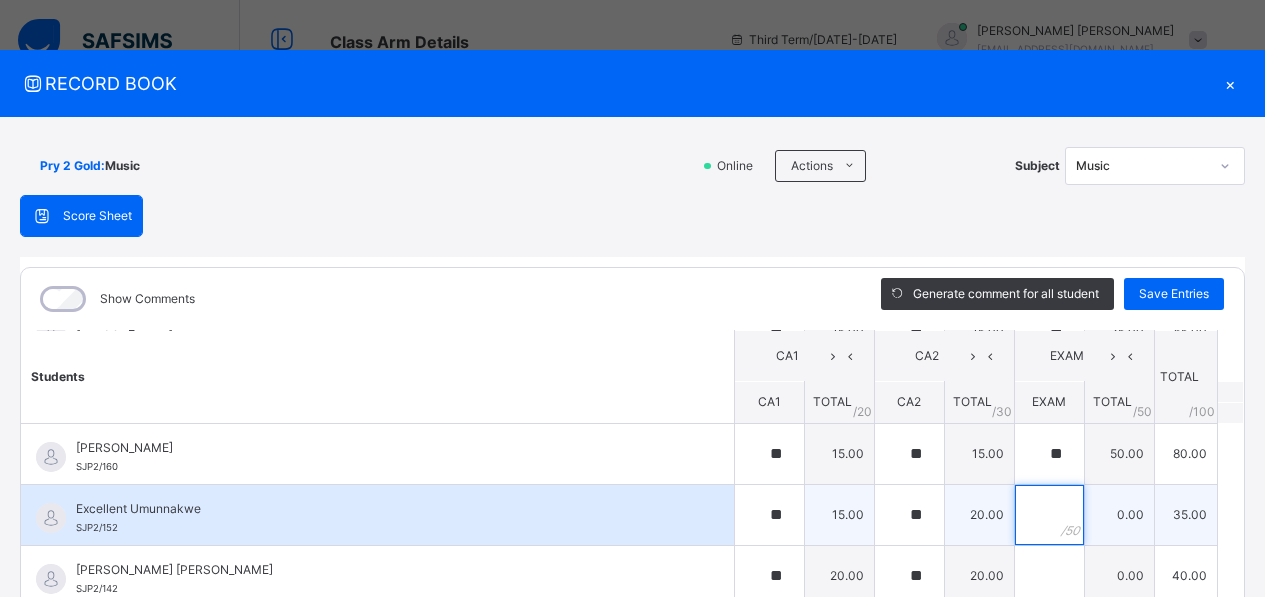 click at bounding box center (1049, 515) 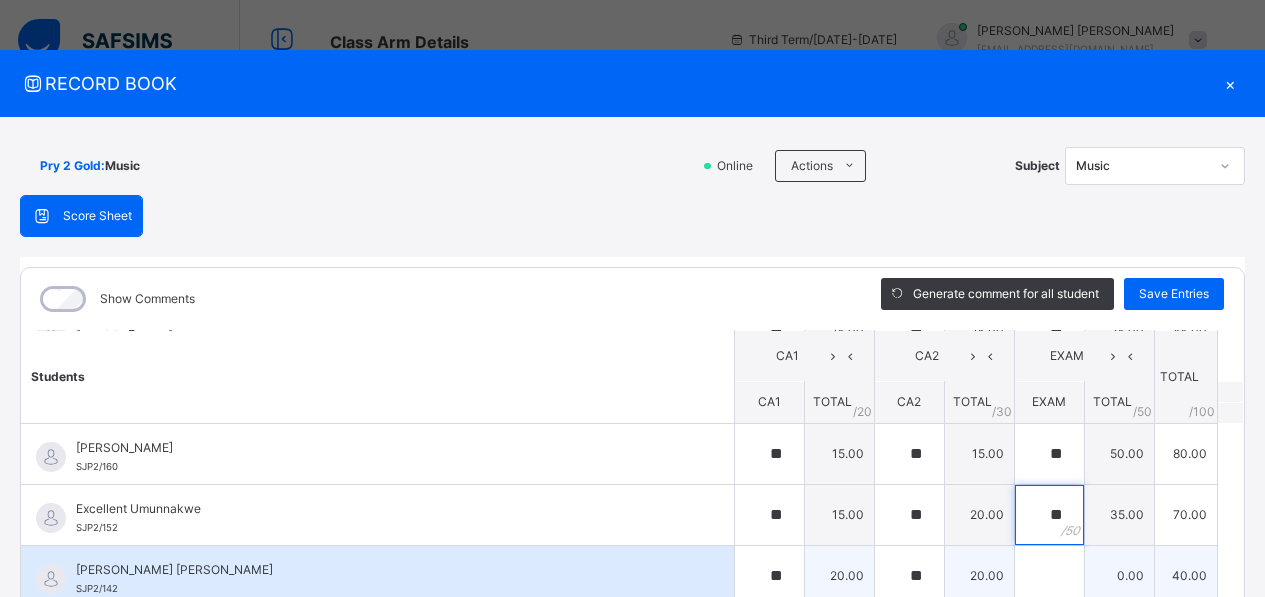 type on "**" 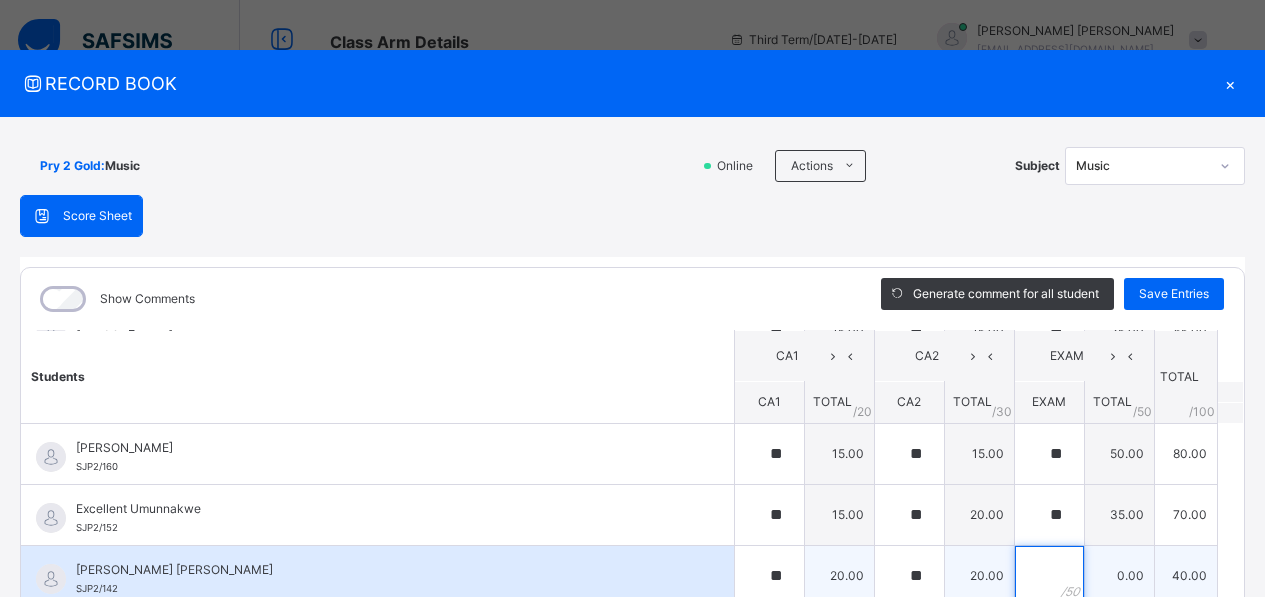 click at bounding box center (1049, 576) 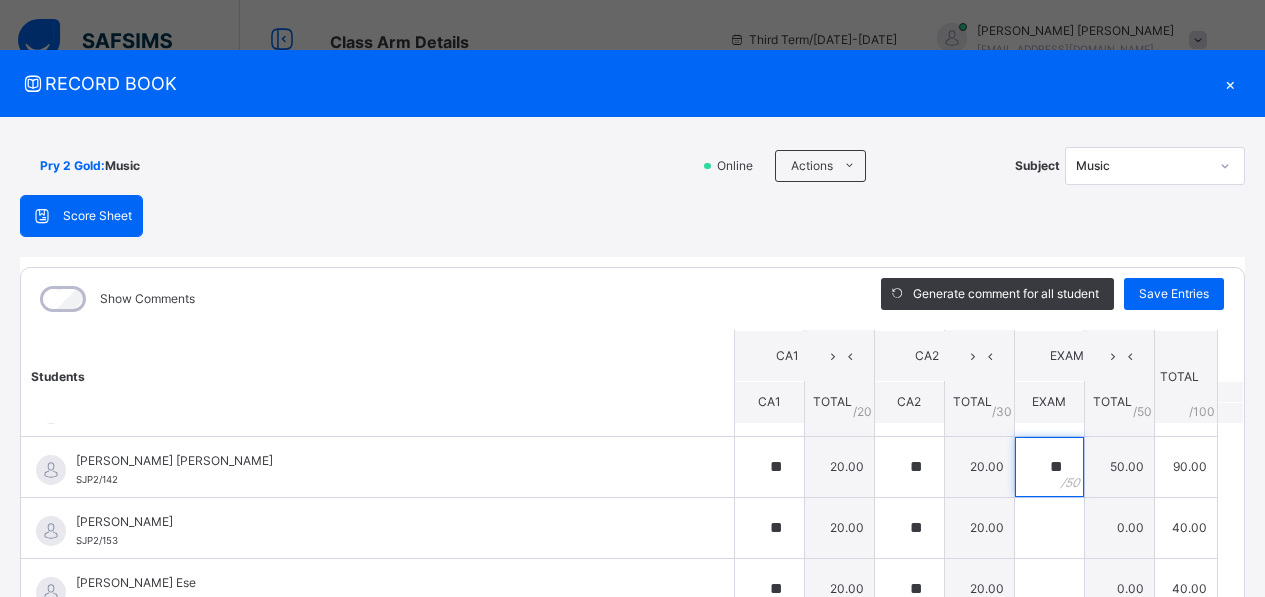 scroll, scrollTop: 378, scrollLeft: 0, axis: vertical 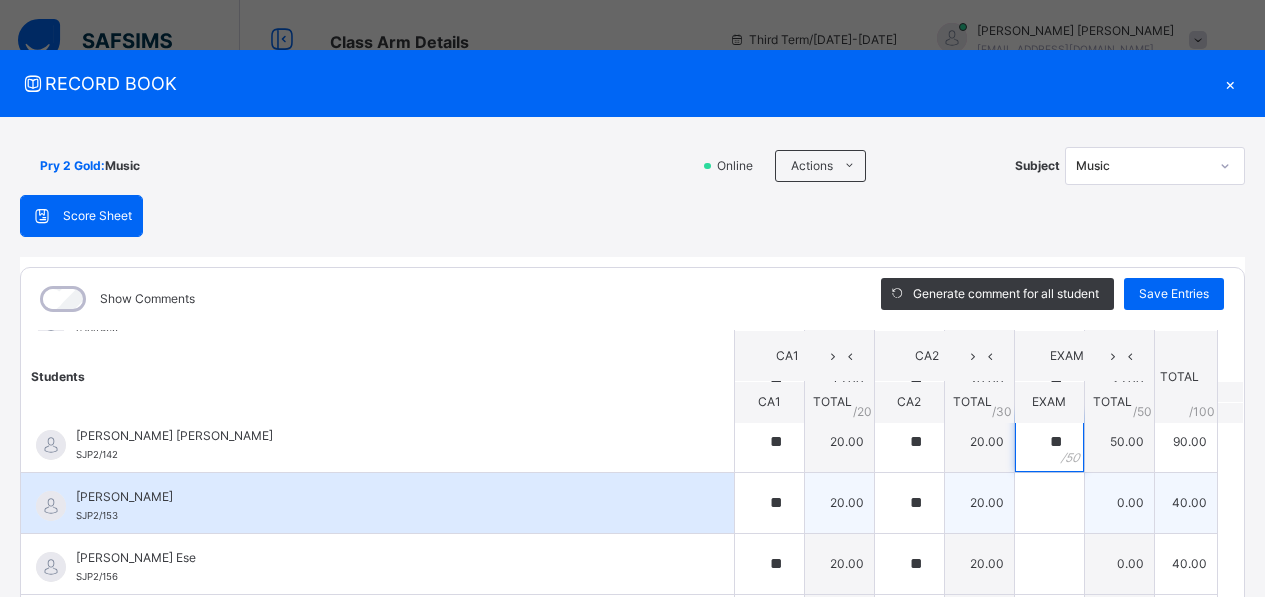 type on "**" 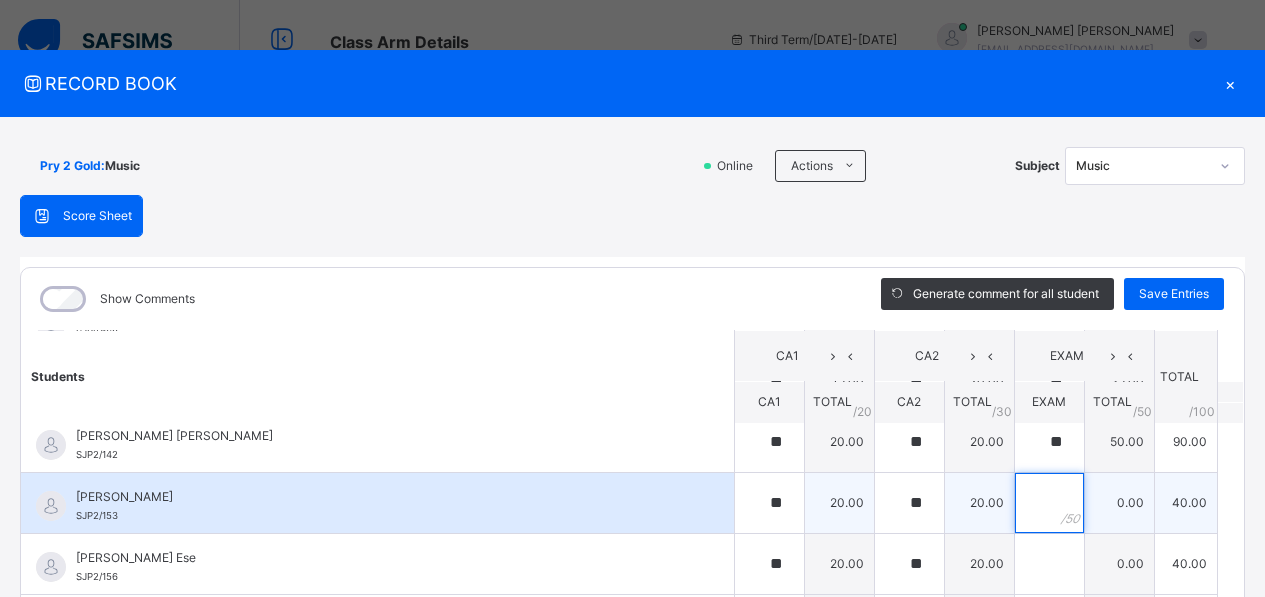 click at bounding box center [1049, 503] 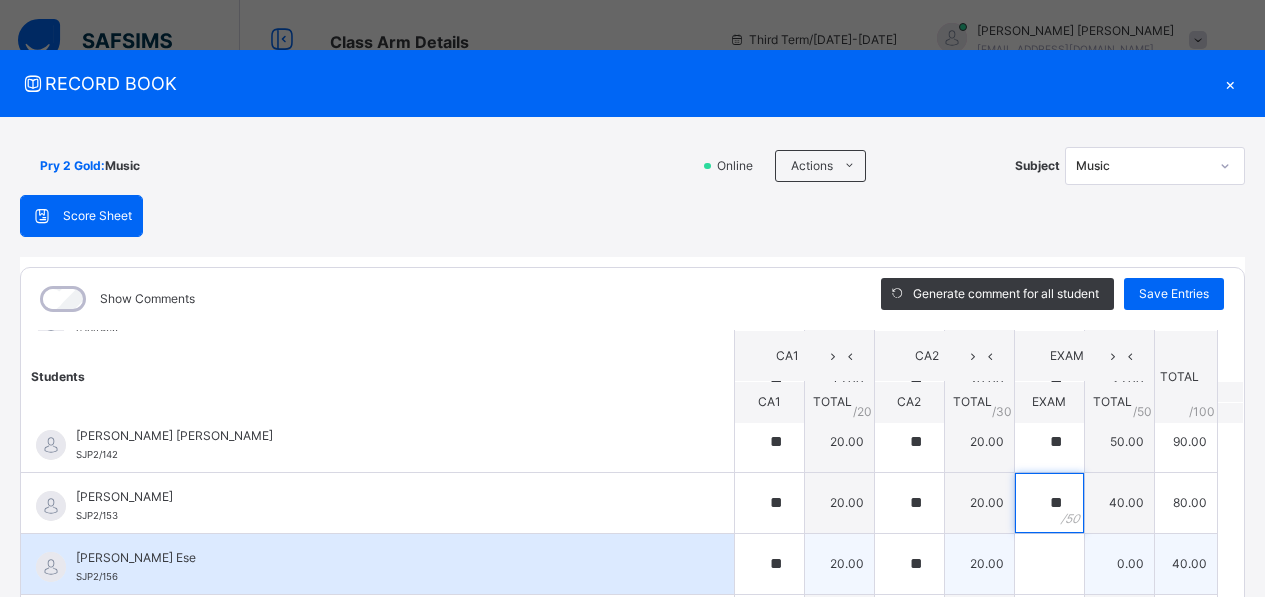 type on "**" 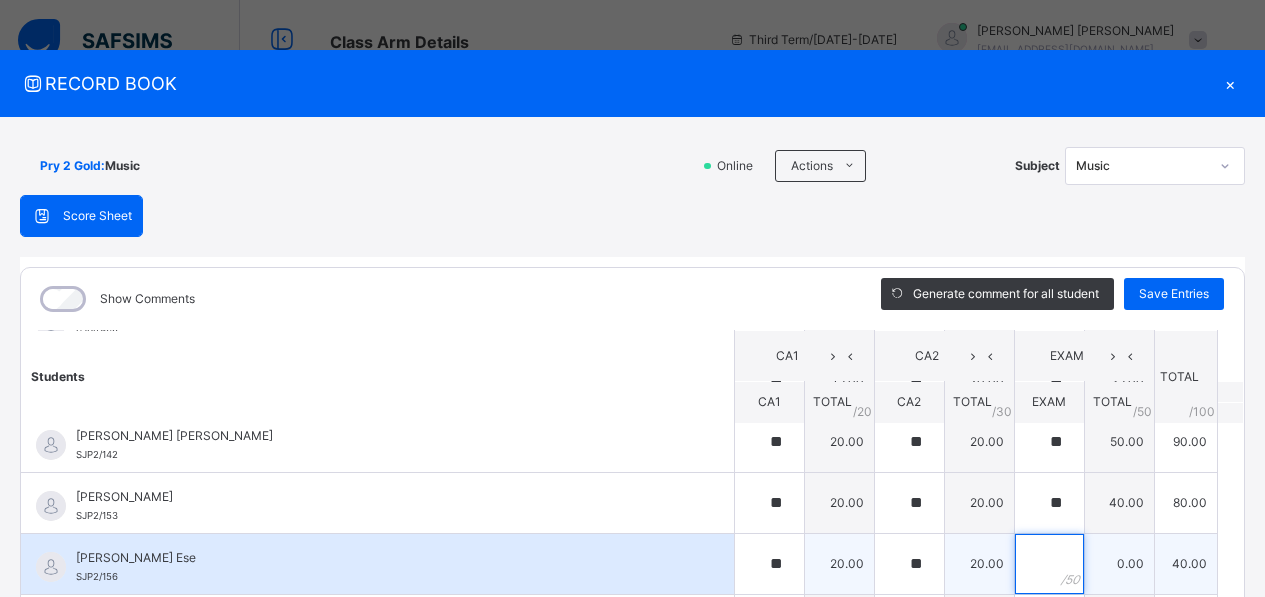 click at bounding box center (1049, 564) 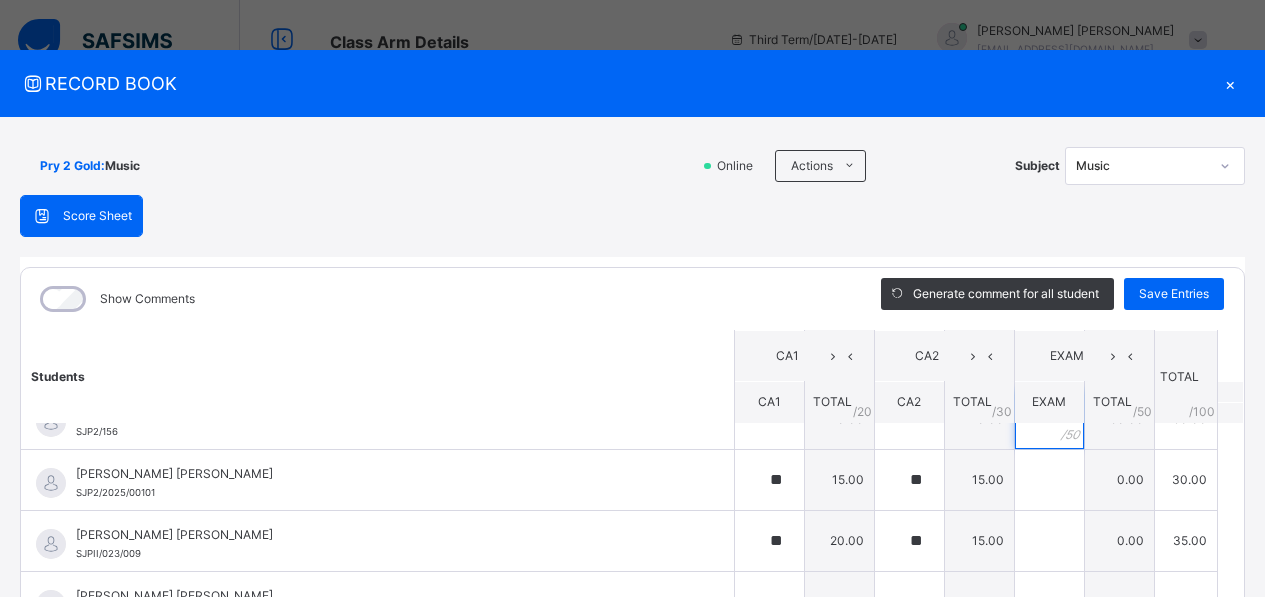 scroll, scrollTop: 526, scrollLeft: 0, axis: vertical 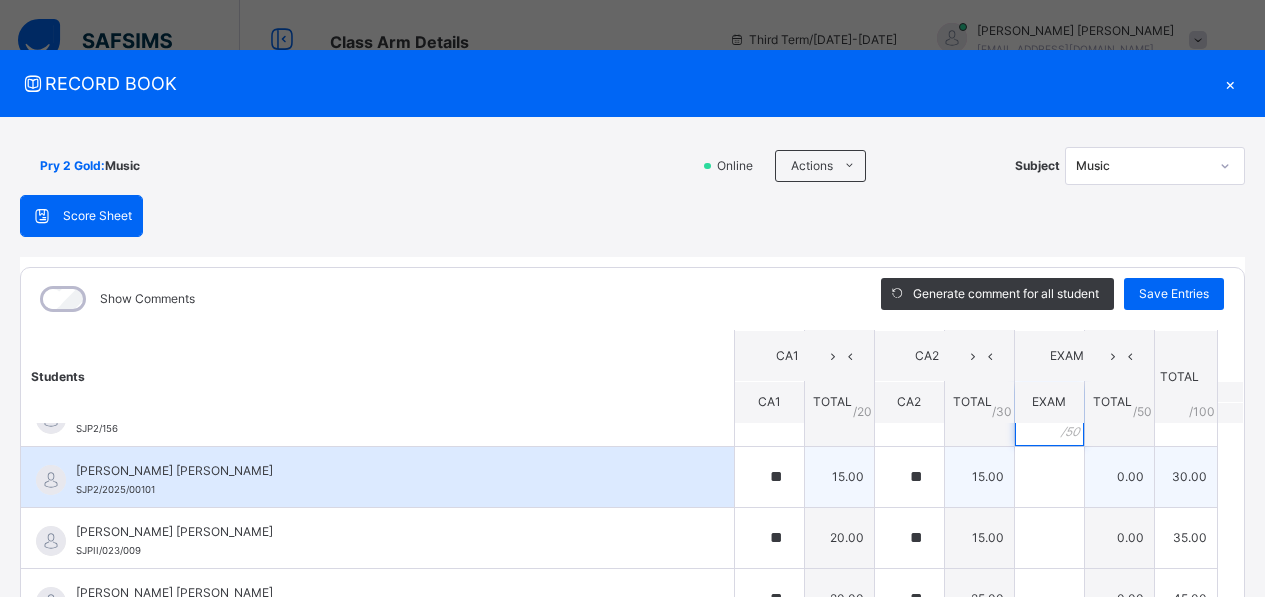 type on "**" 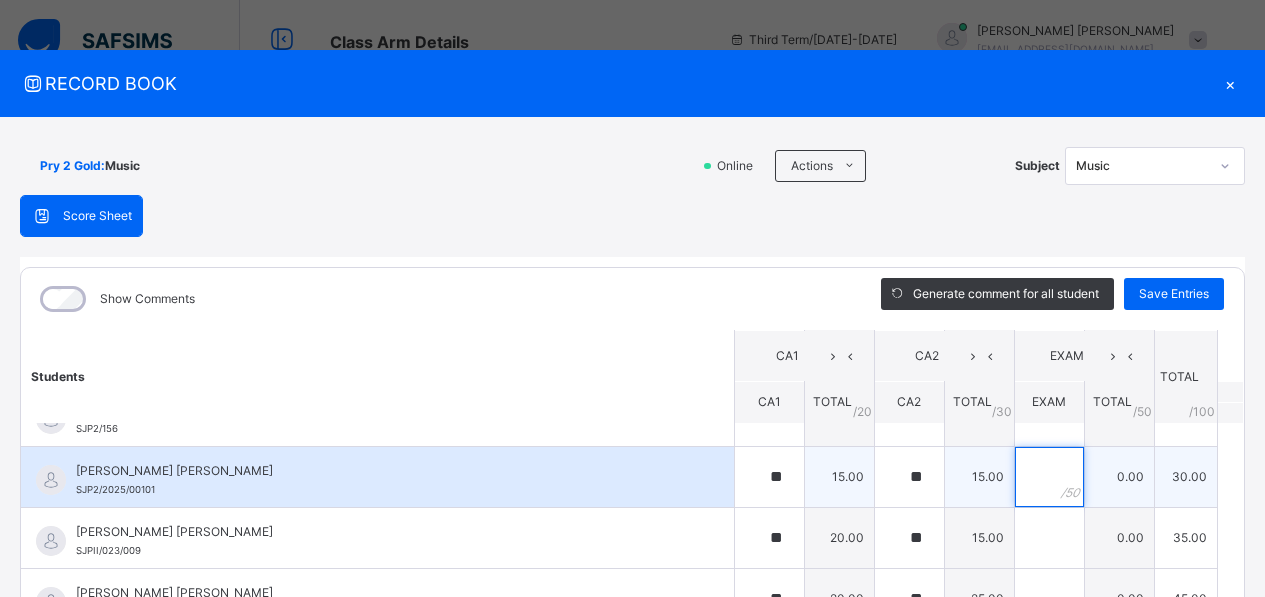 click at bounding box center (1049, 477) 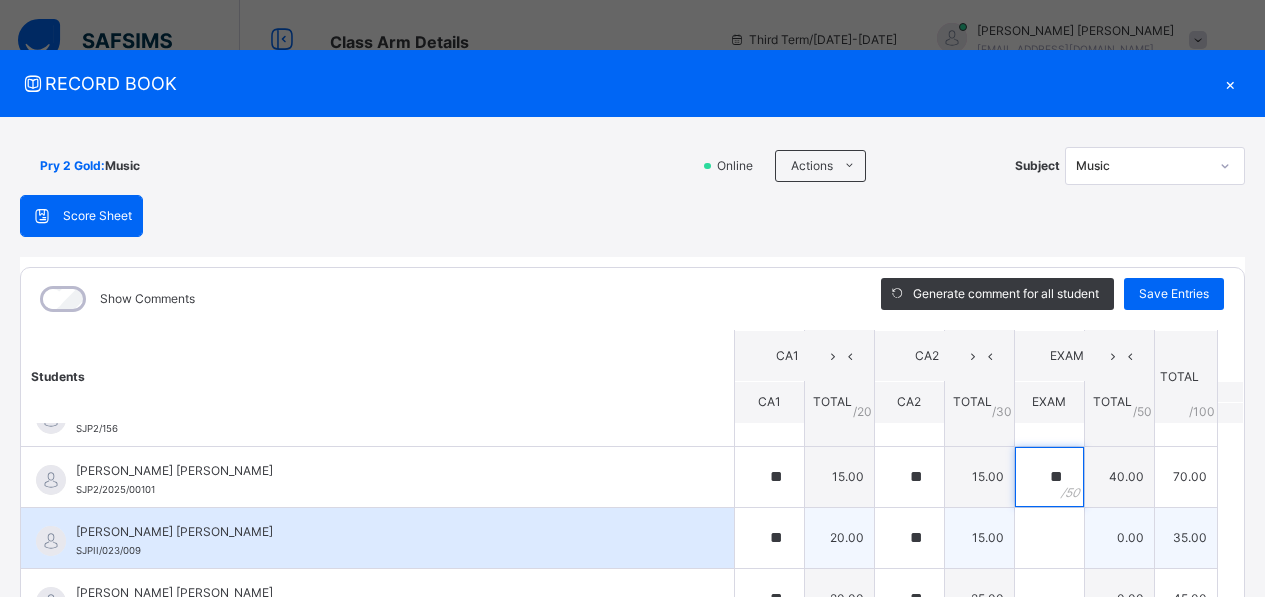 type on "**" 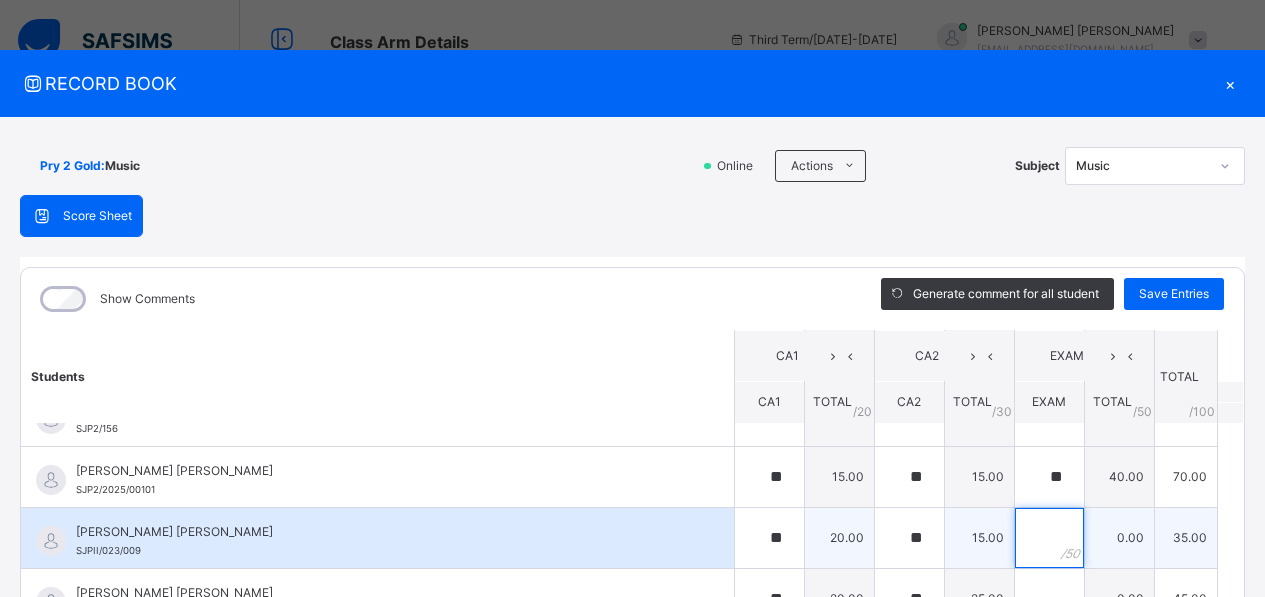 click at bounding box center (1049, 538) 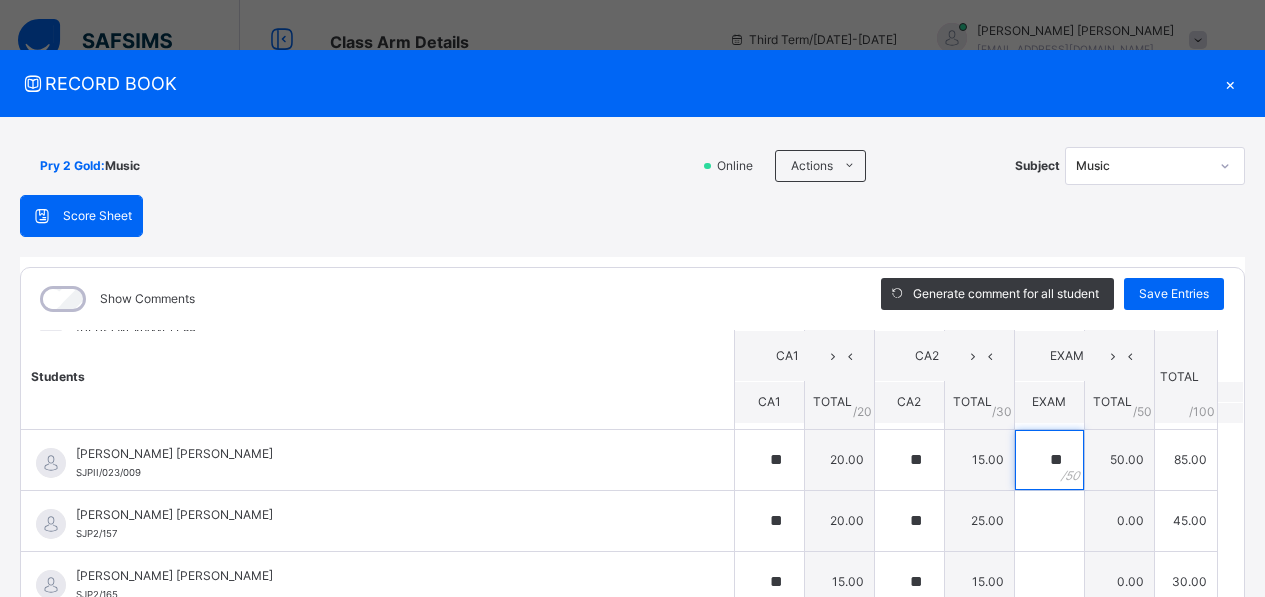 scroll, scrollTop: 626, scrollLeft: 0, axis: vertical 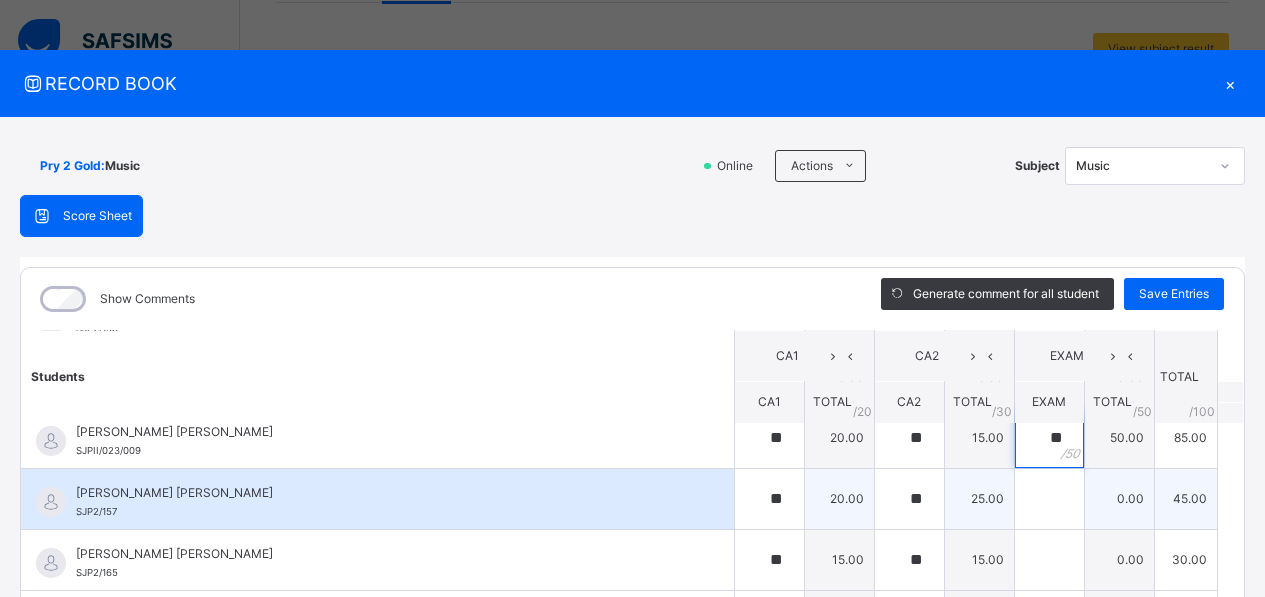type on "**" 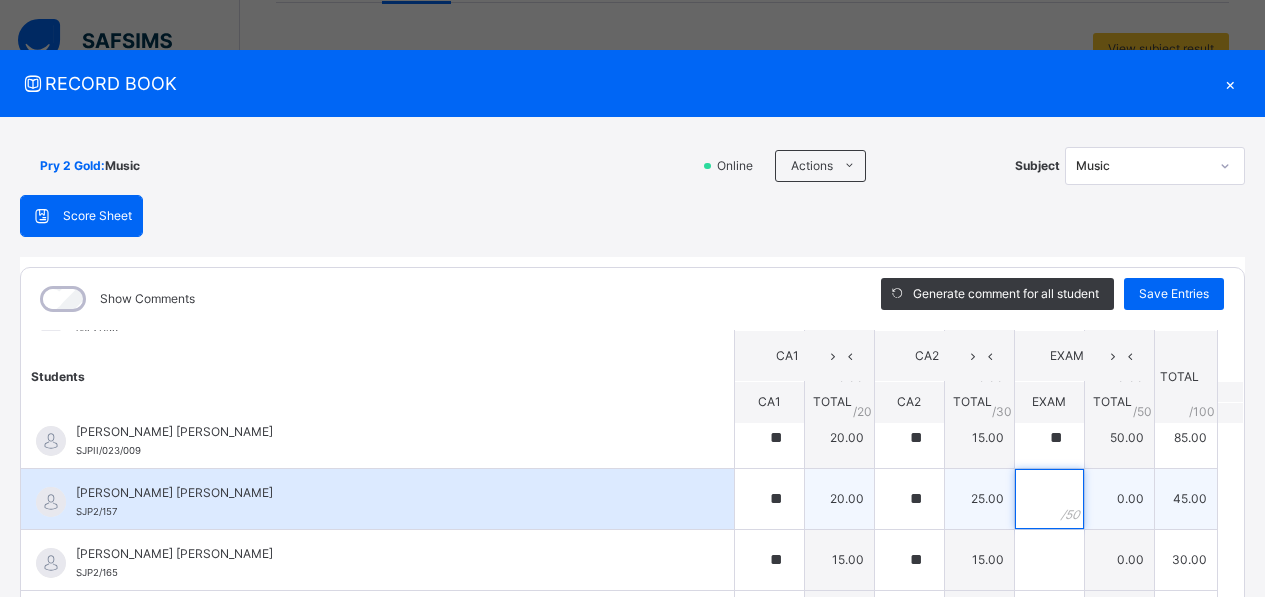 click at bounding box center [1049, 499] 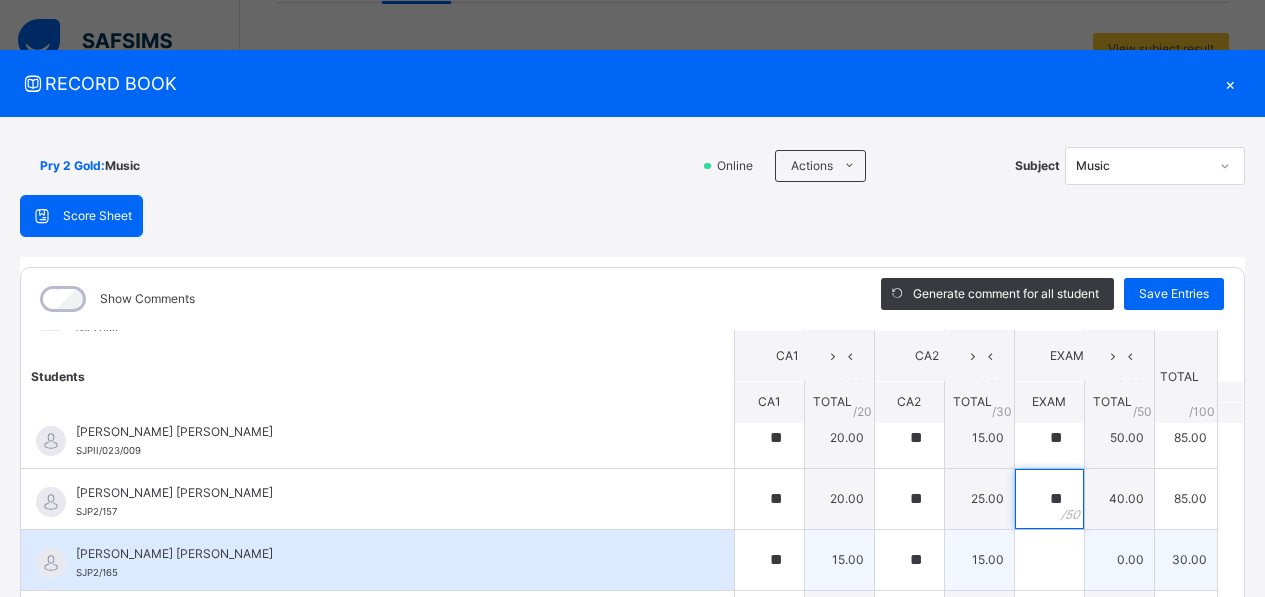 type on "**" 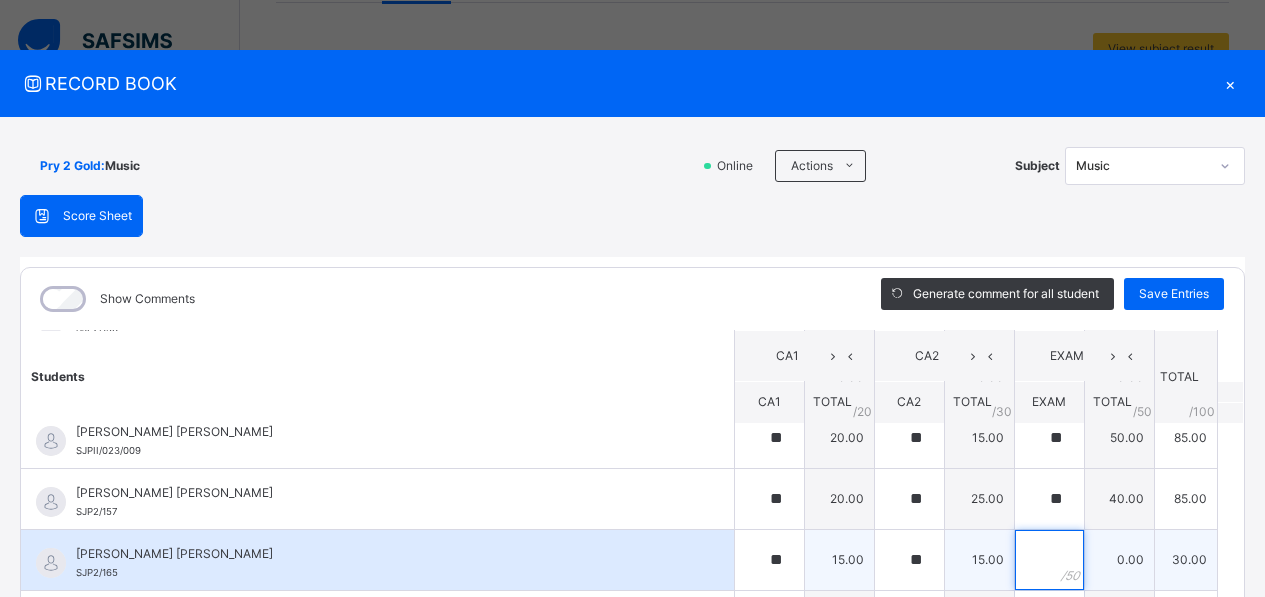click at bounding box center [1049, 560] 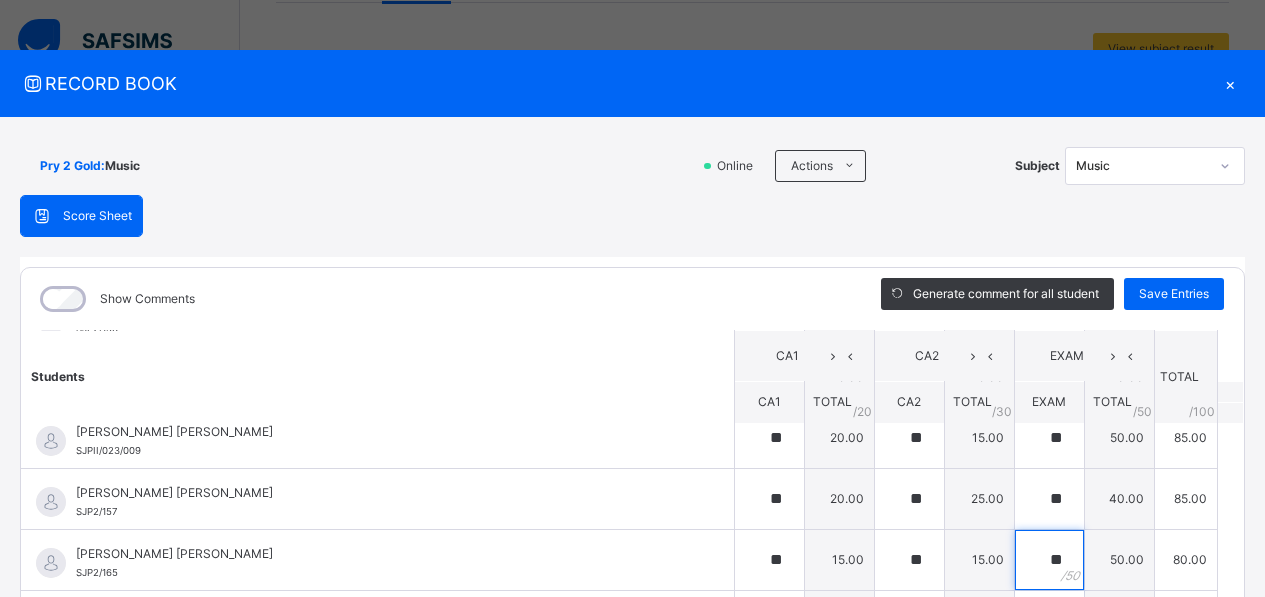 type on "**" 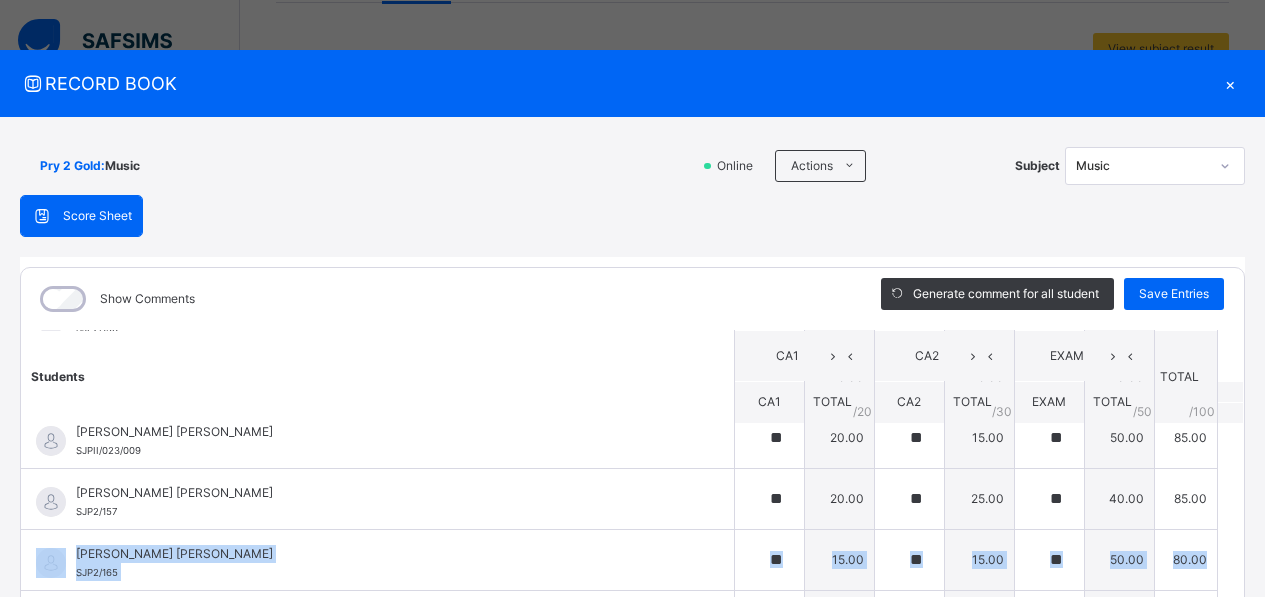 drag, startPoint x: 1214, startPoint y: 521, endPoint x: 1214, endPoint y: 560, distance: 39 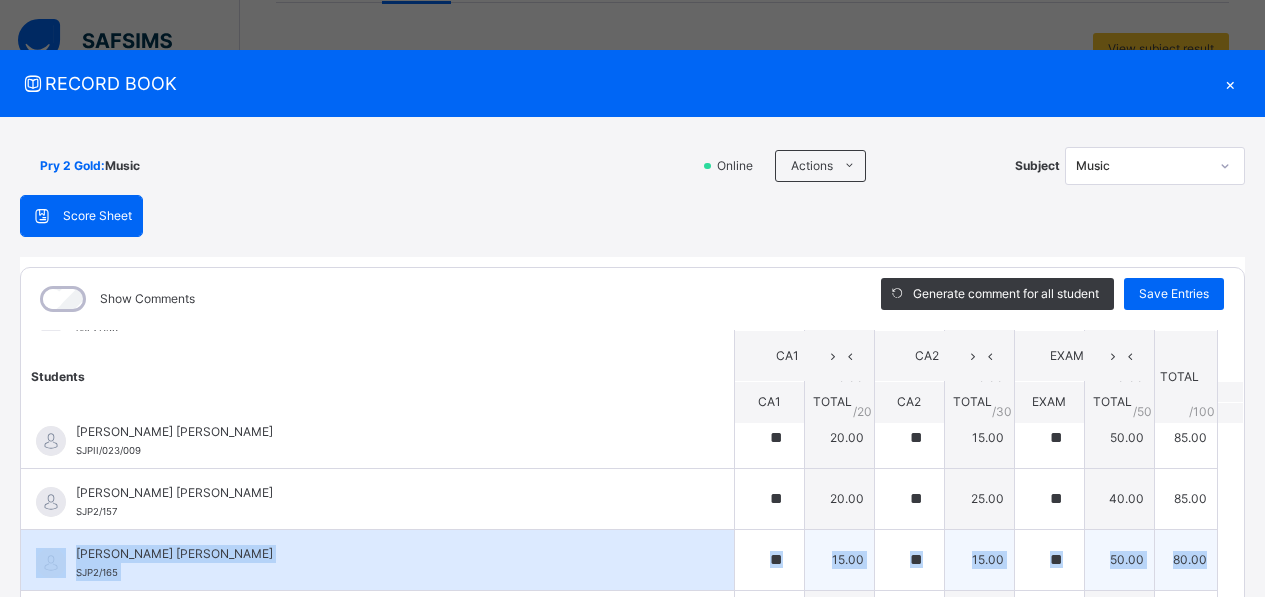 click on "[PERSON_NAME] [PERSON_NAME] SJP2/165" at bounding box center (382, 563) 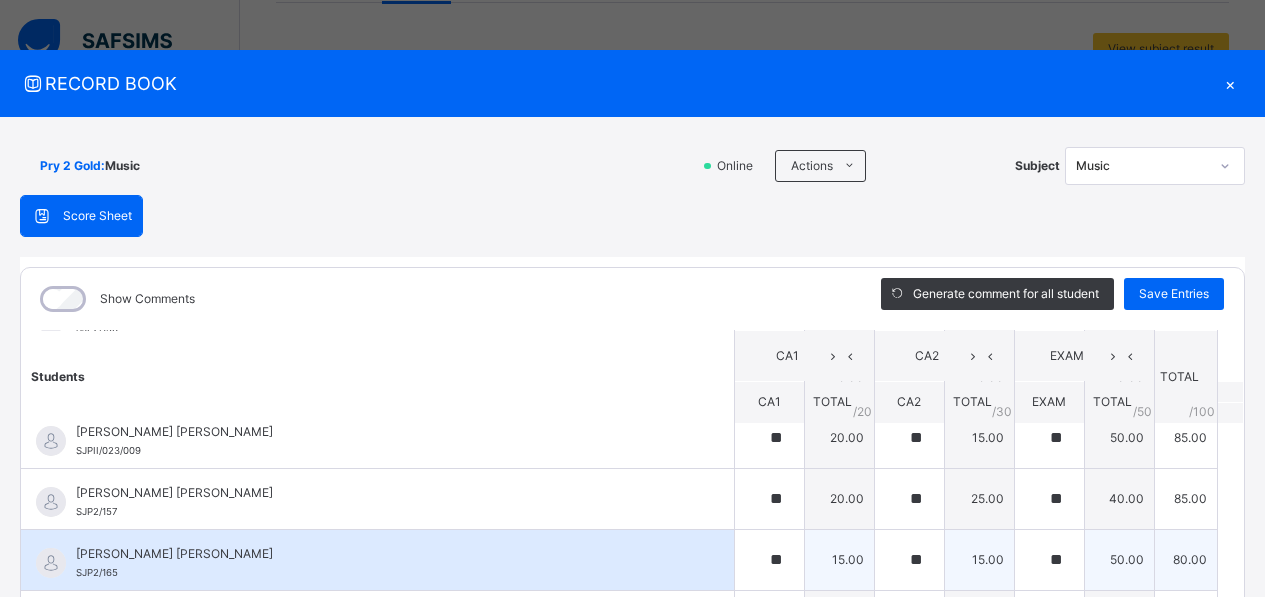 scroll, scrollTop: 631, scrollLeft: 0, axis: vertical 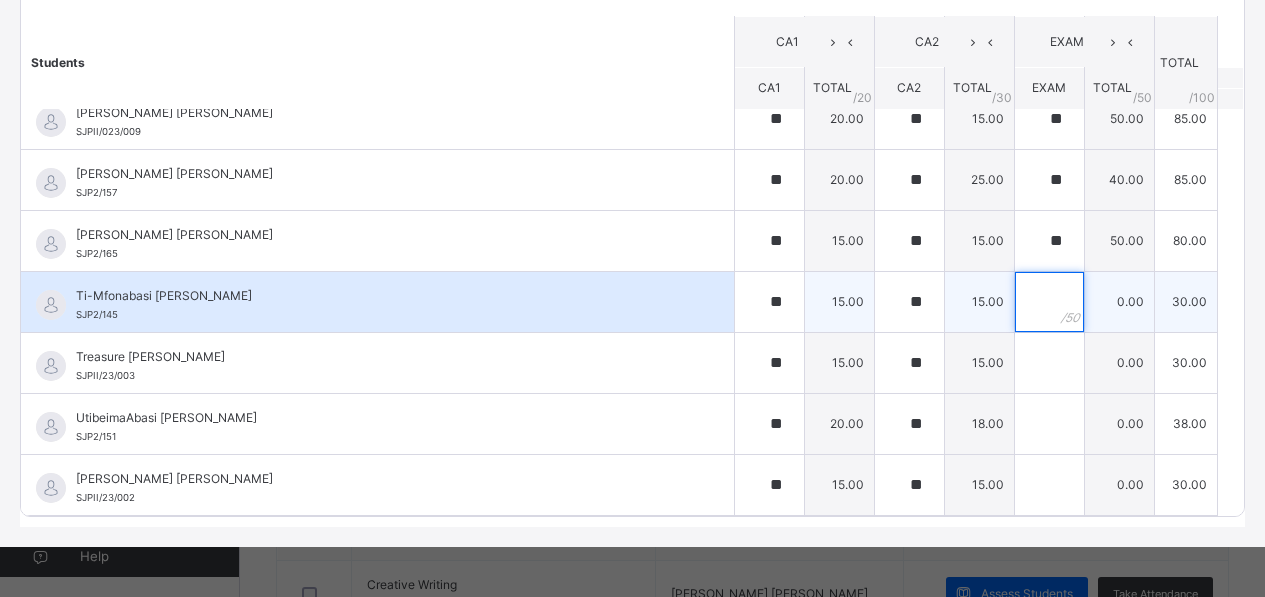 click at bounding box center (1049, 302) 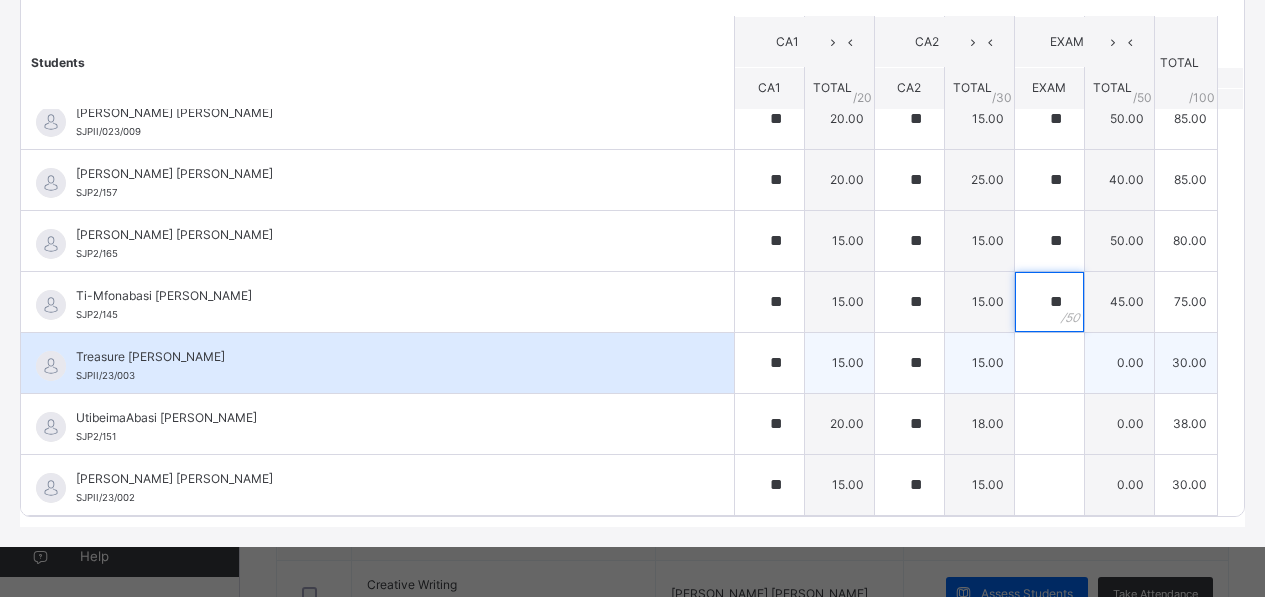 type on "**" 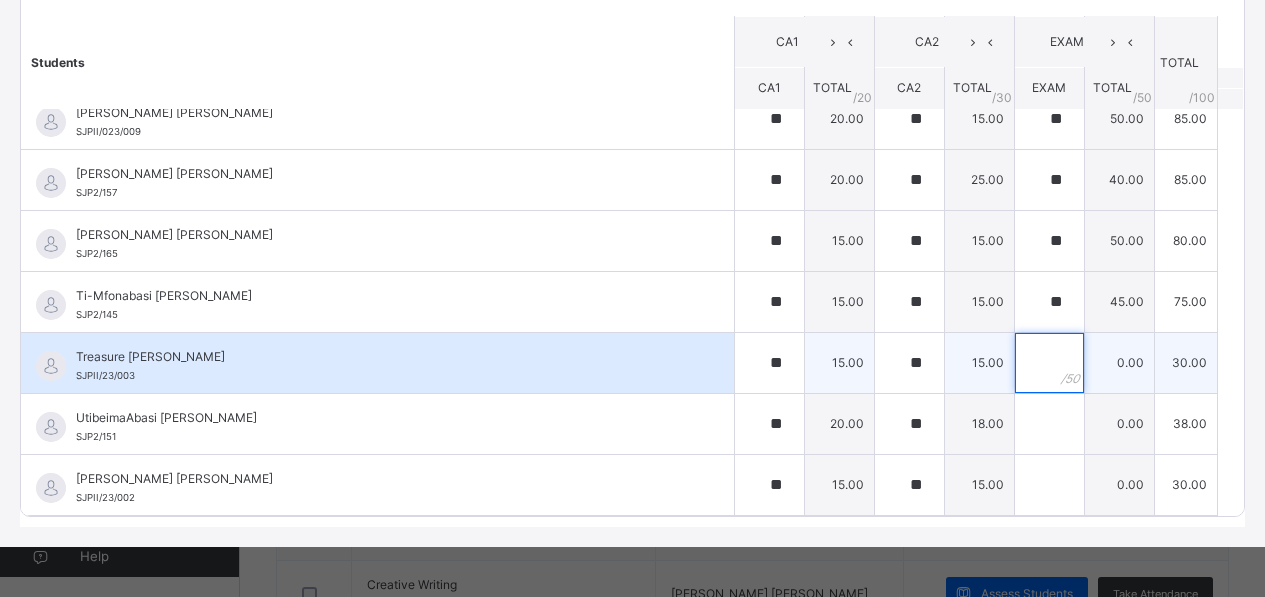 click at bounding box center [1049, 363] 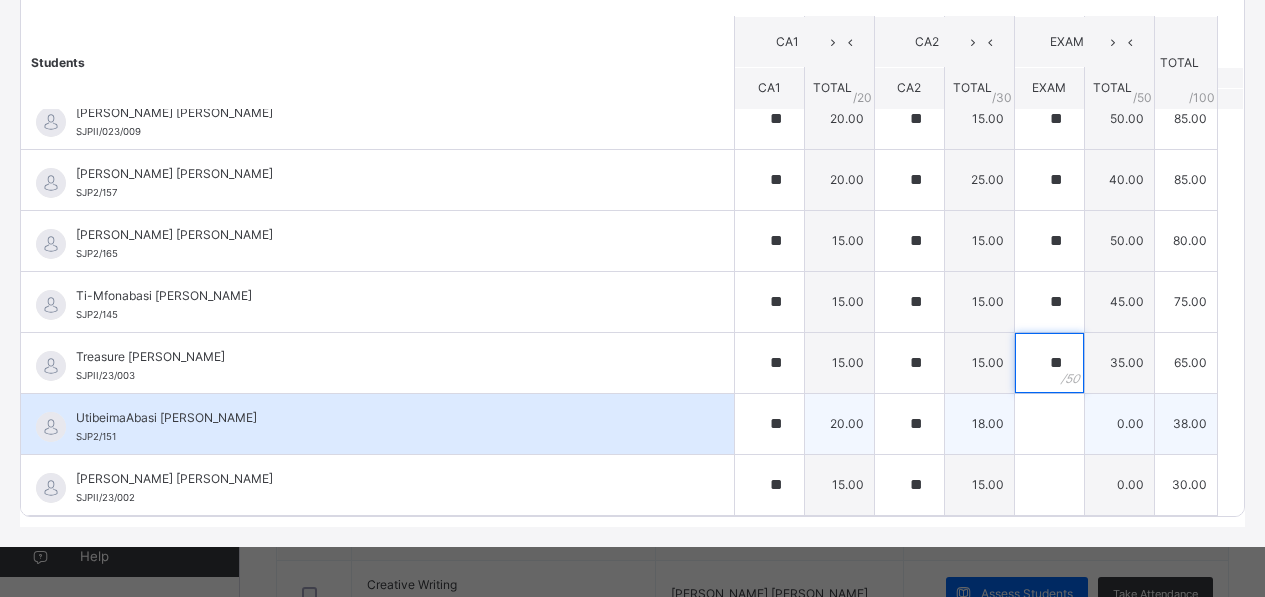 type on "**" 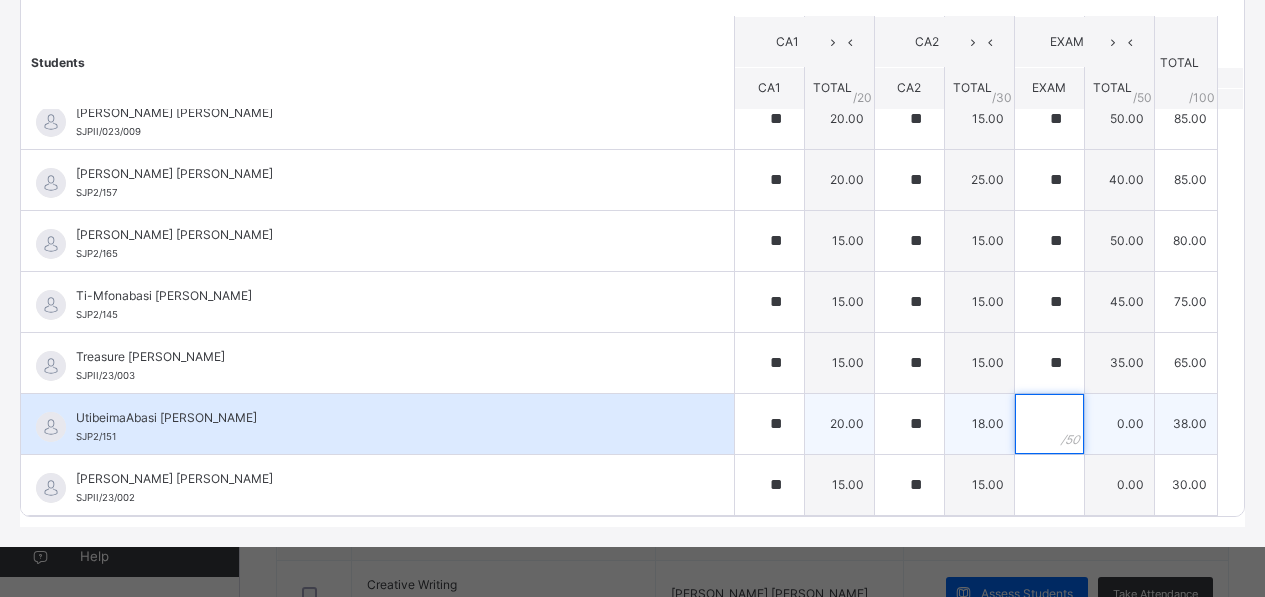 click at bounding box center [1049, 424] 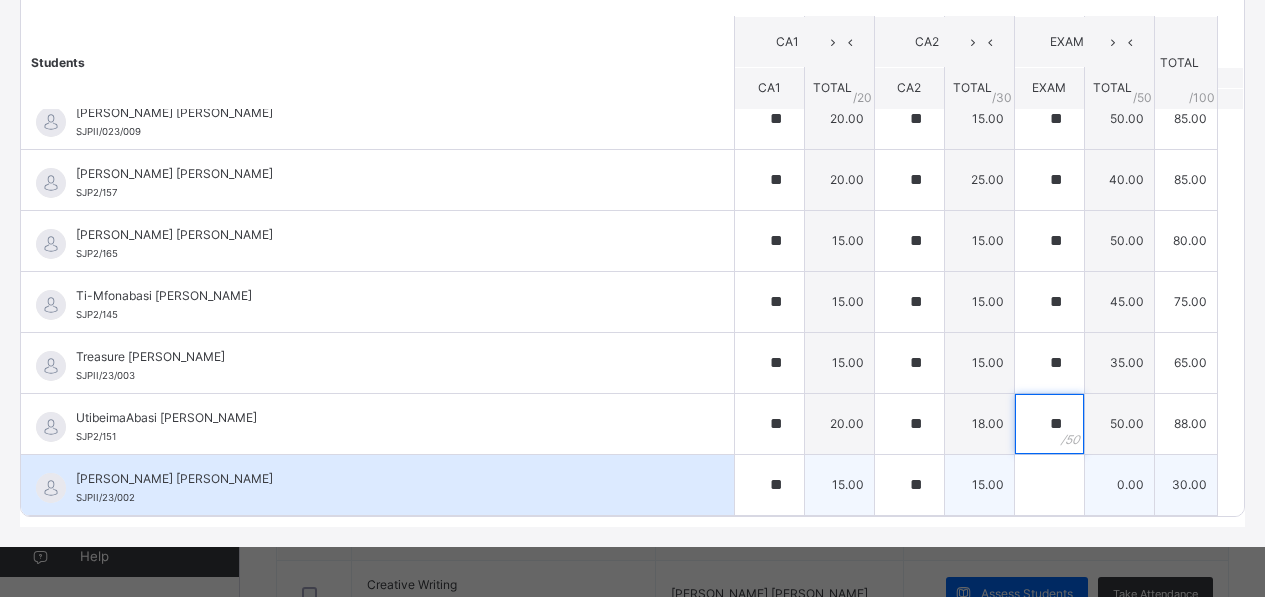 type on "**" 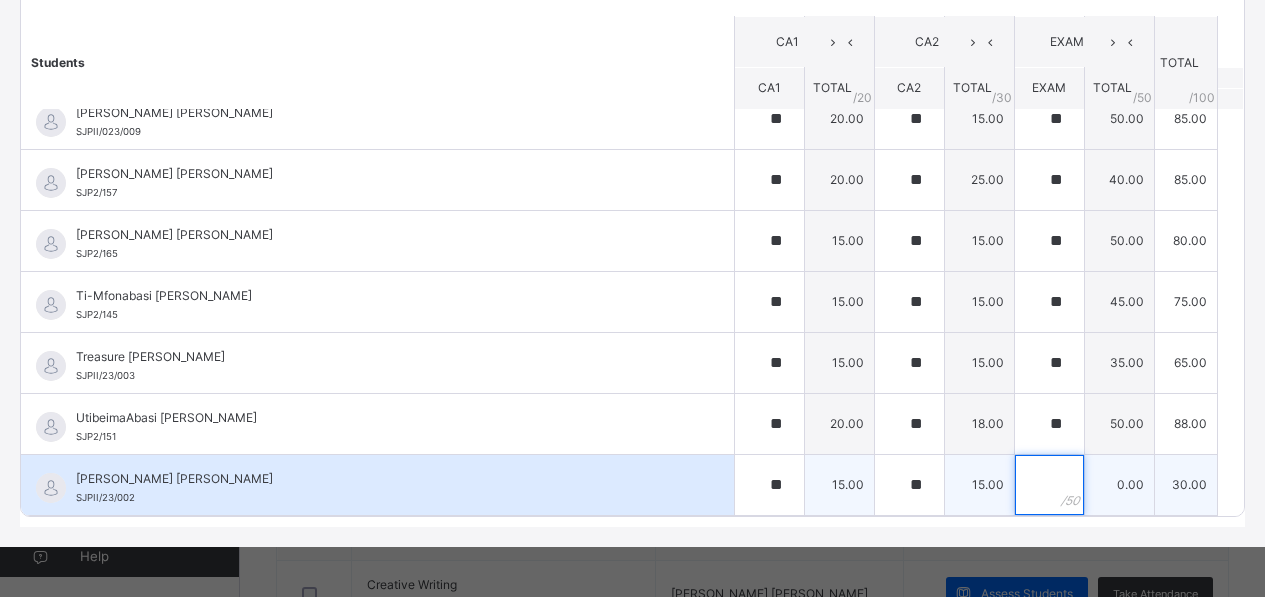 click at bounding box center [1049, 485] 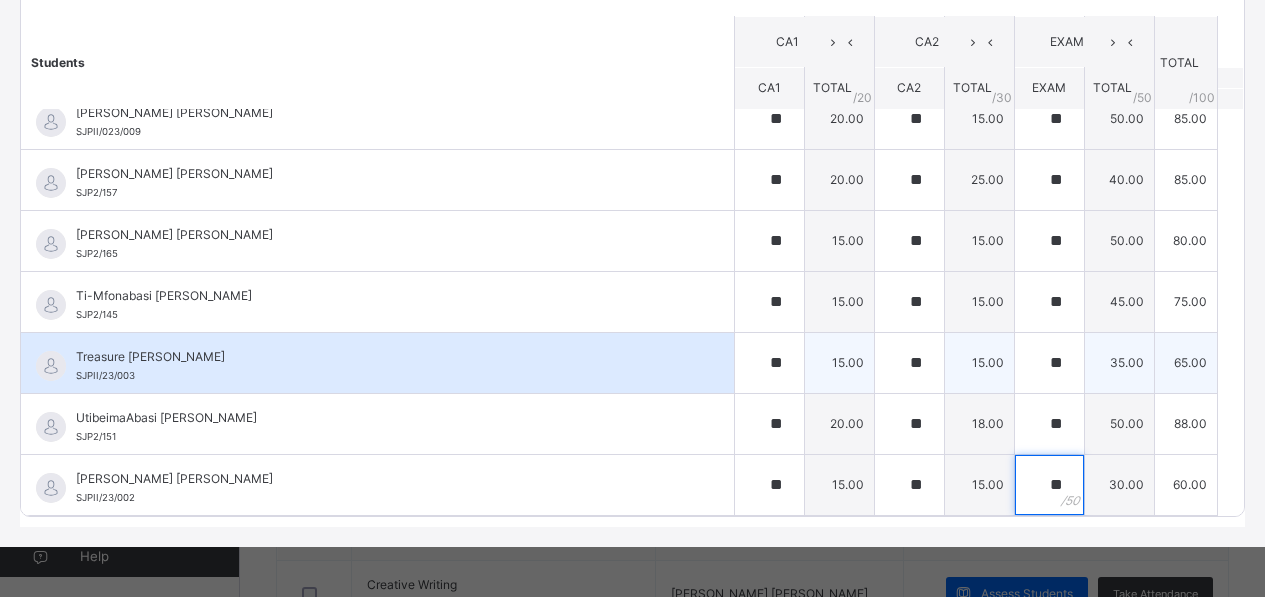 type on "**" 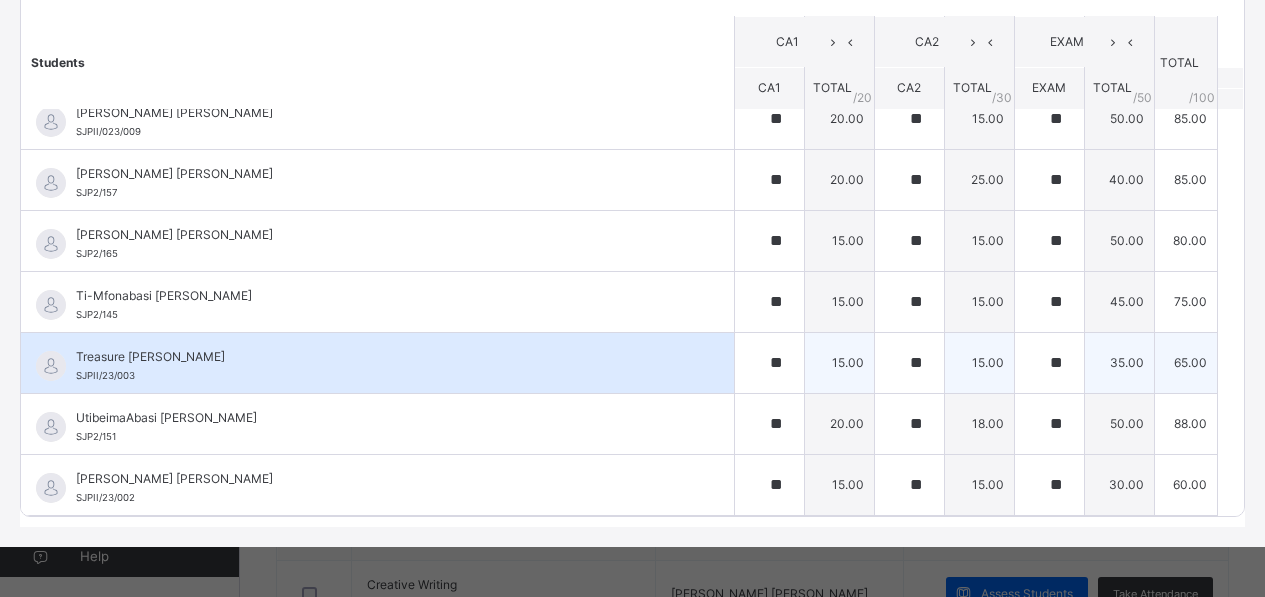 click on "Treasure [PERSON_NAME]" at bounding box center [382, 357] 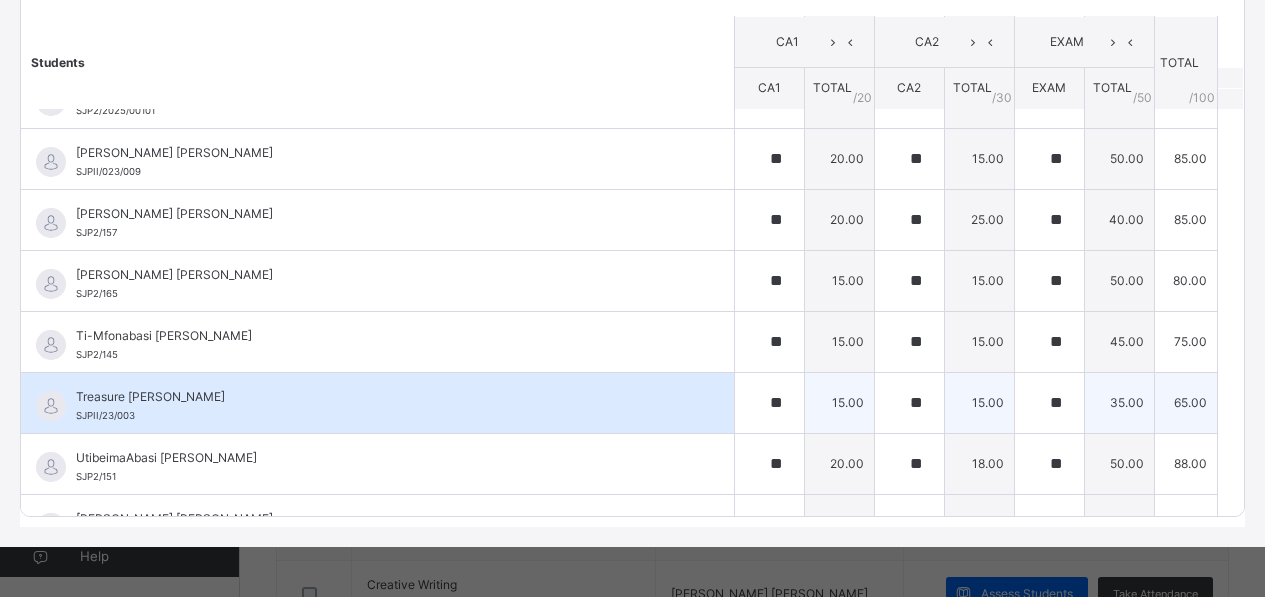 scroll, scrollTop: 0, scrollLeft: 0, axis: both 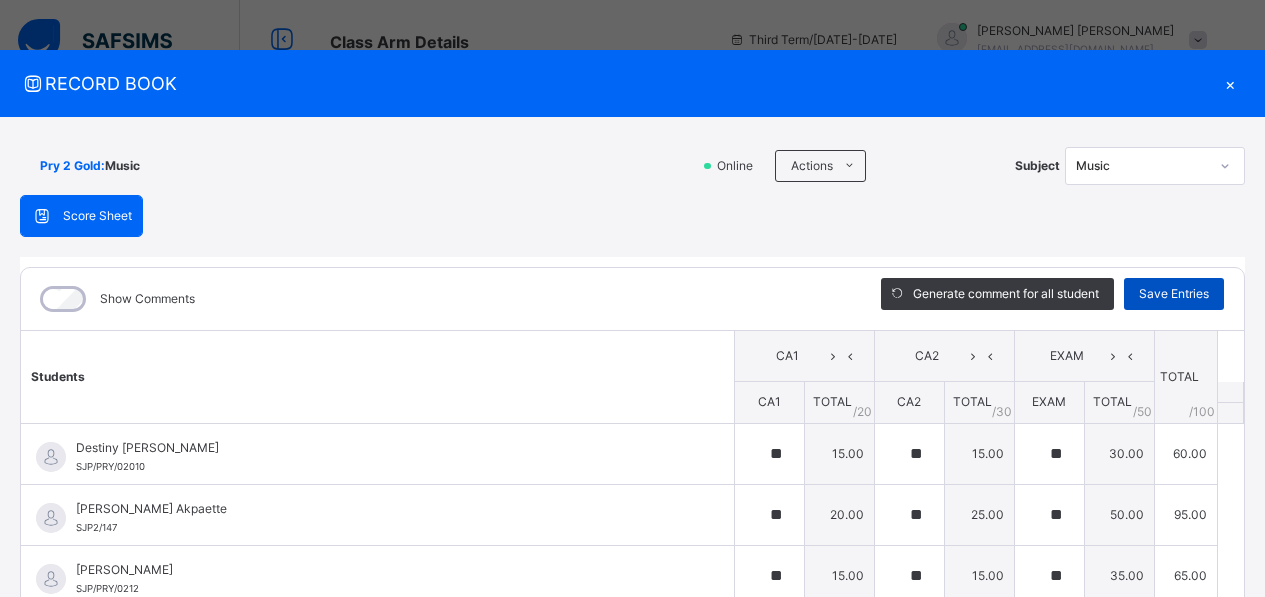 click on "Save Entries" at bounding box center (1174, 294) 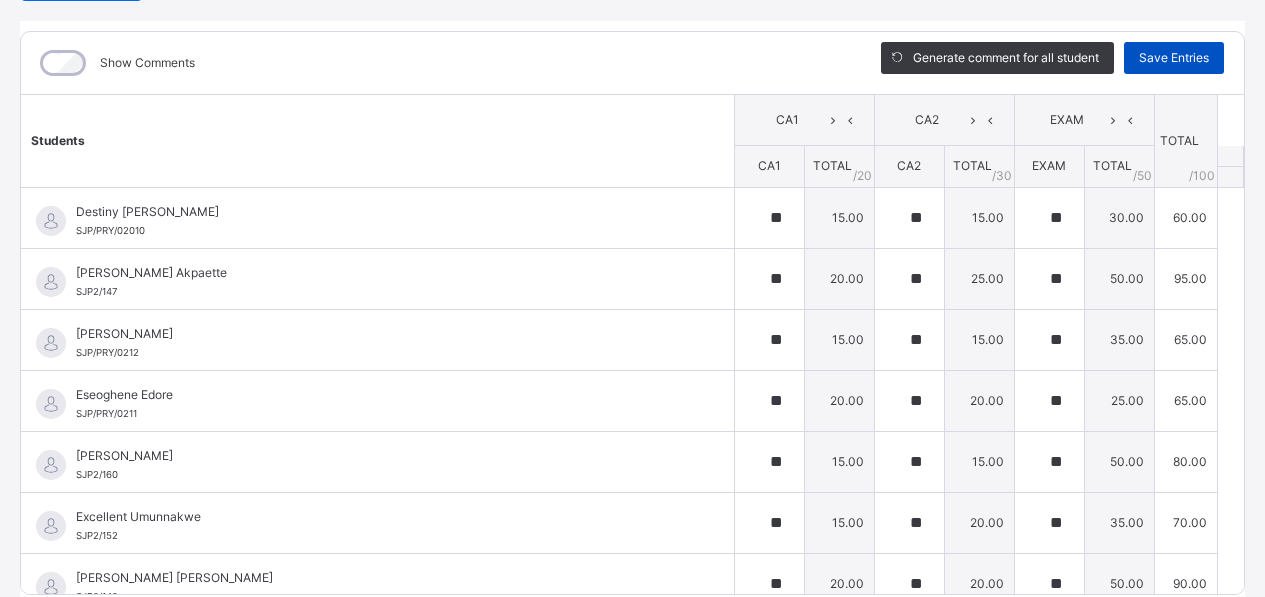 scroll, scrollTop: 313, scrollLeft: 0, axis: vertical 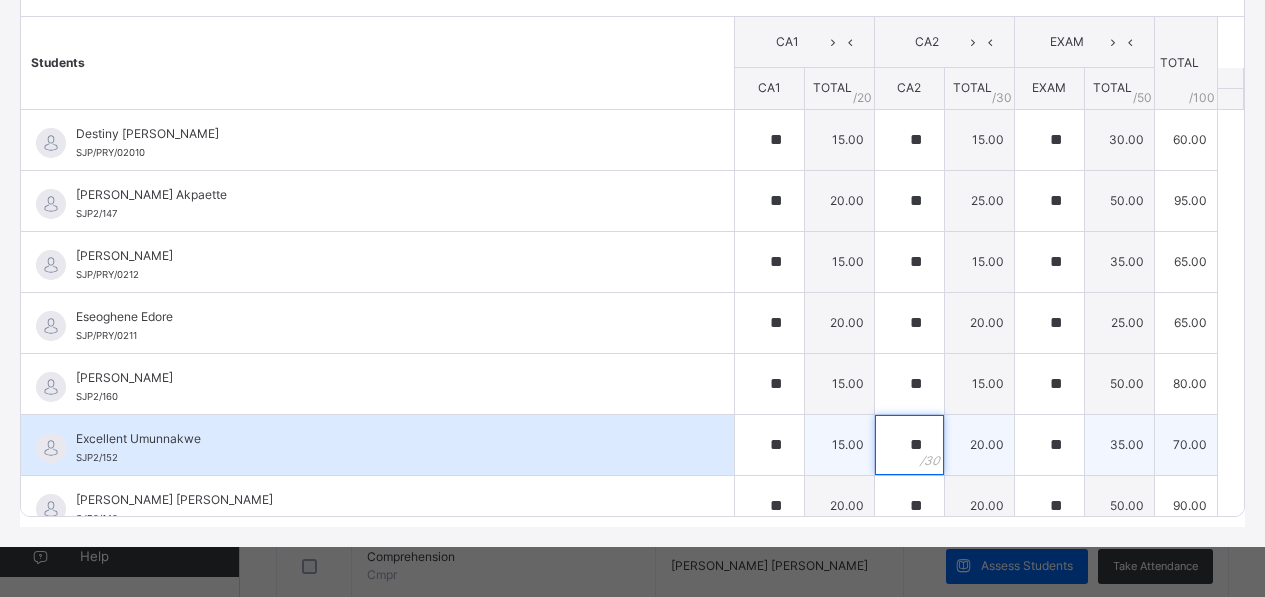 click on "**" at bounding box center [909, 445] 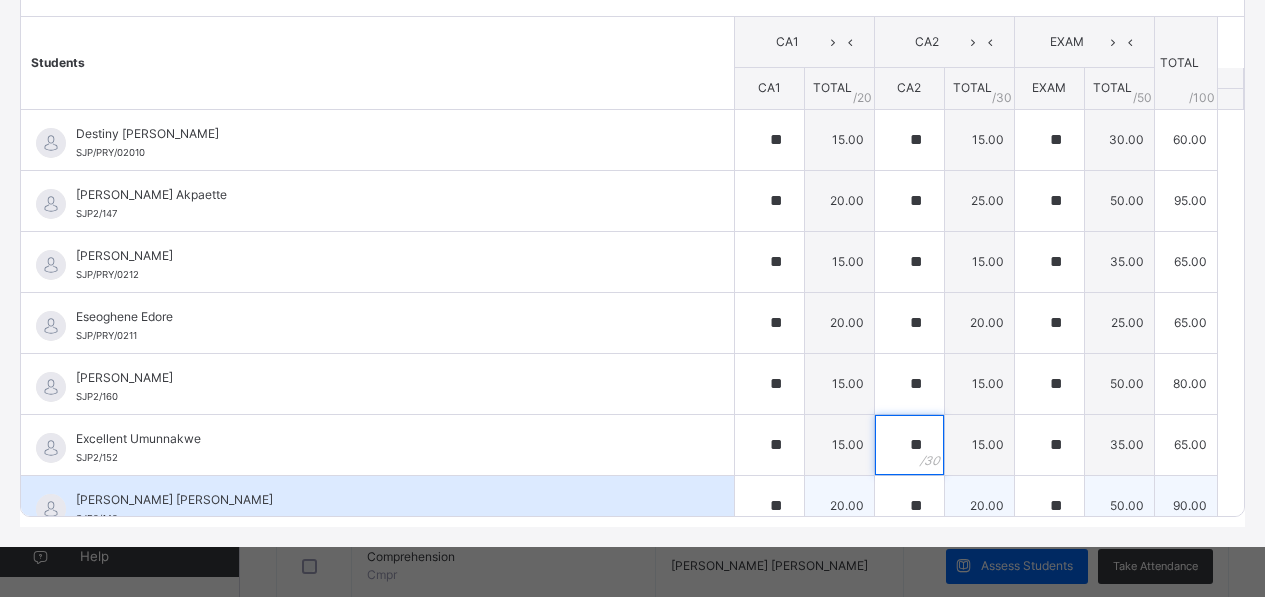 type on "**" 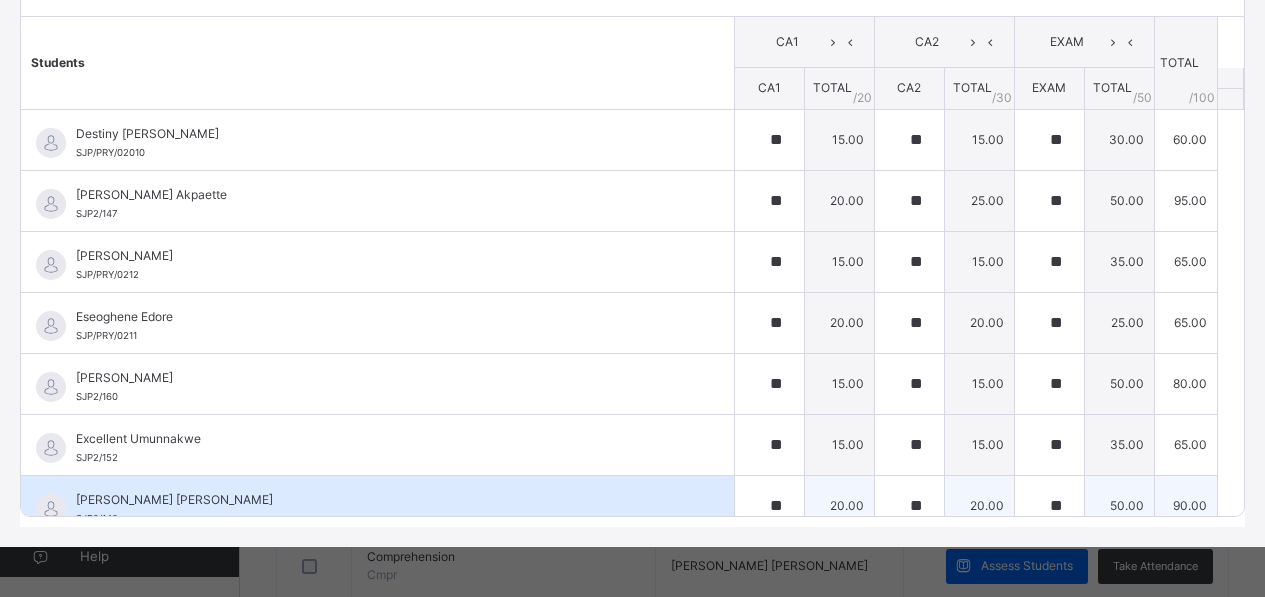 click on "[PERSON_NAME] [PERSON_NAME] SJP2/142" at bounding box center [377, 506] 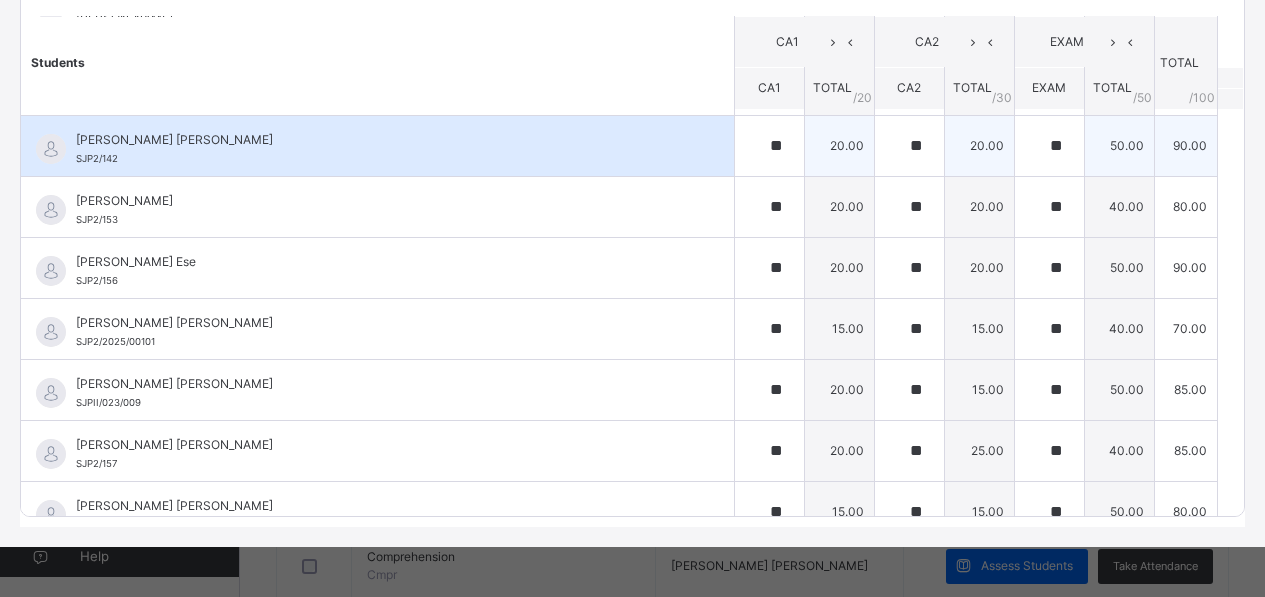 scroll, scrollTop: 400, scrollLeft: 0, axis: vertical 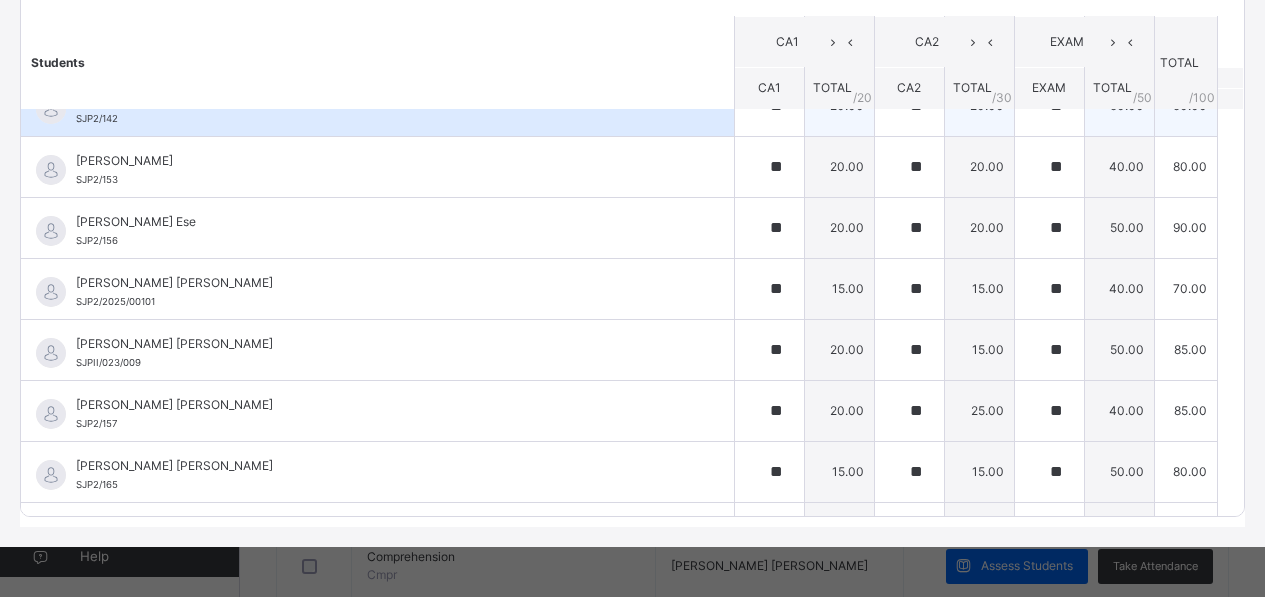 click on "[PERSON_NAME] [PERSON_NAME] SJP2/165" at bounding box center (382, 475) 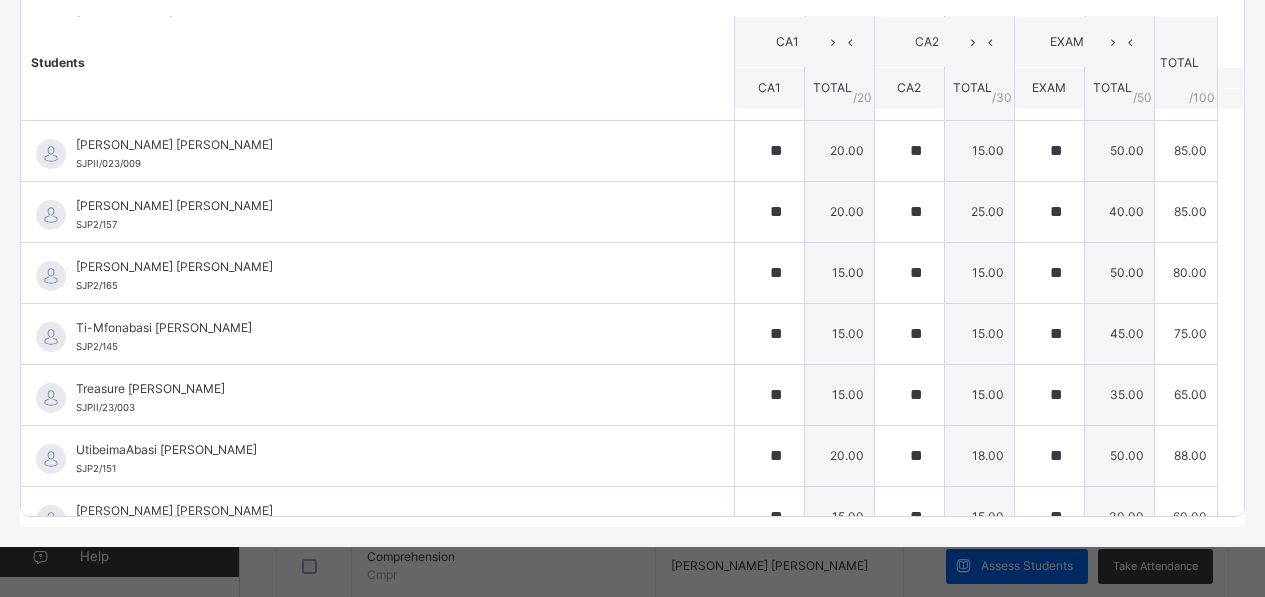 scroll, scrollTop: 631, scrollLeft: 0, axis: vertical 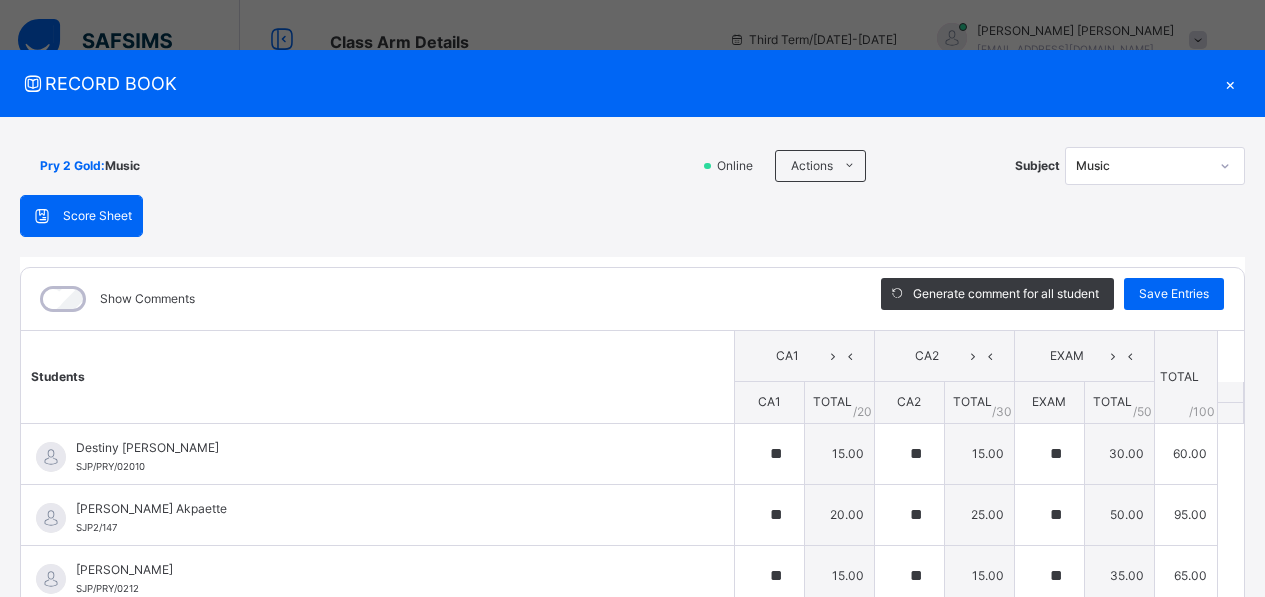 click on "×" at bounding box center [1230, 83] 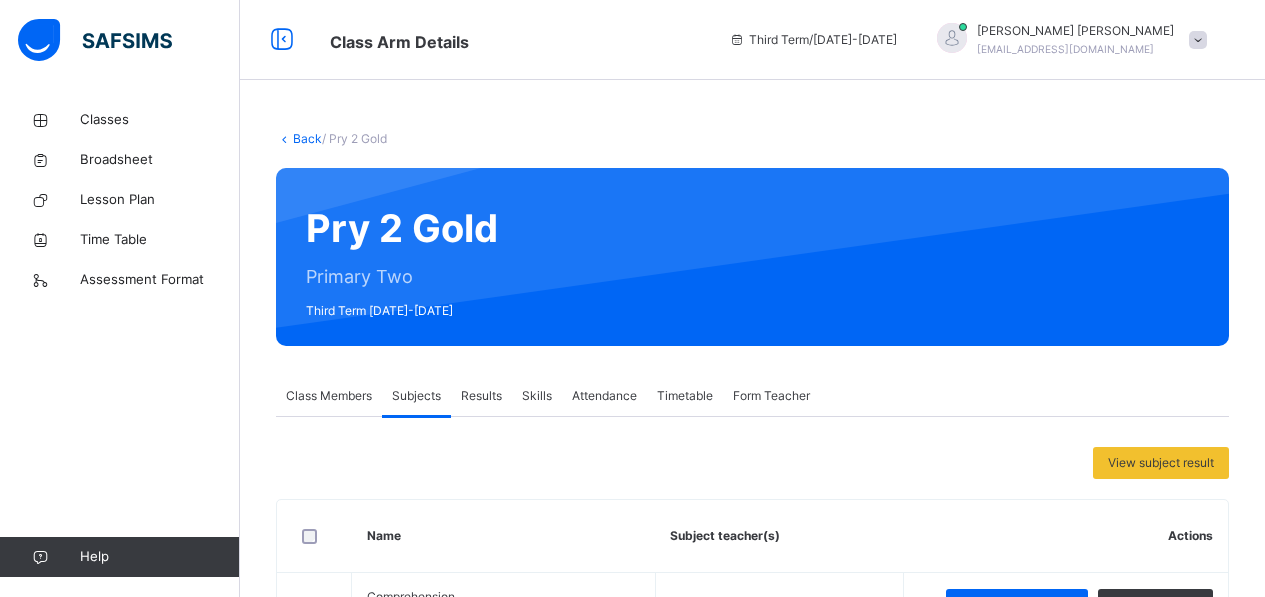 click on "Results" at bounding box center [481, 396] 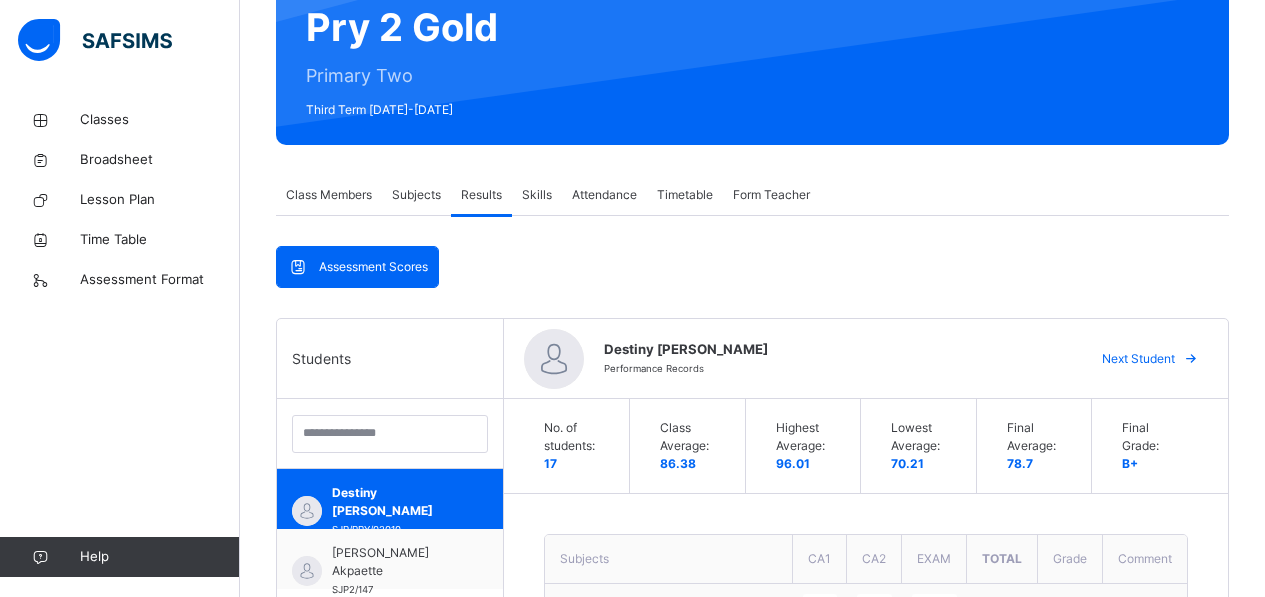 scroll, scrollTop: 240, scrollLeft: 0, axis: vertical 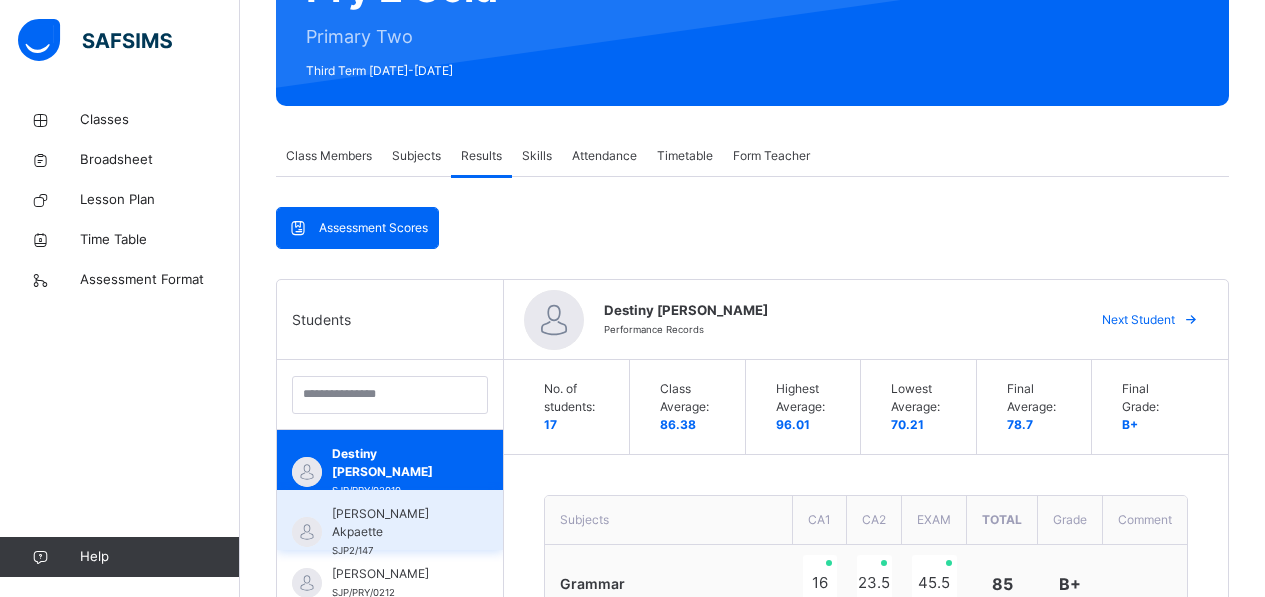 click on "[PERSON_NAME] Akpaette" at bounding box center (395, 523) 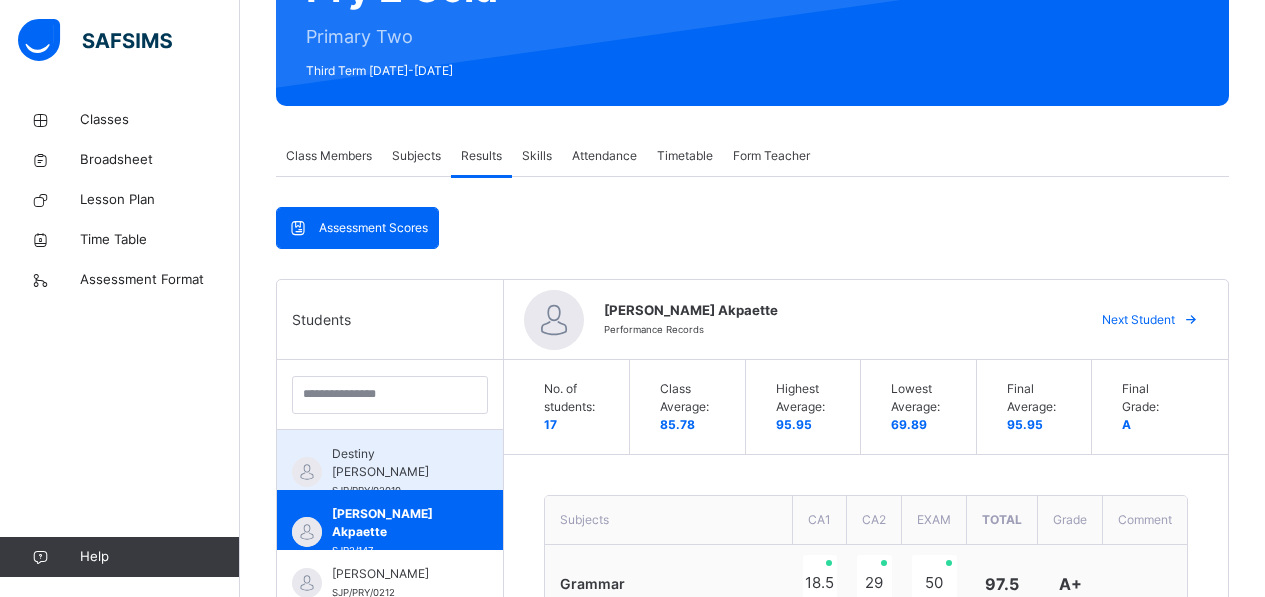 click on "Destiny [PERSON_NAME] SJP/PRY/02010" at bounding box center (390, 460) 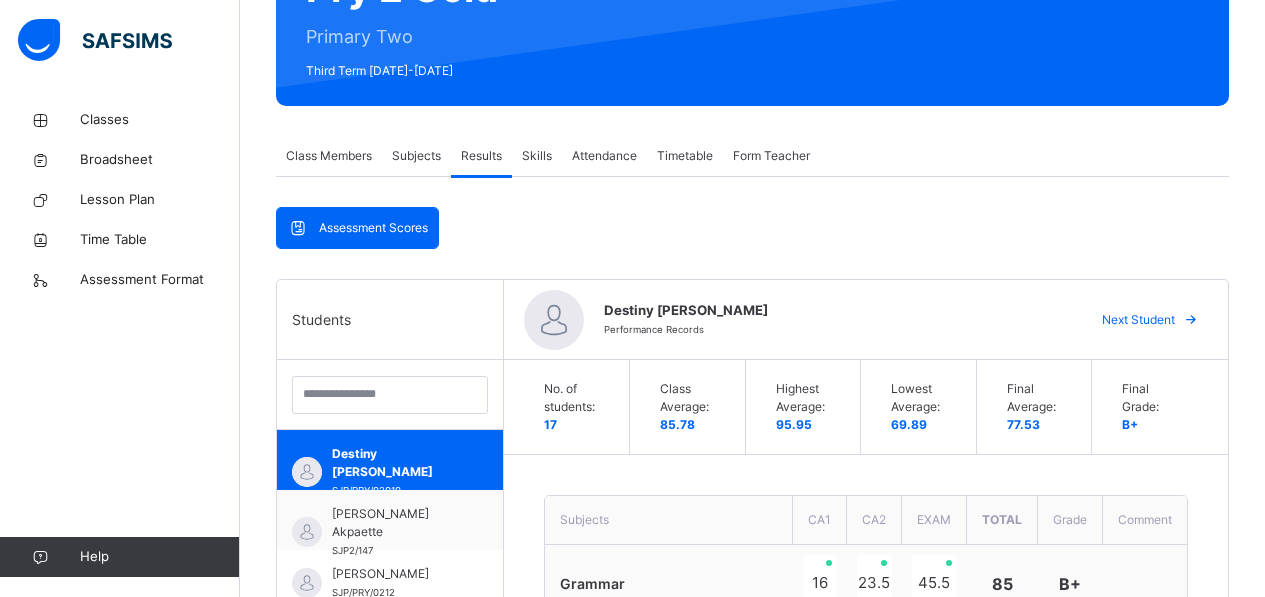click on "Next Student" at bounding box center (1138, 320) 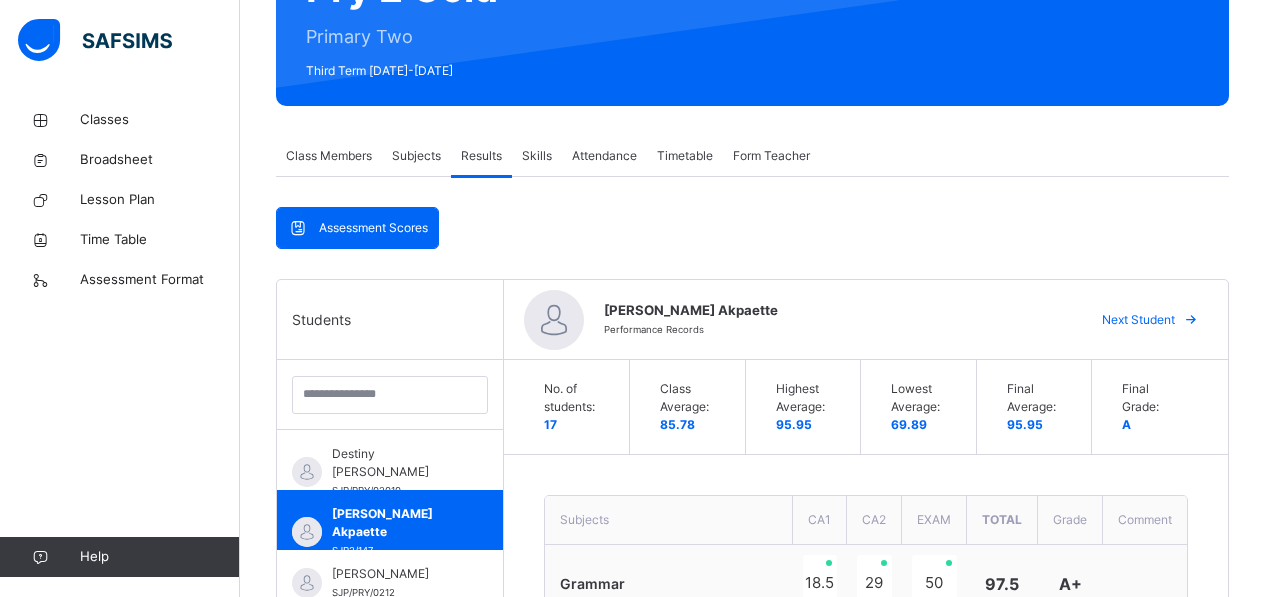 click on "Next Student" at bounding box center [1138, 320] 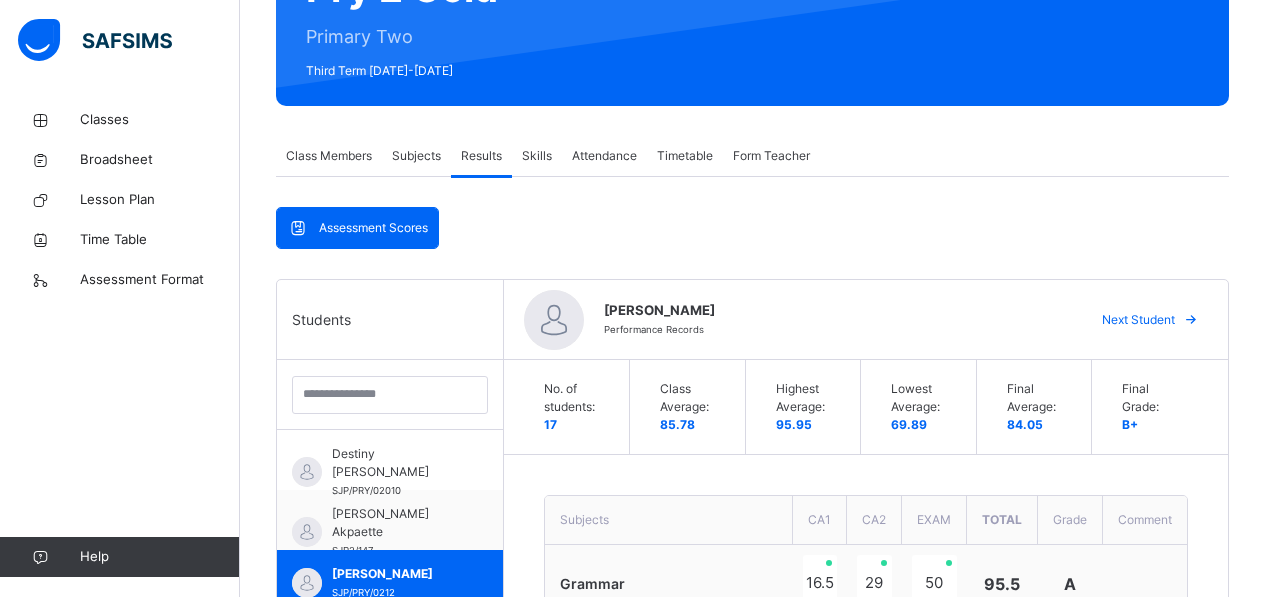 click on "Next Student" at bounding box center (1138, 320) 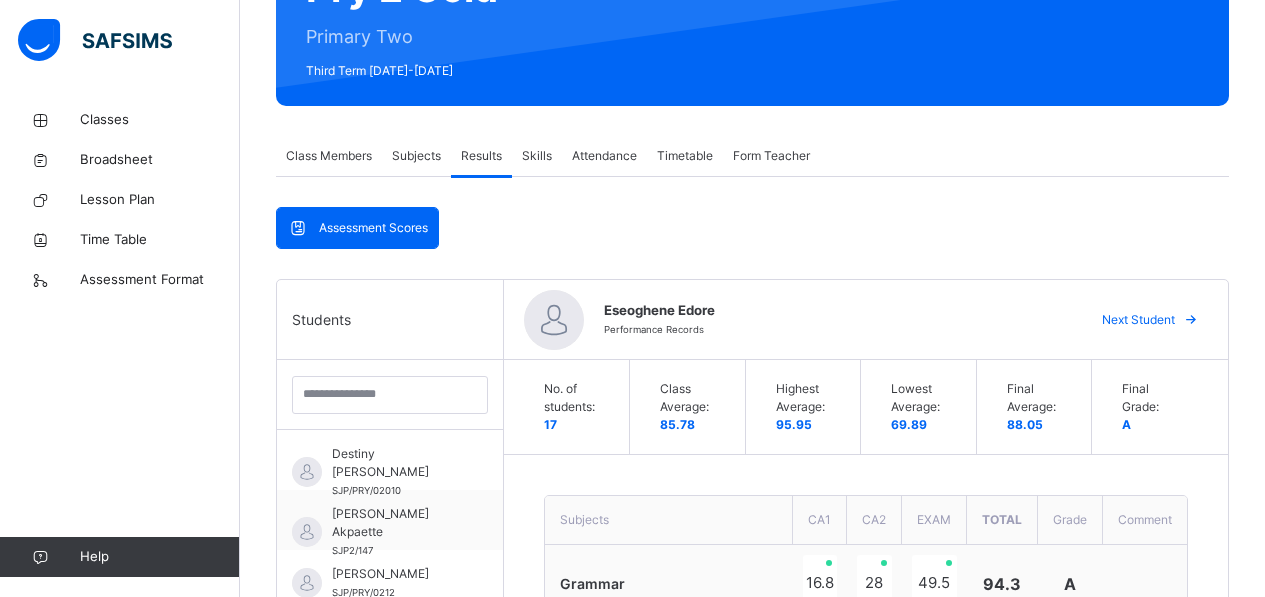 click on "Next Student" at bounding box center (1138, 320) 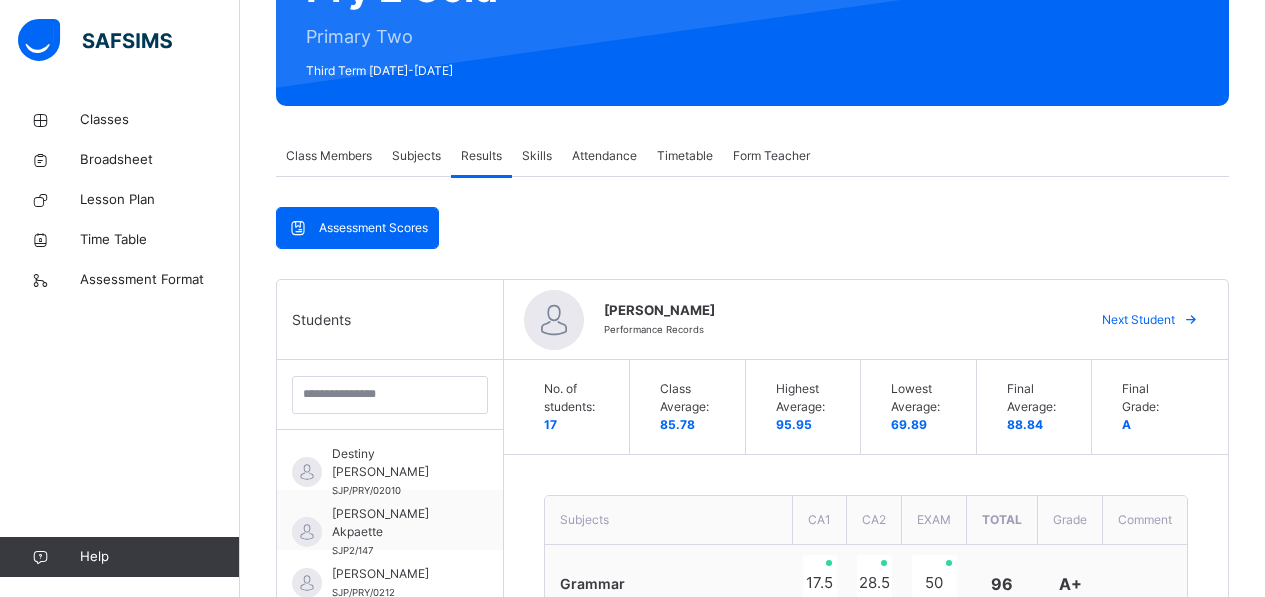 click on "Next Student" at bounding box center (1138, 320) 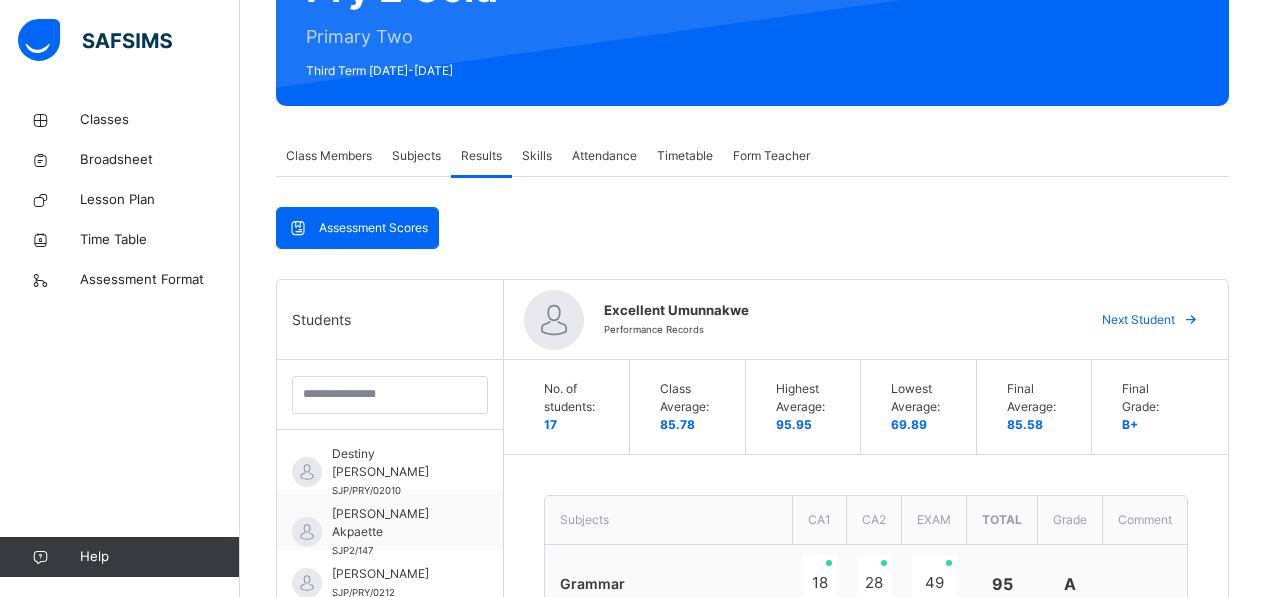 click on "Next Student" at bounding box center [1138, 320] 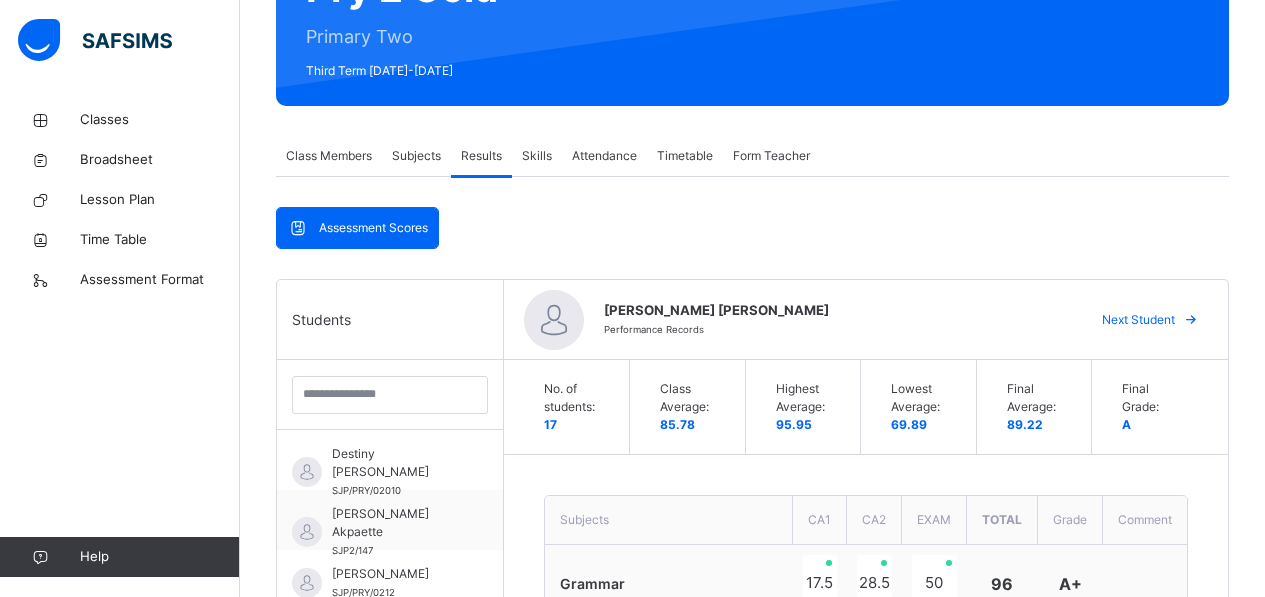 click on "Next Student" at bounding box center (1138, 320) 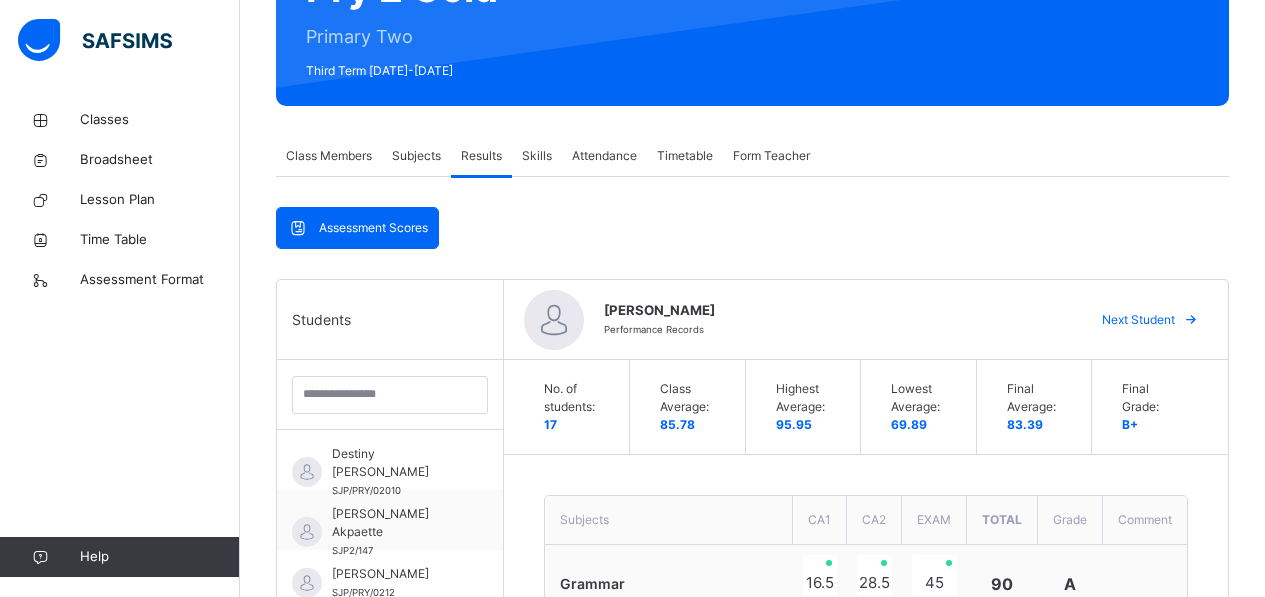 click on "Next Student" at bounding box center [1138, 320] 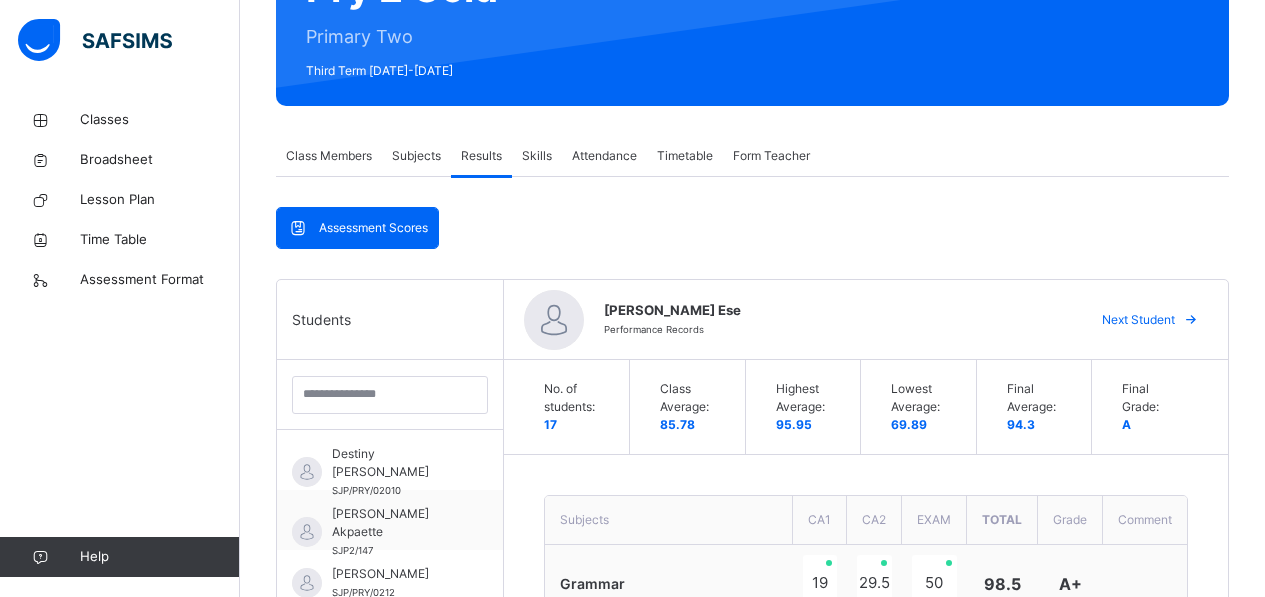 click on "Next Student" at bounding box center (1138, 320) 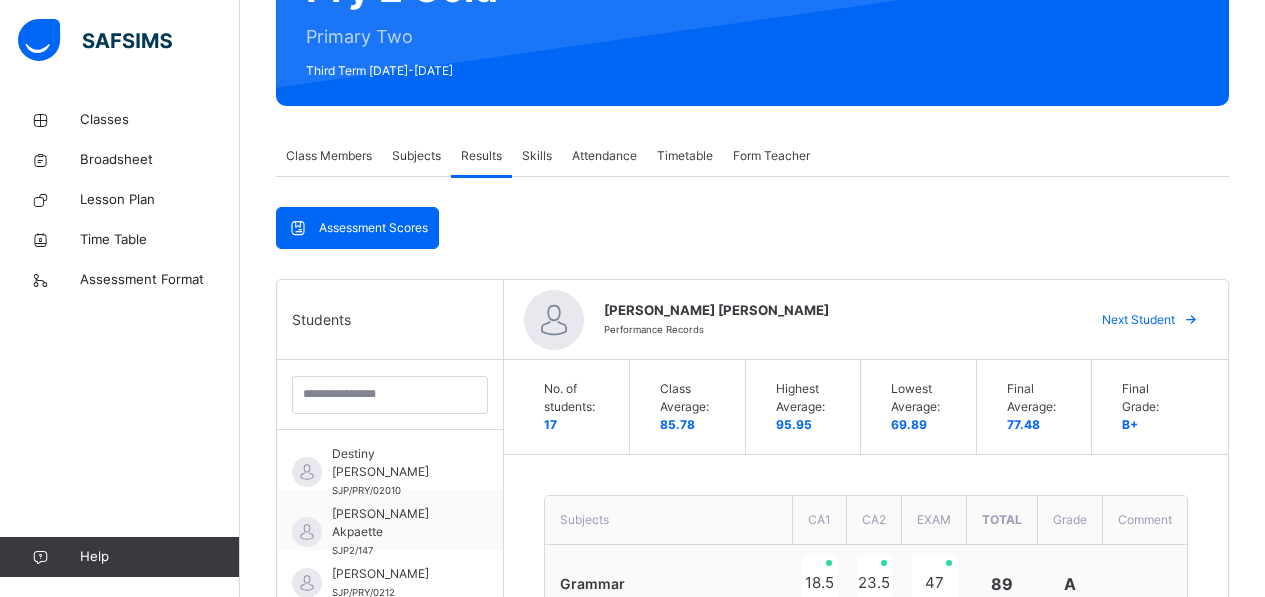 click on "Next Student" at bounding box center [1138, 320] 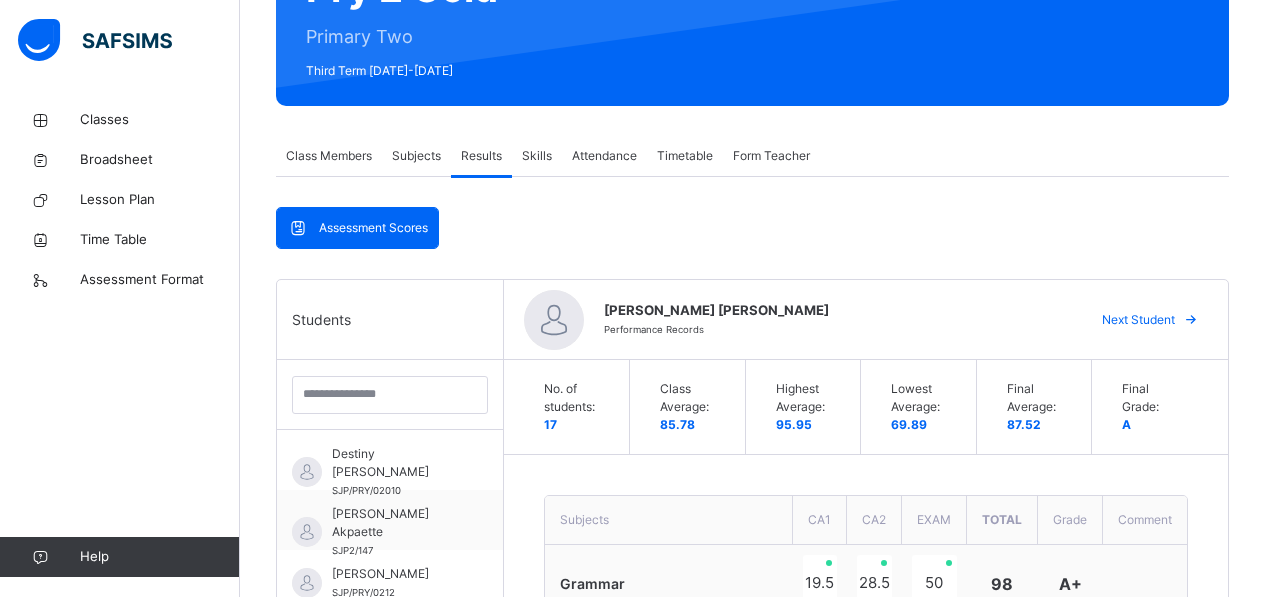 click on "Next Student" at bounding box center [1138, 320] 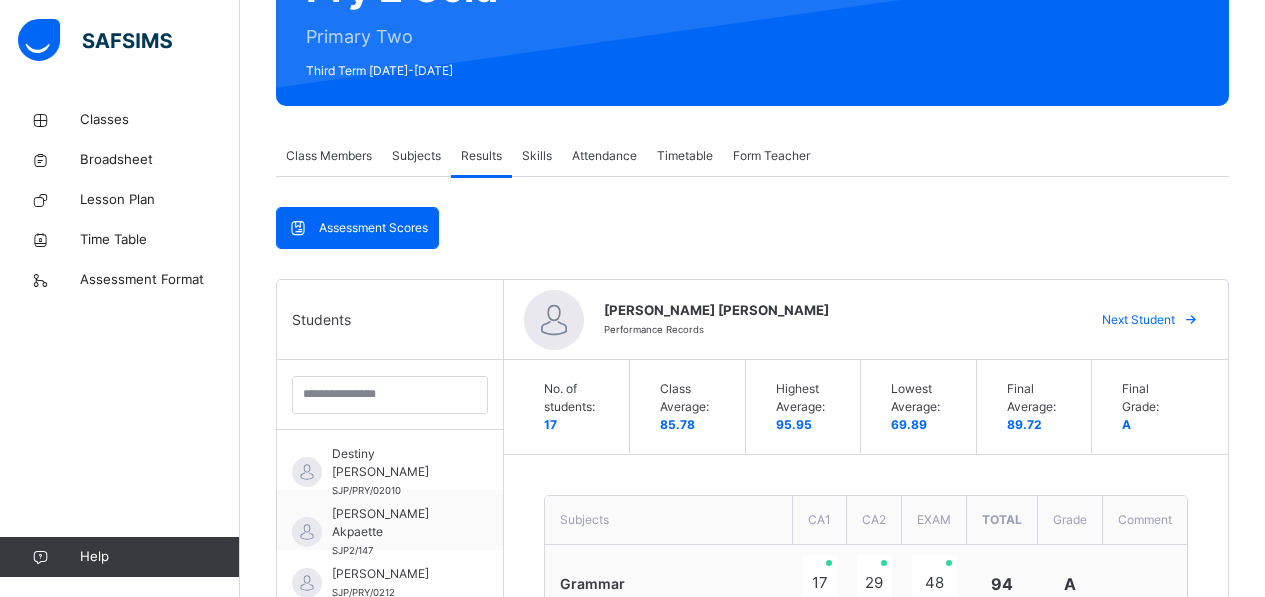 click on "Next Student" at bounding box center [1138, 320] 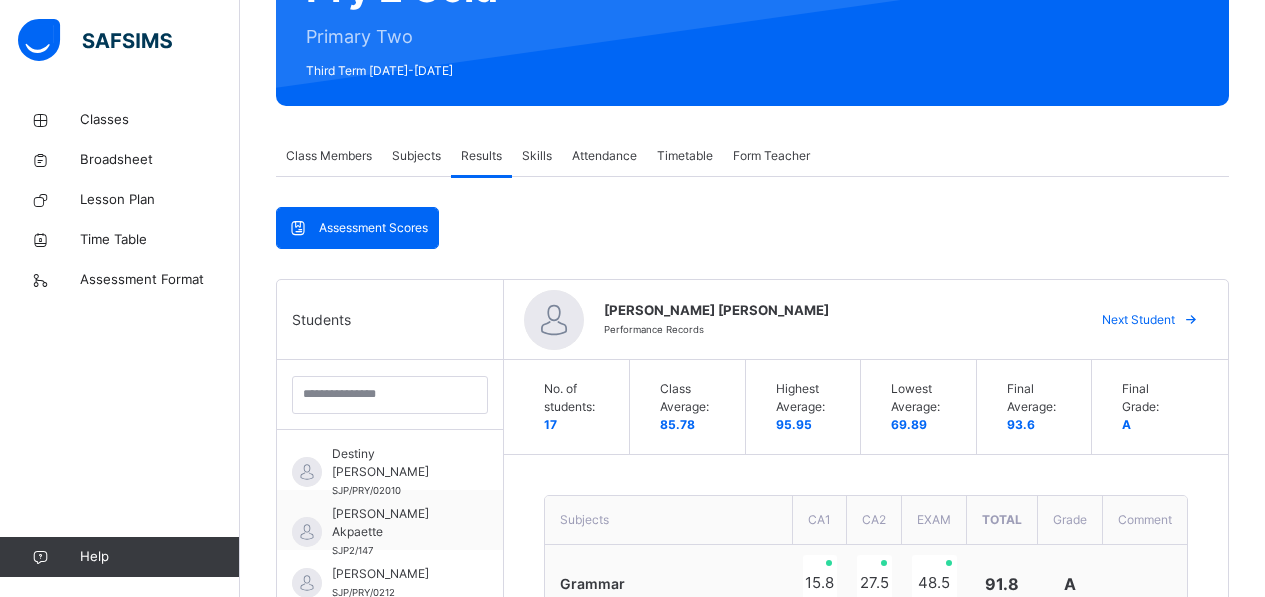 click on "Next Student" at bounding box center [1138, 320] 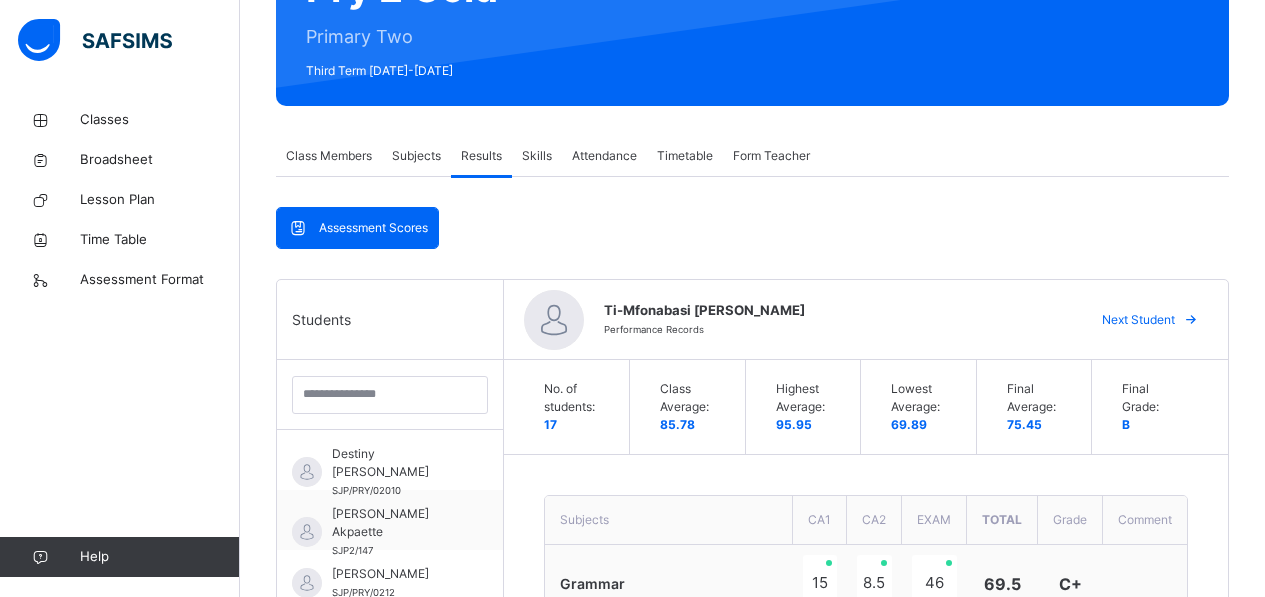 click on "Next Student" at bounding box center [1138, 320] 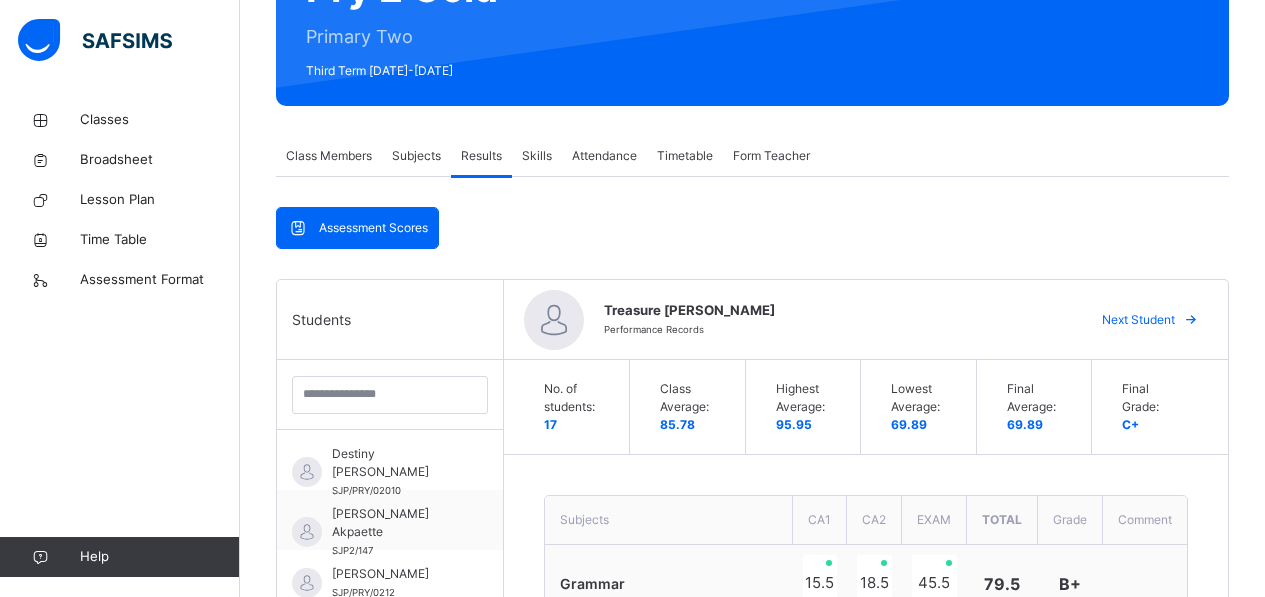 click on "Next Student" at bounding box center [1138, 320] 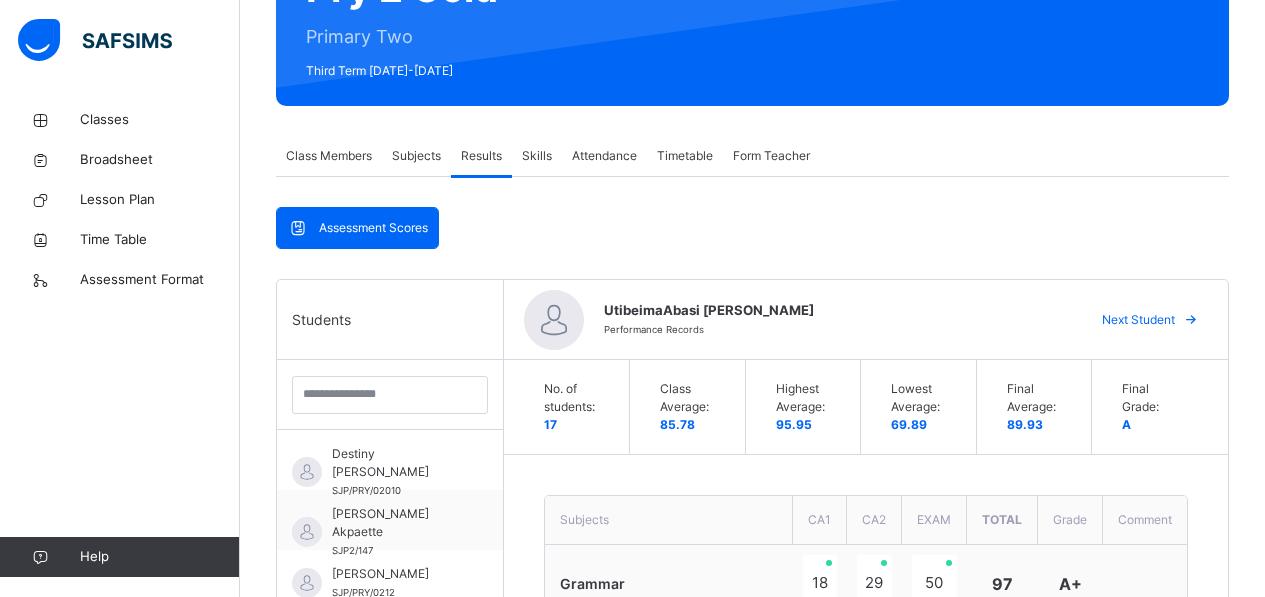 click on "Next Student" at bounding box center [1138, 320] 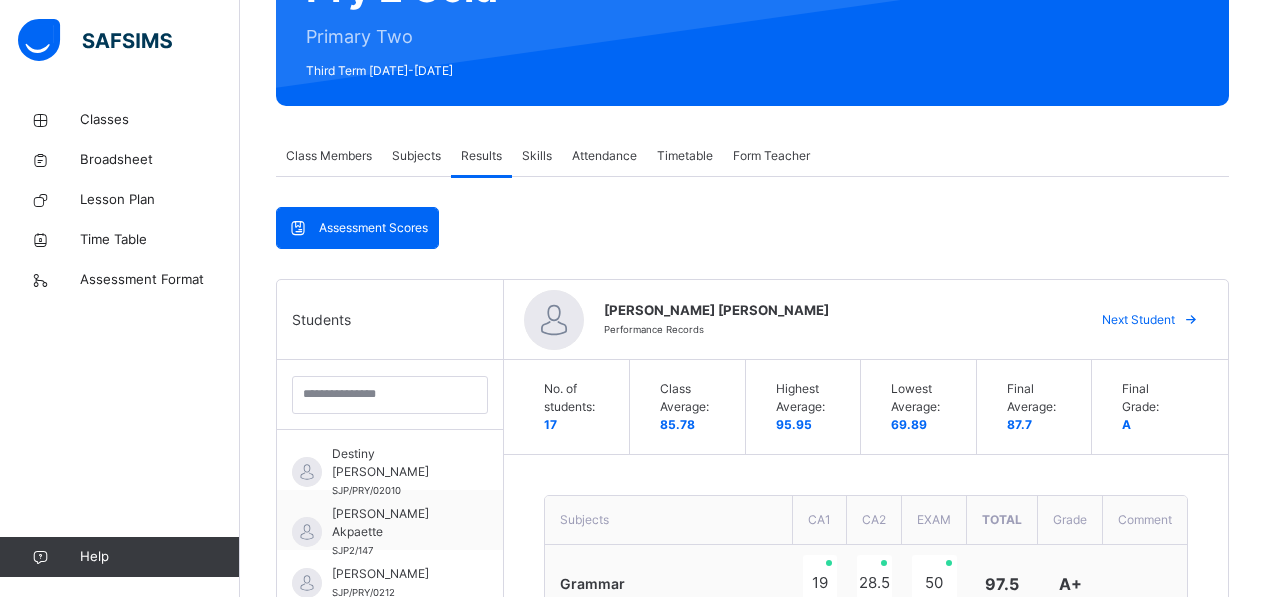 click on "Grammar" at bounding box center [668, 584] 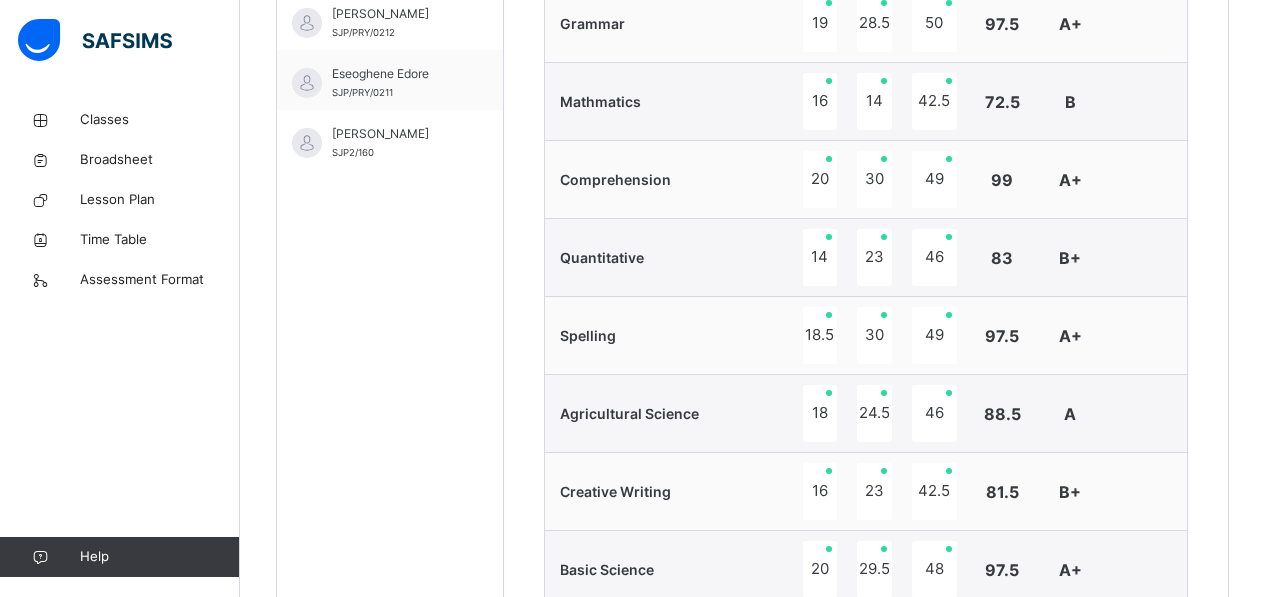 scroll, scrollTop: 320, scrollLeft: 0, axis: vertical 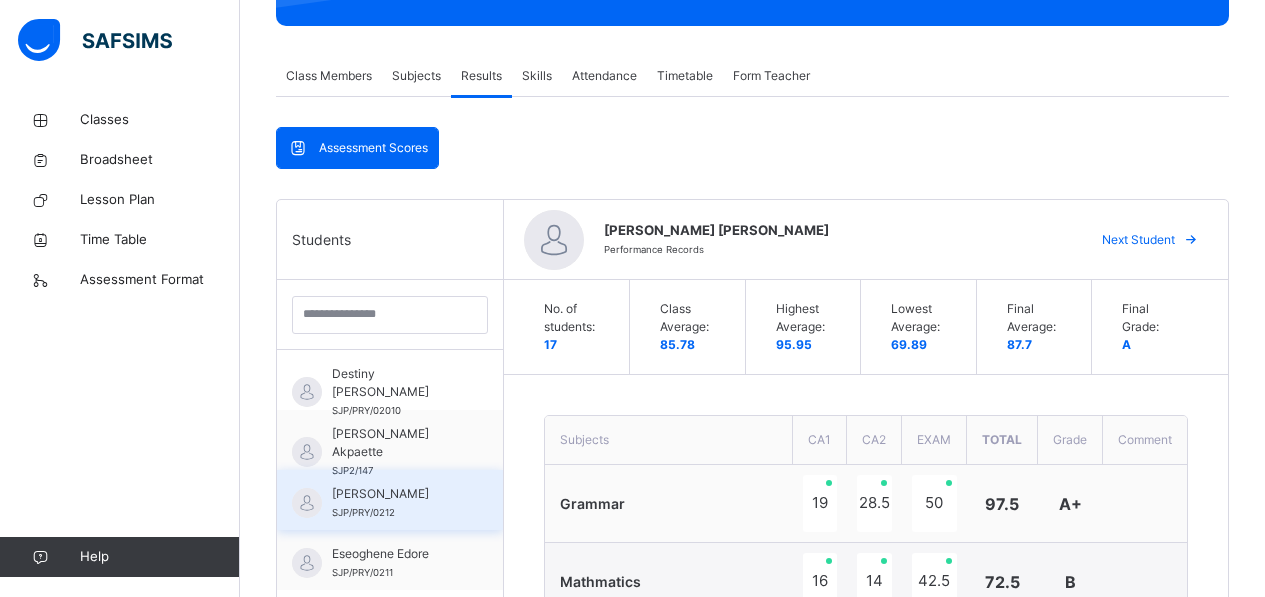 click on "[PERSON_NAME]/PRY/0212" at bounding box center [395, 503] 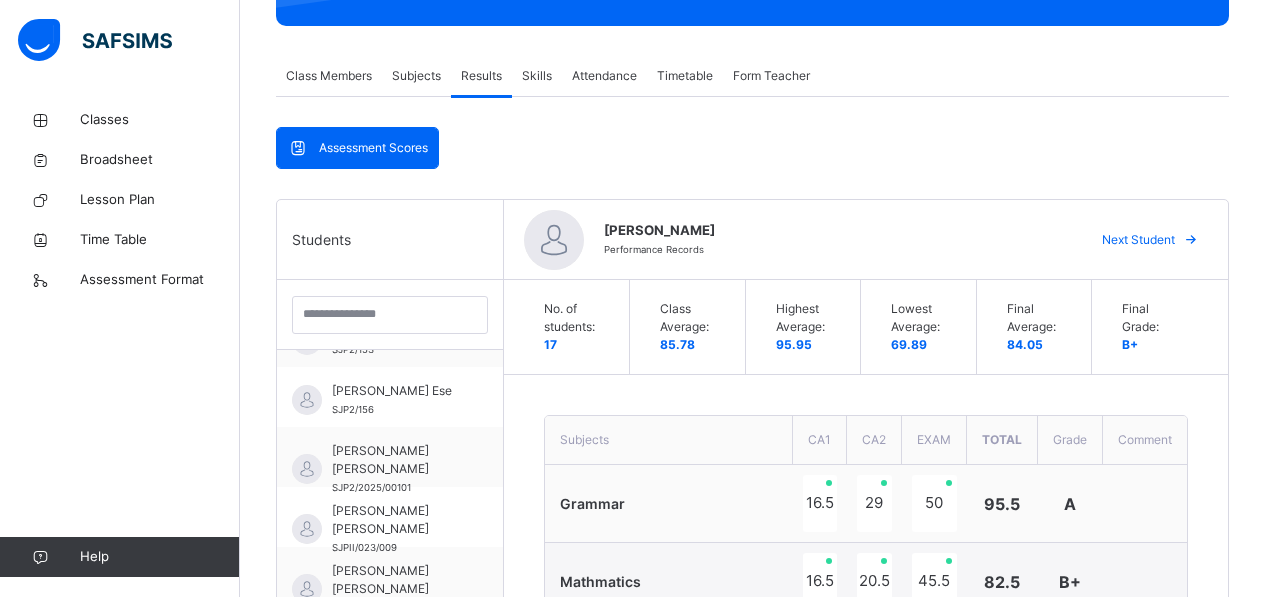 scroll, scrollTop: 520, scrollLeft: 0, axis: vertical 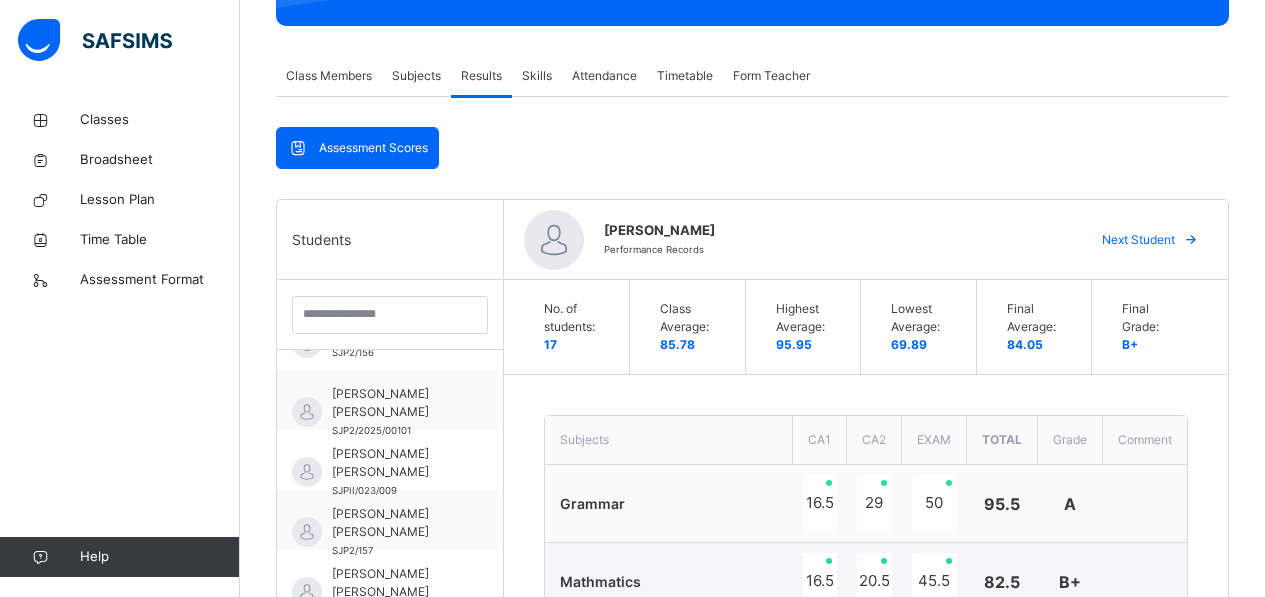 click on "Subjects" at bounding box center (668, 440) 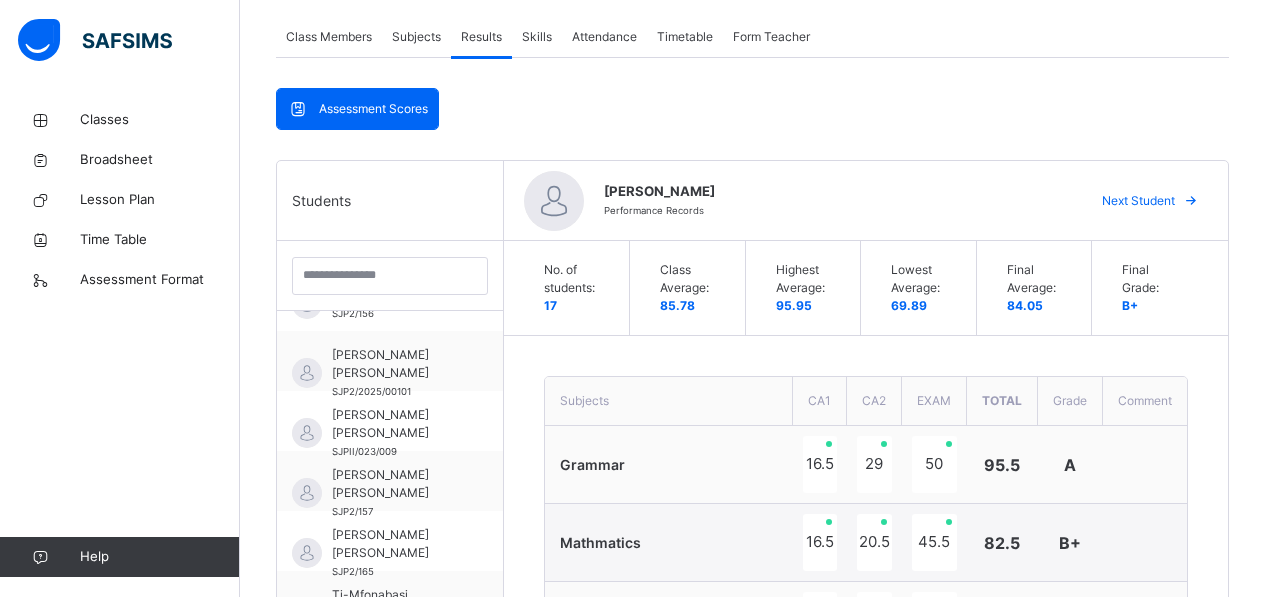 scroll, scrollTop: 240, scrollLeft: 0, axis: vertical 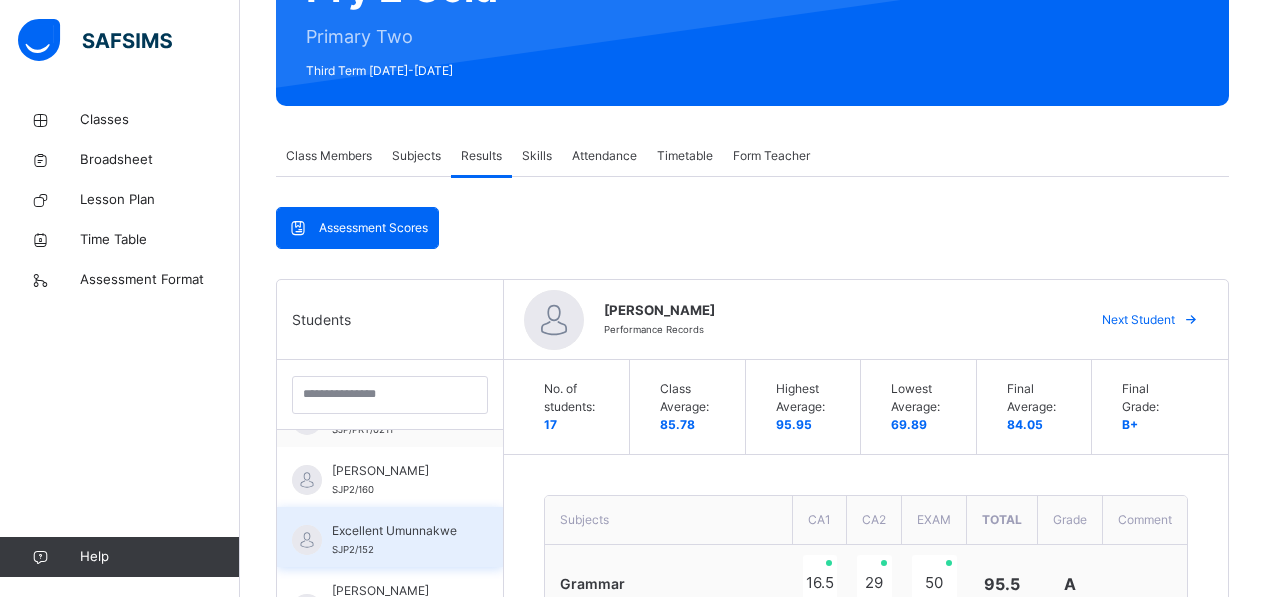 click on "Excellent  Umunnakwe SJP2/152" at bounding box center [390, 537] 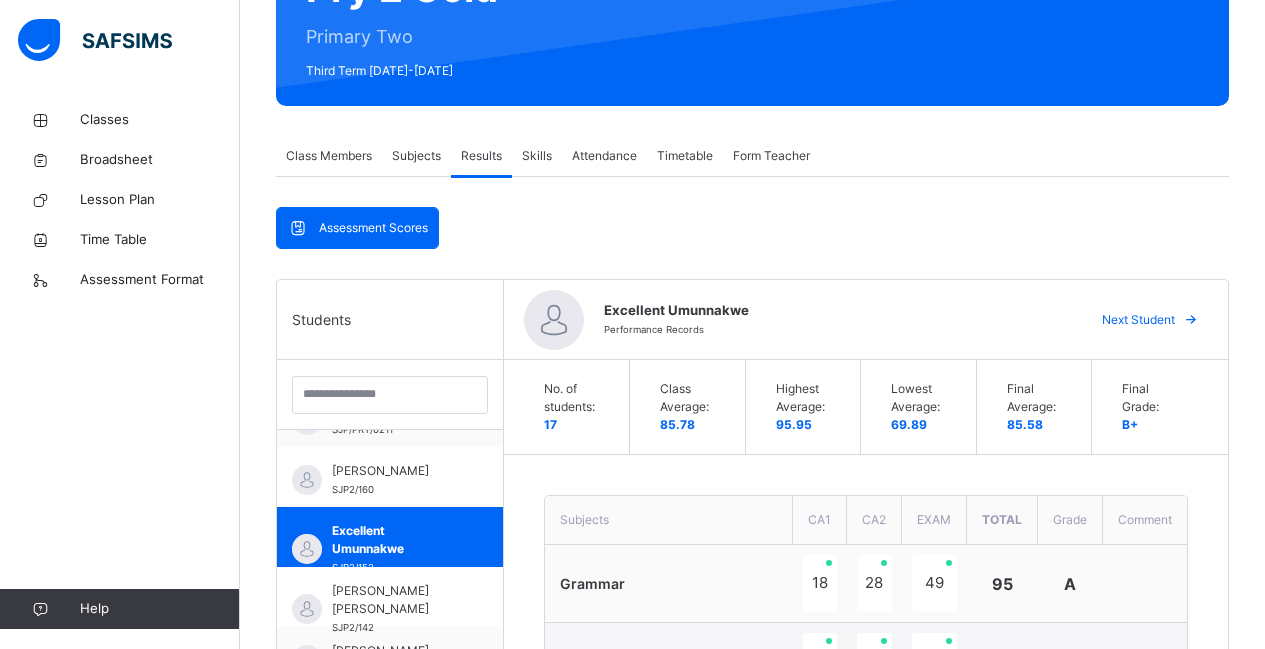 click on "Grammar" at bounding box center (668, 584) 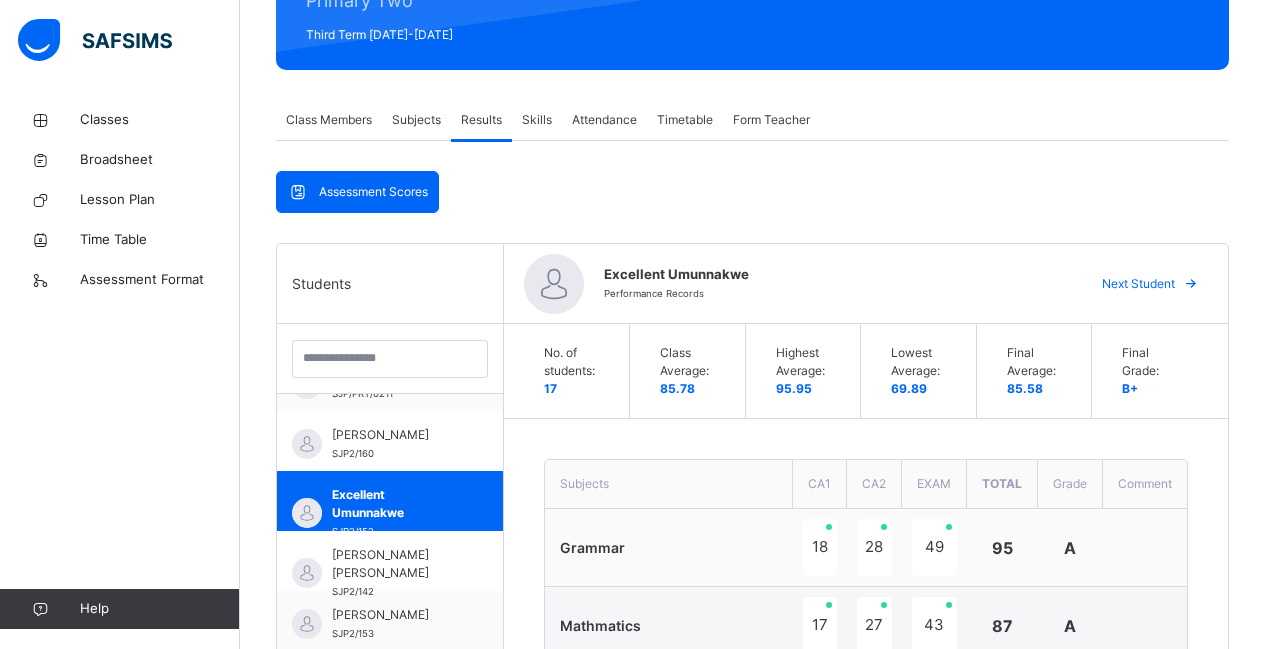 scroll, scrollTop: 240, scrollLeft: 0, axis: vertical 